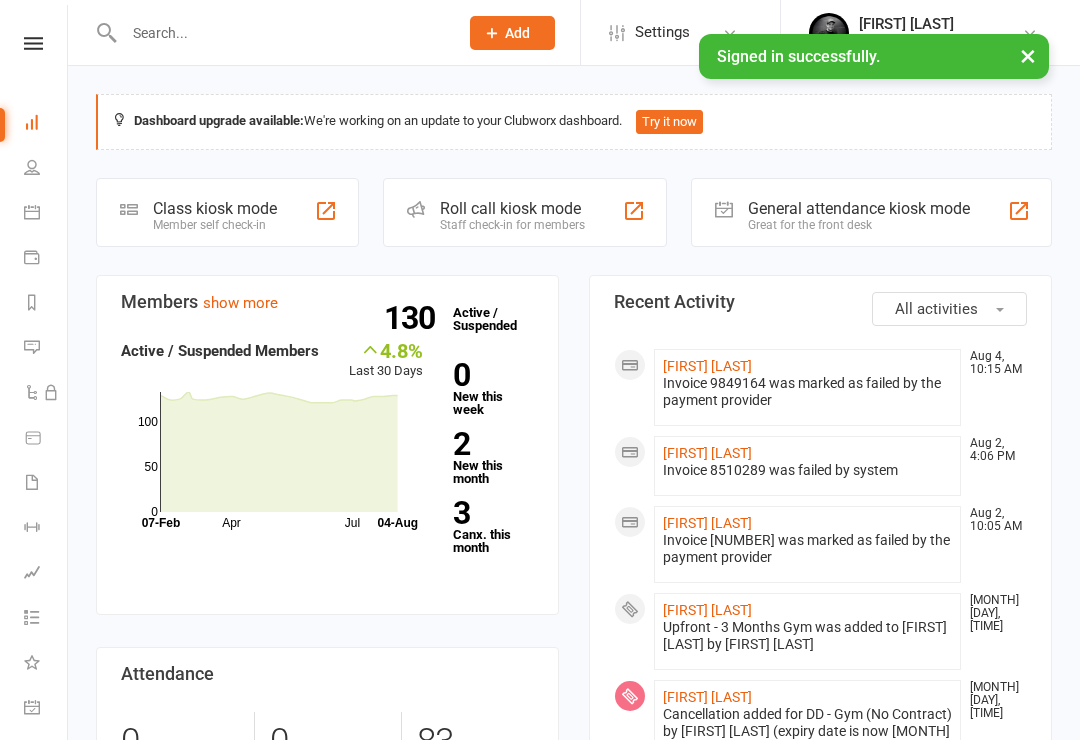 scroll, scrollTop: 0, scrollLeft: 0, axis: both 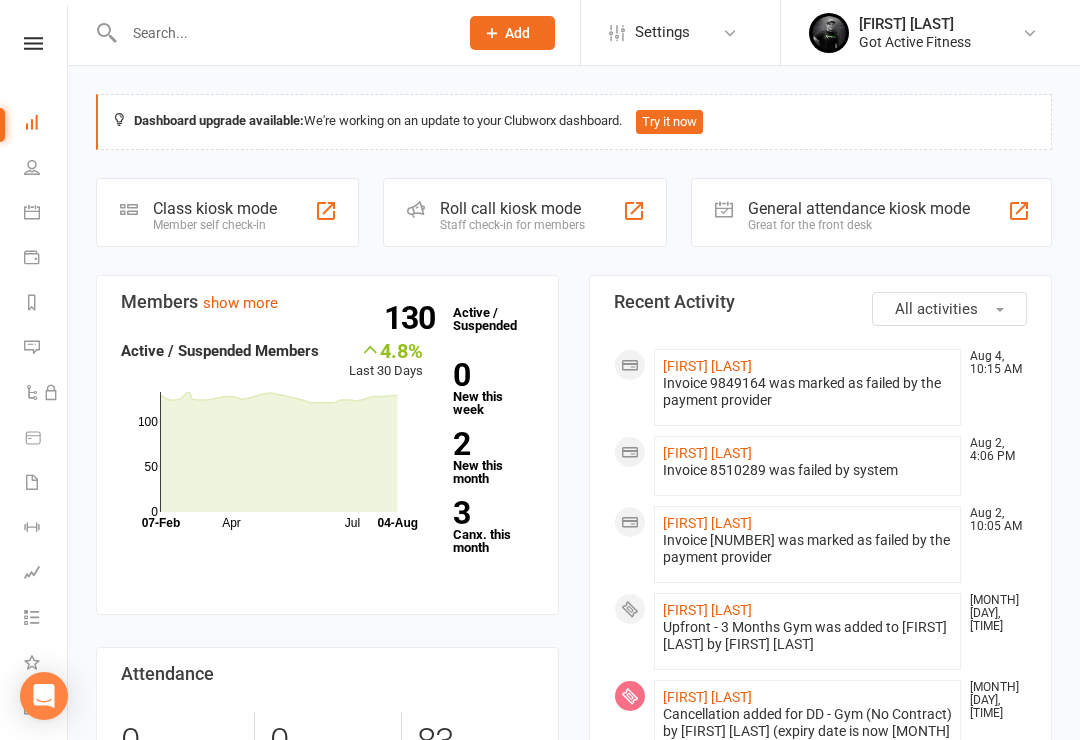 click on "People" at bounding box center [46, 169] 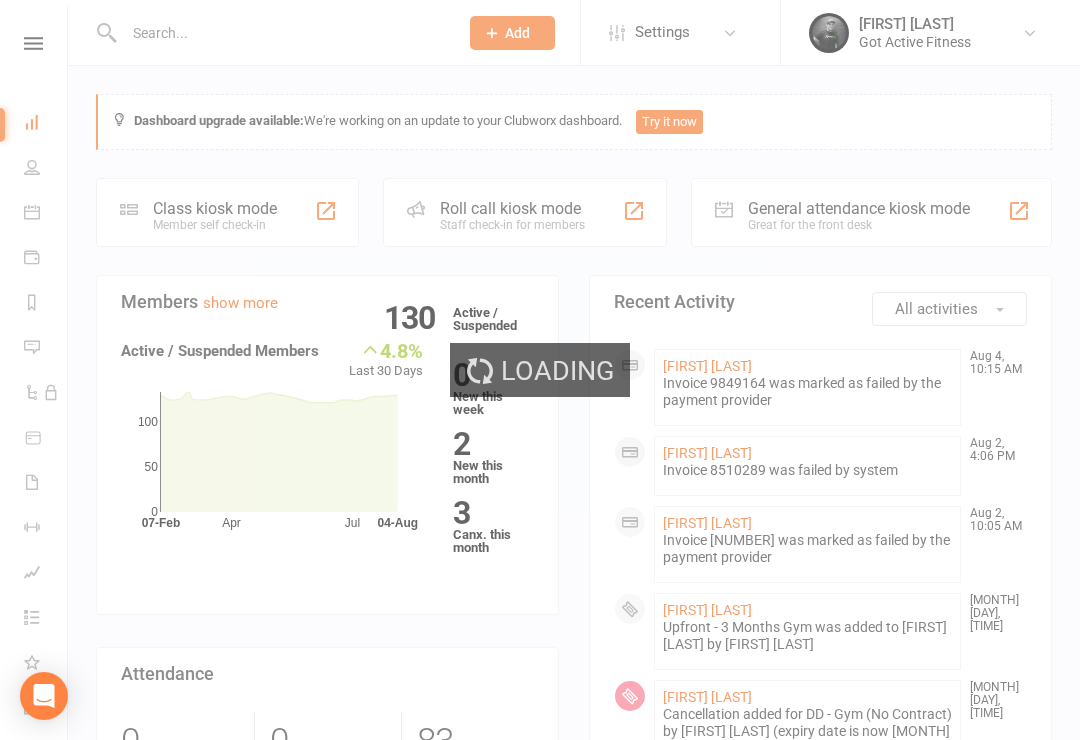 select on "100" 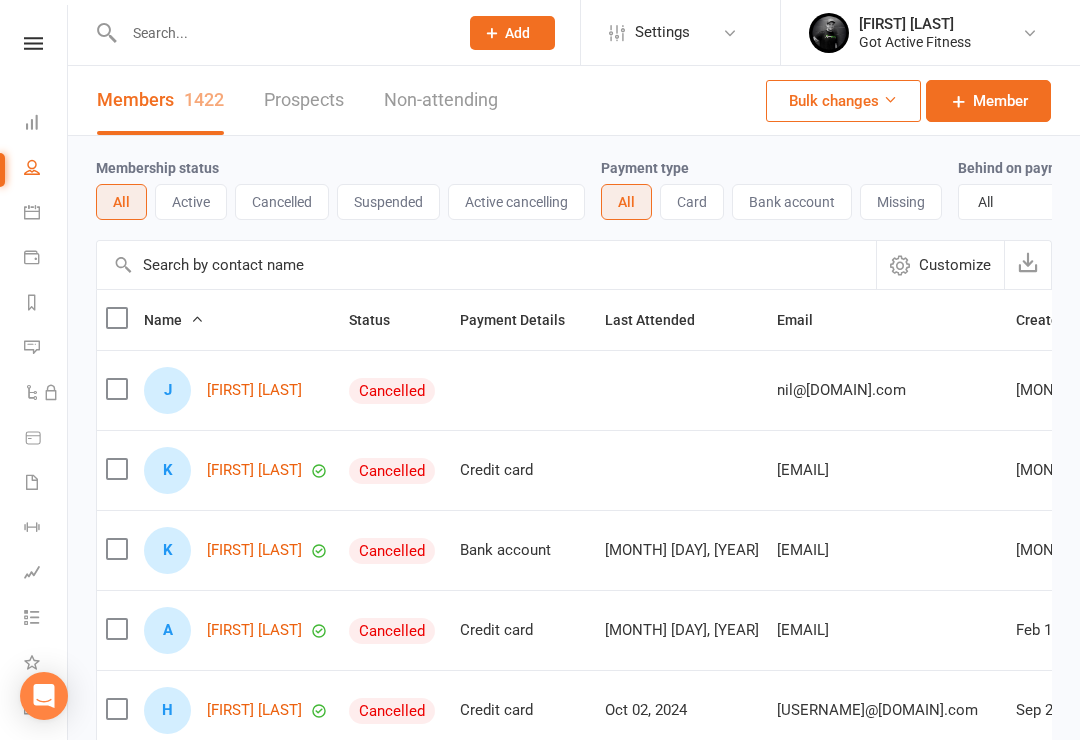 click on "Add" 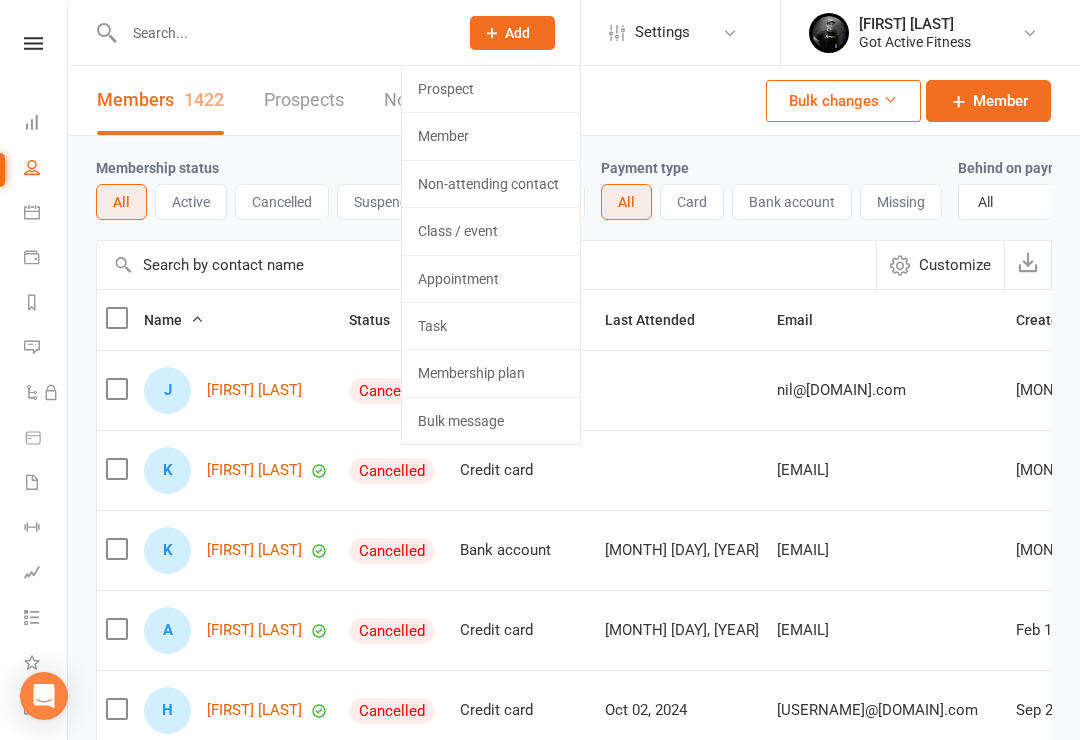 click on "Member" 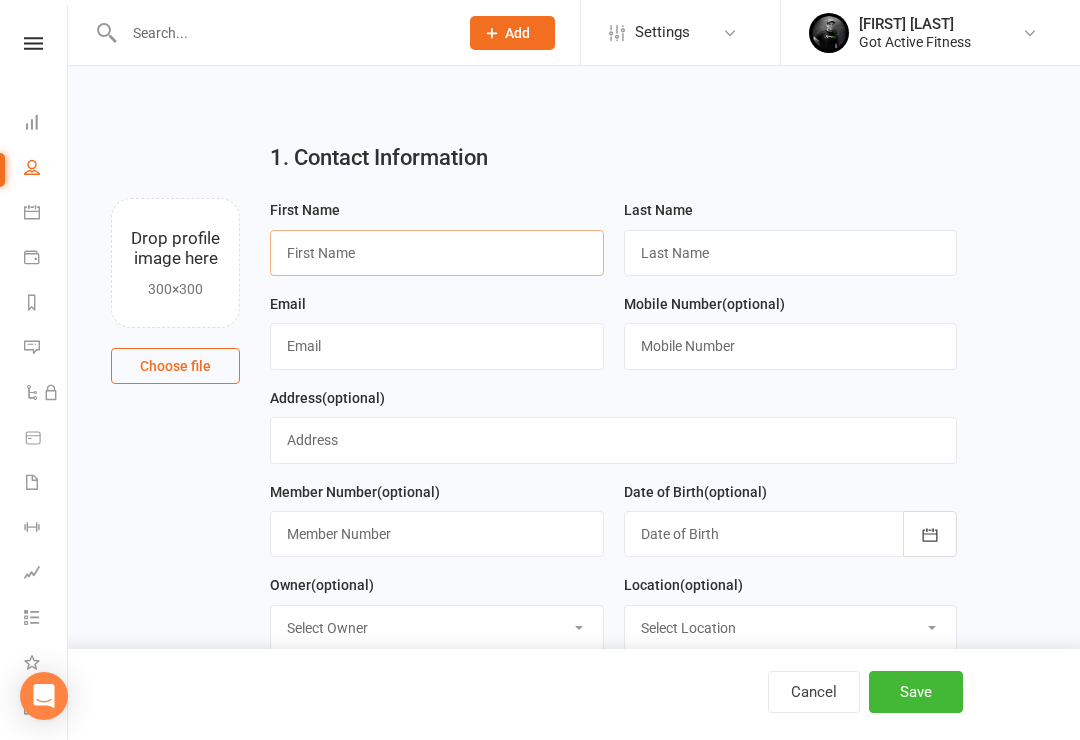 click at bounding box center (437, 253) 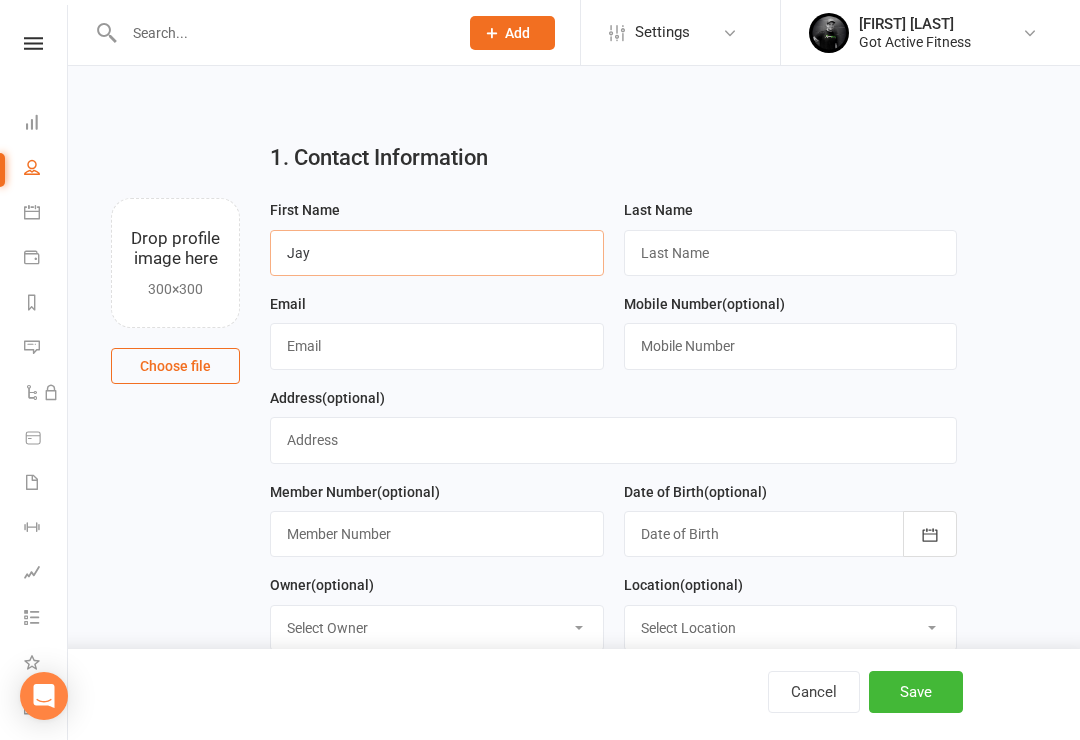 type on "Jay" 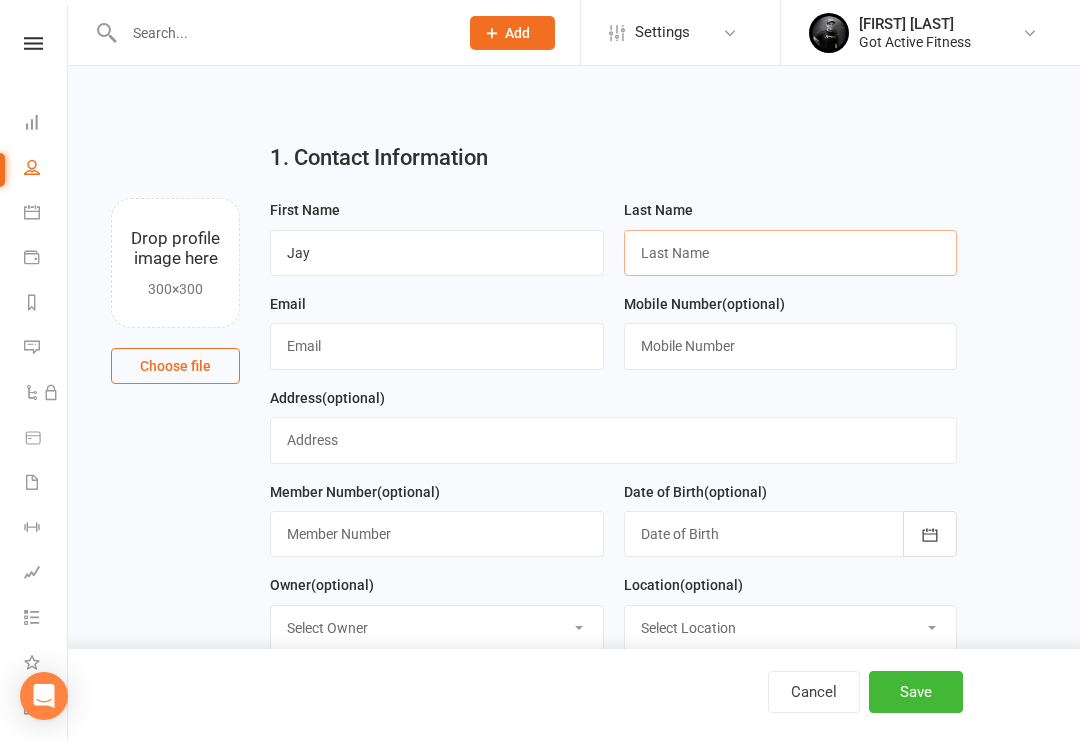 click at bounding box center [791, 253] 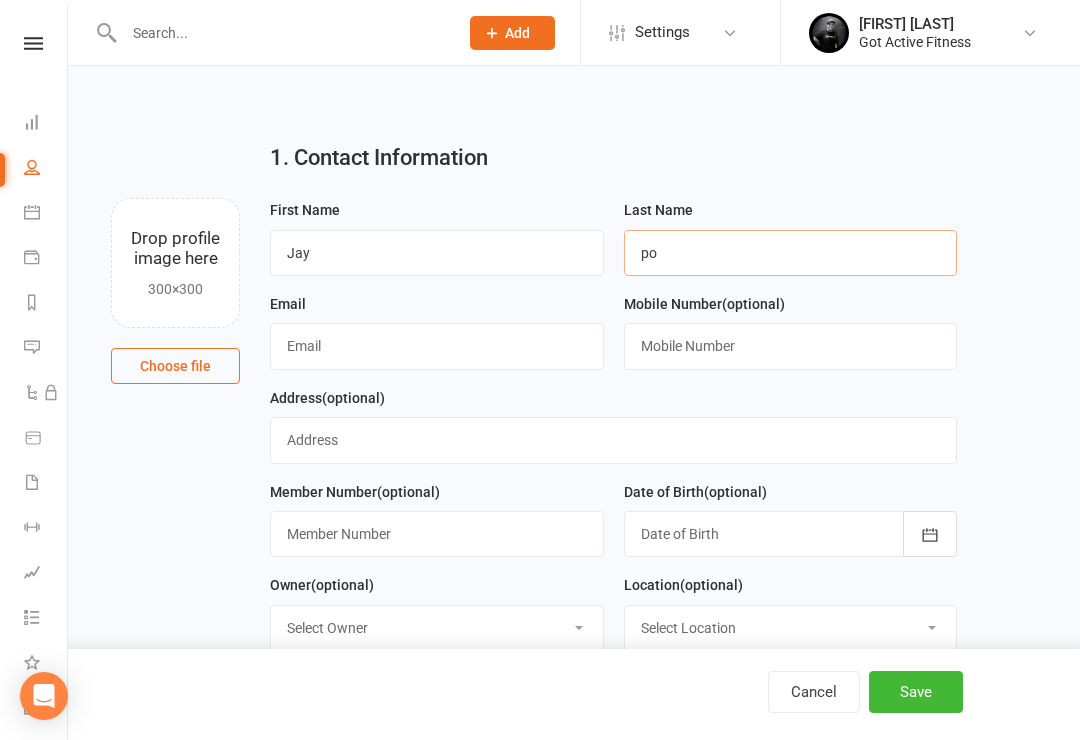 type on "p" 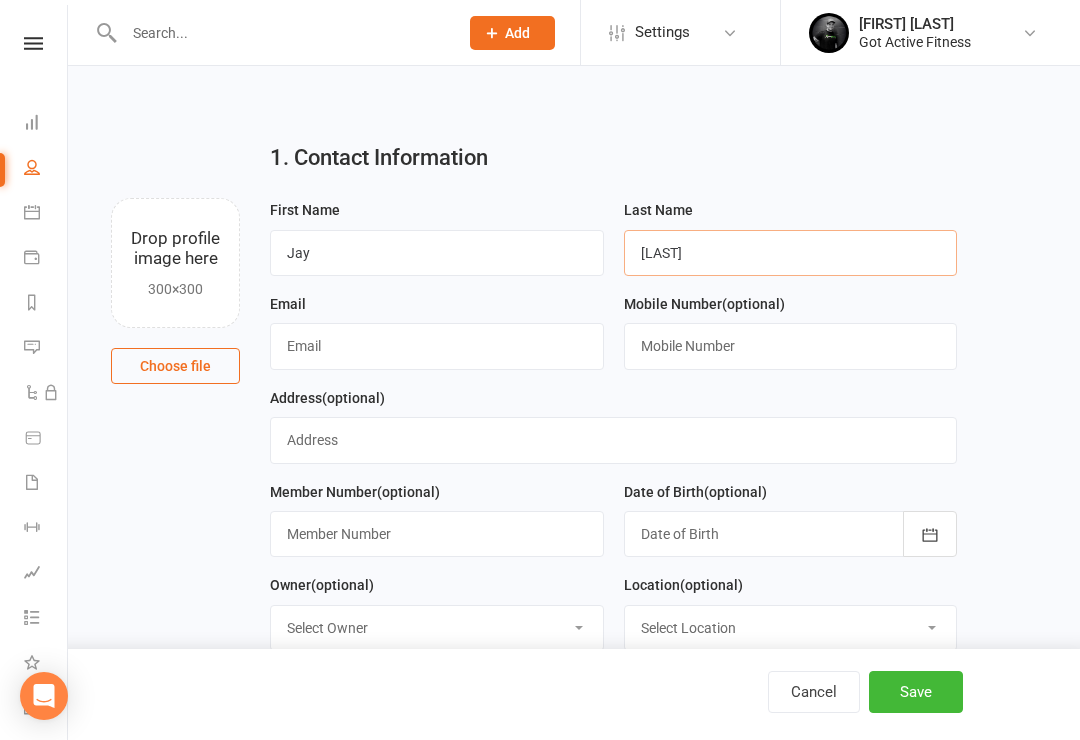 type on "[LAST]" 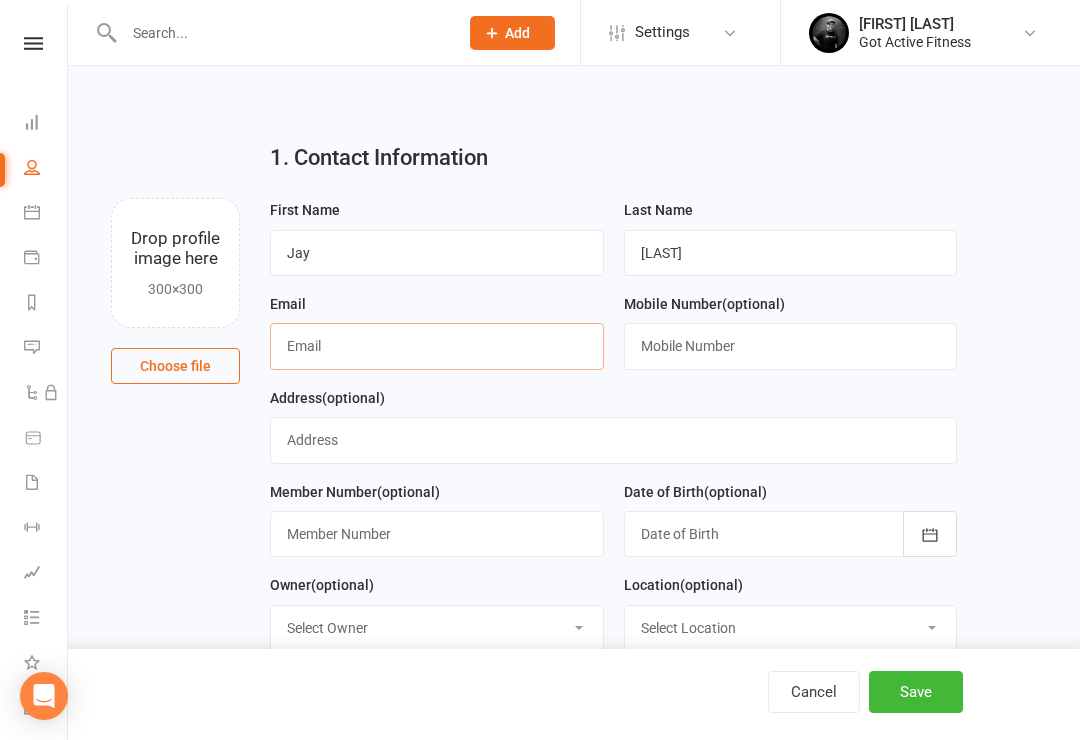 click at bounding box center [437, 346] 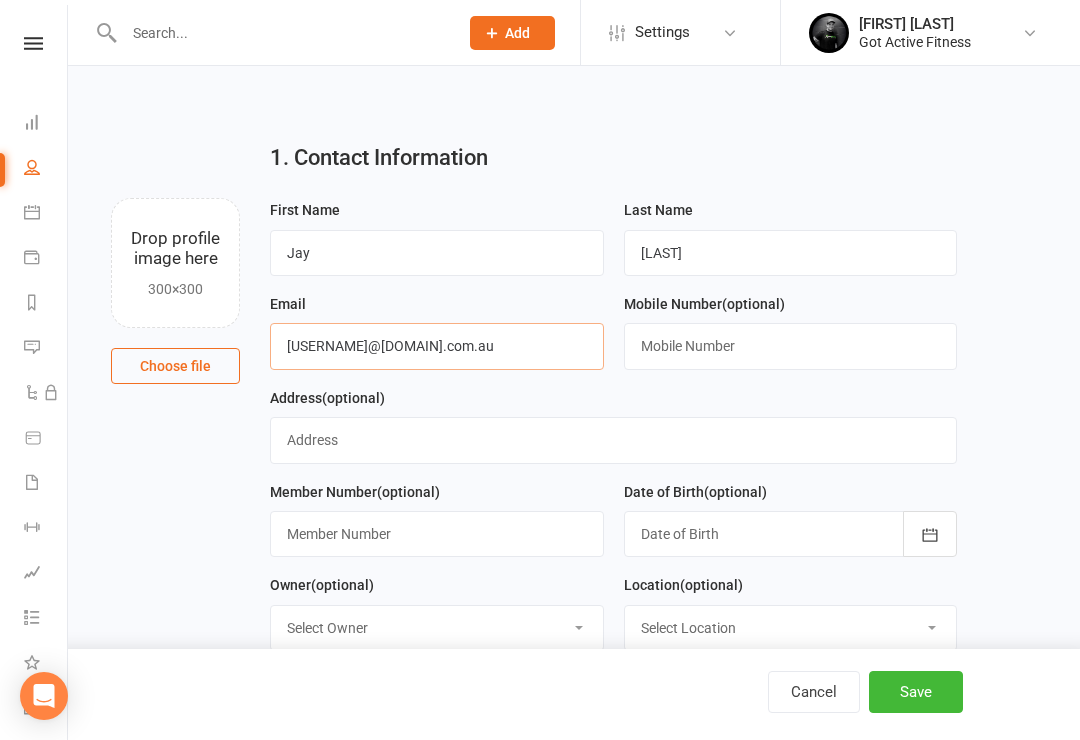 type on "[USERNAME]@[DOMAIN].com.au" 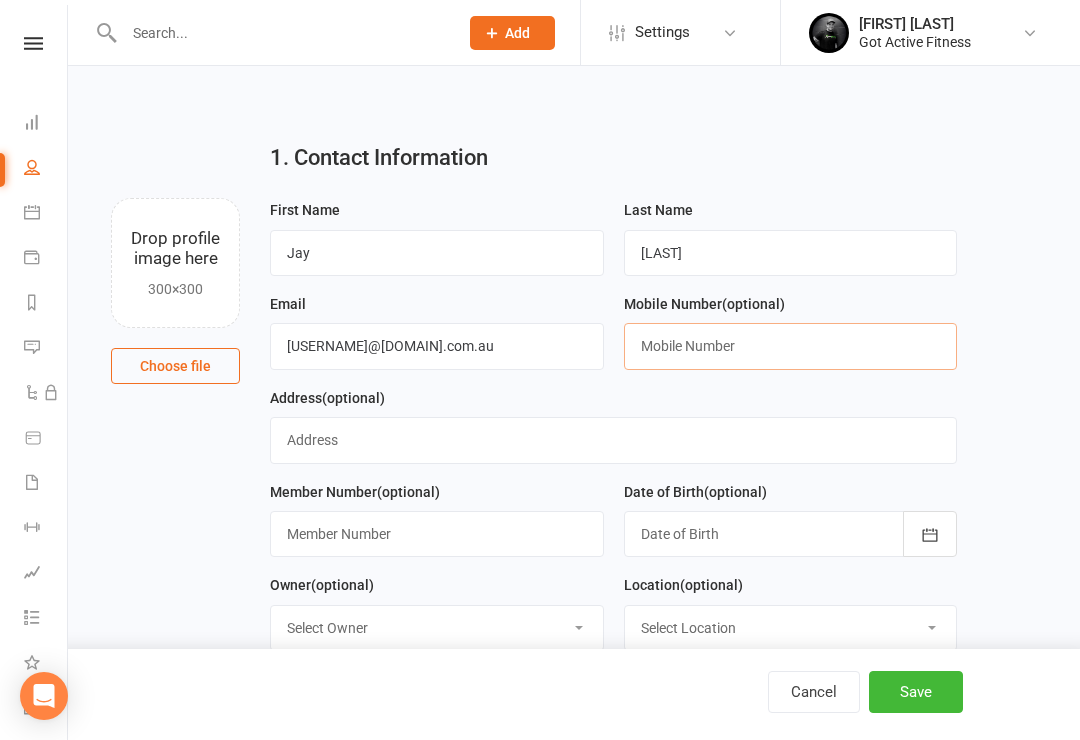 click at bounding box center (791, 346) 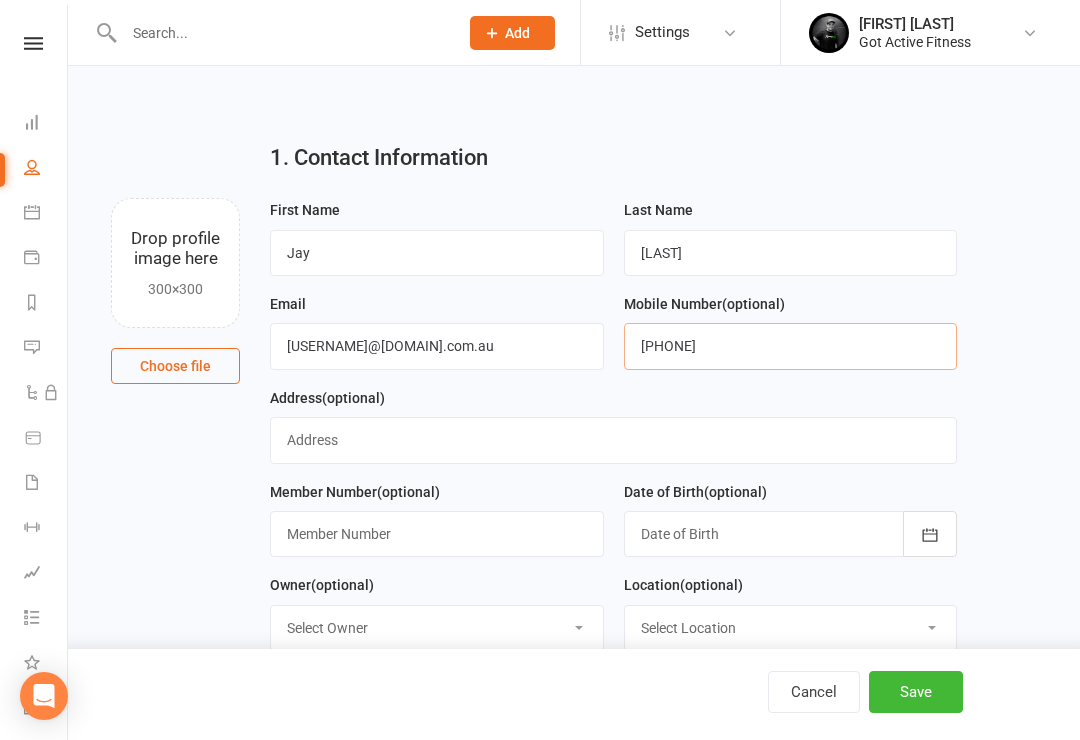 type on "[PHONE]" 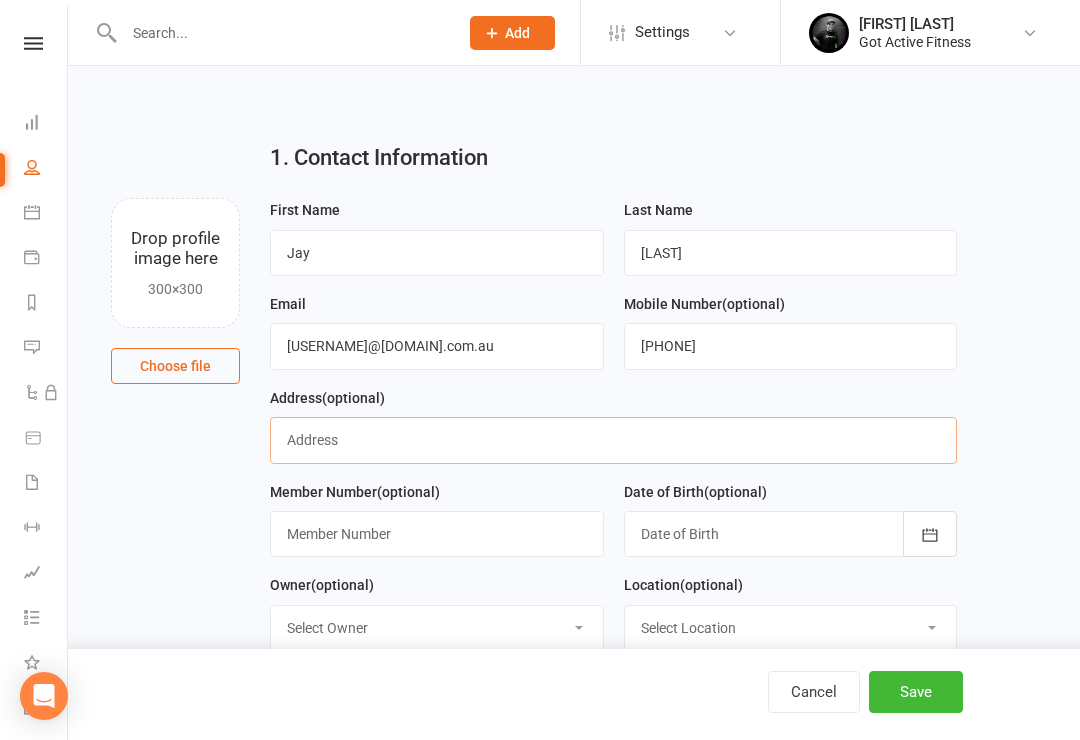 click at bounding box center (613, 440) 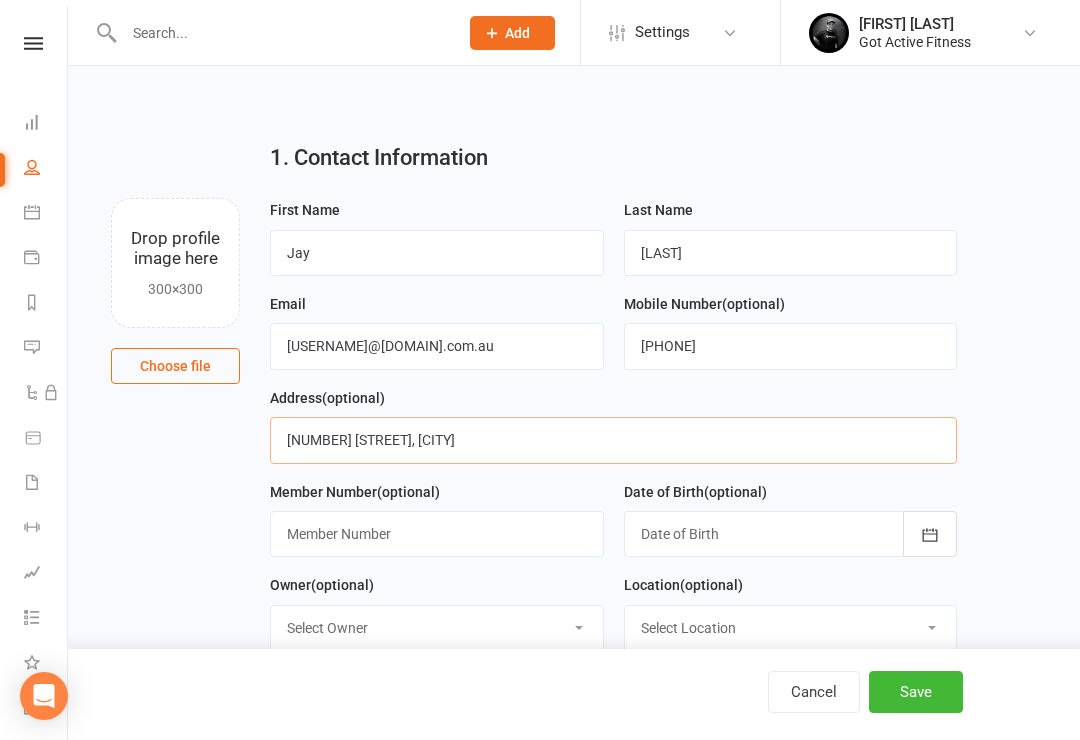 type on "[NUMBER] [STREET], [CITY]" 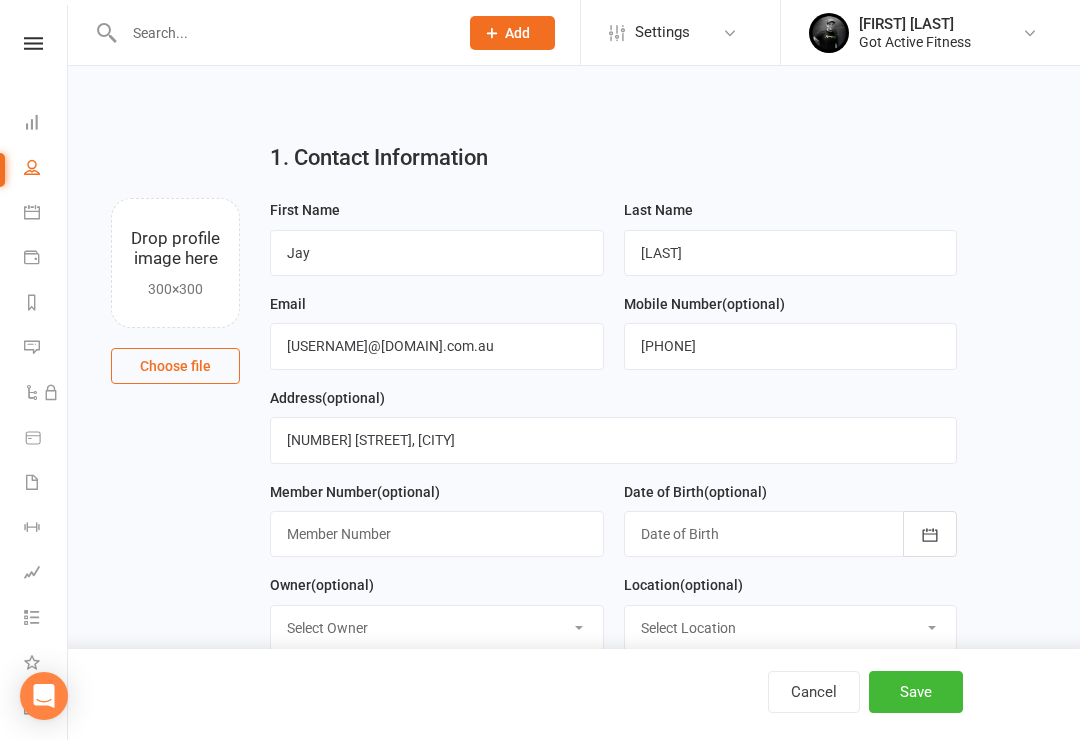 click at bounding box center (791, 534) 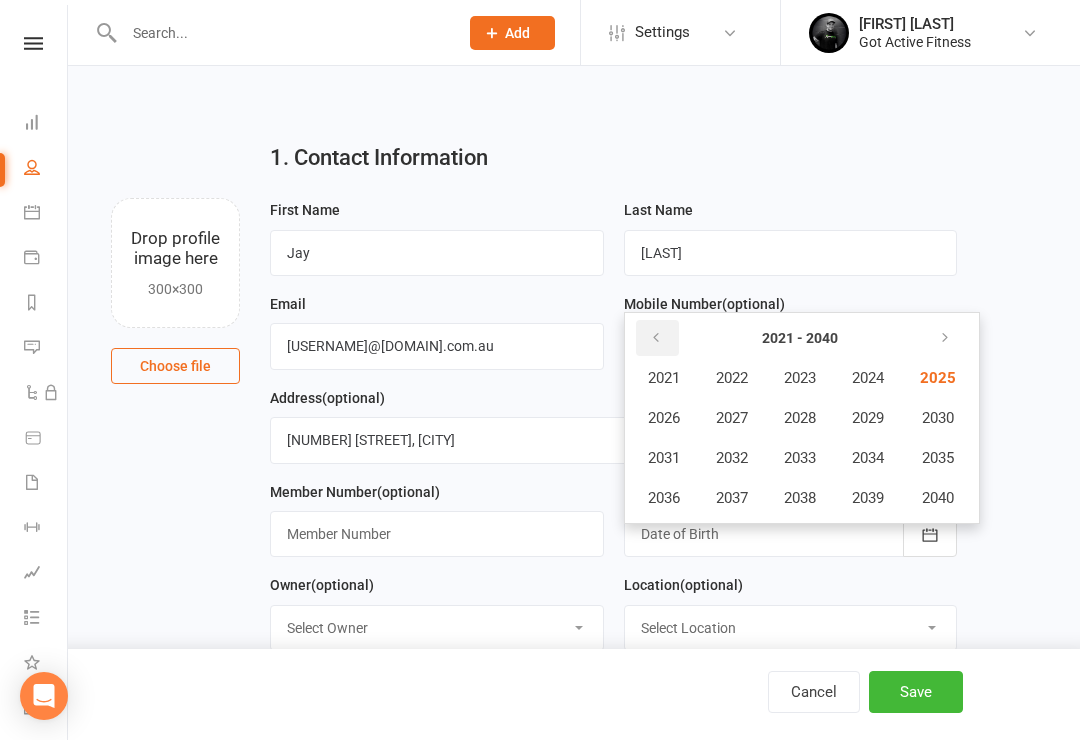 click at bounding box center [657, 338] 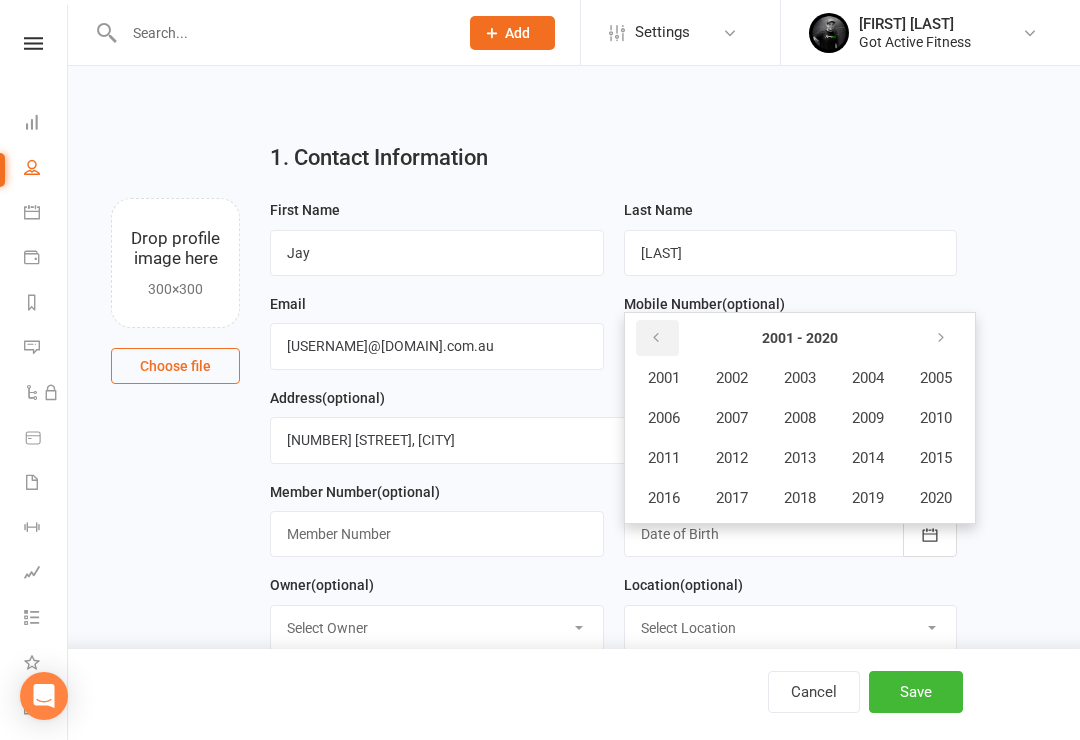 scroll, scrollTop: 4, scrollLeft: 0, axis: vertical 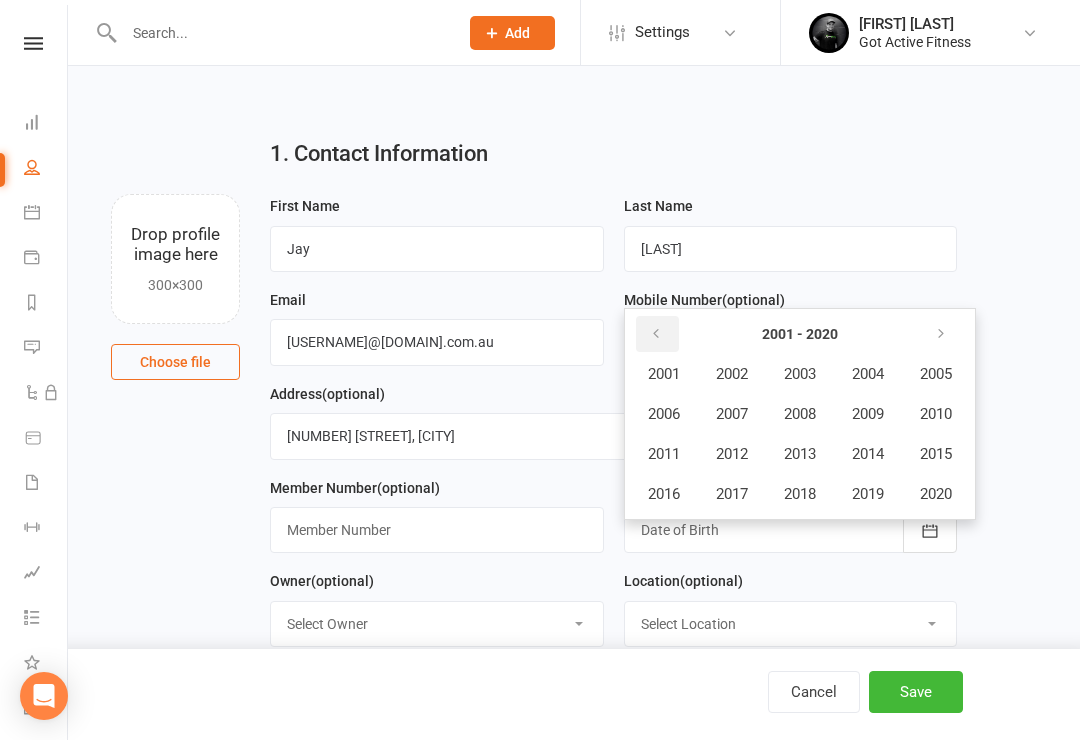 click at bounding box center (656, 334) 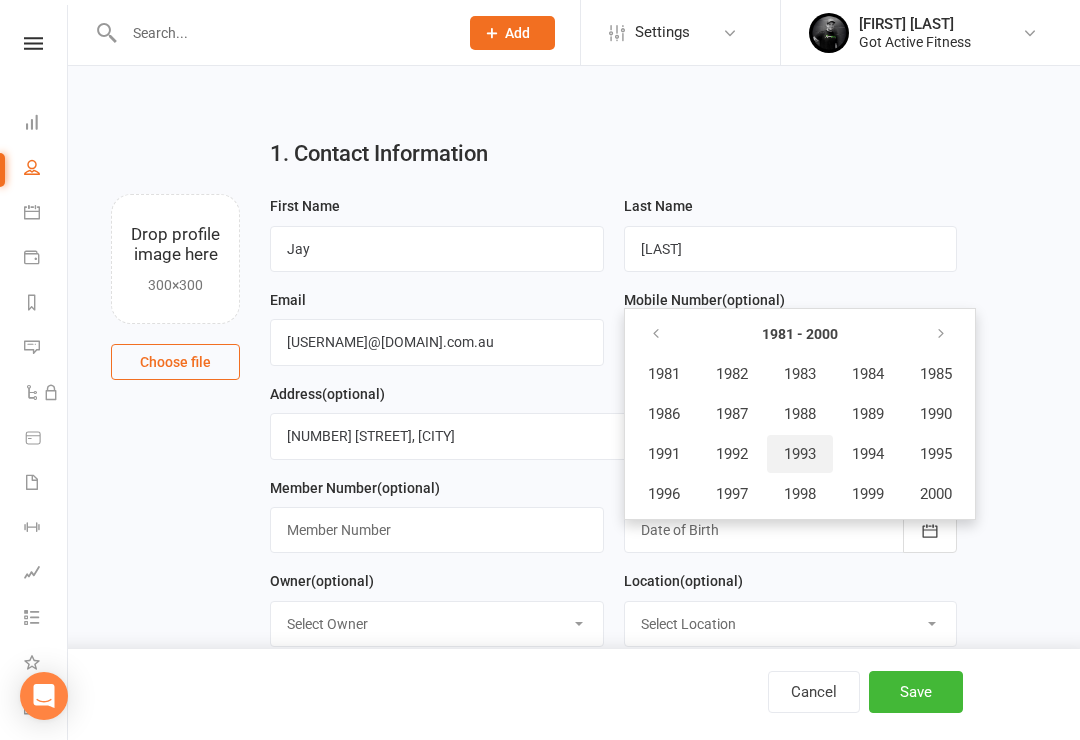 click on "1993" at bounding box center (800, 454) 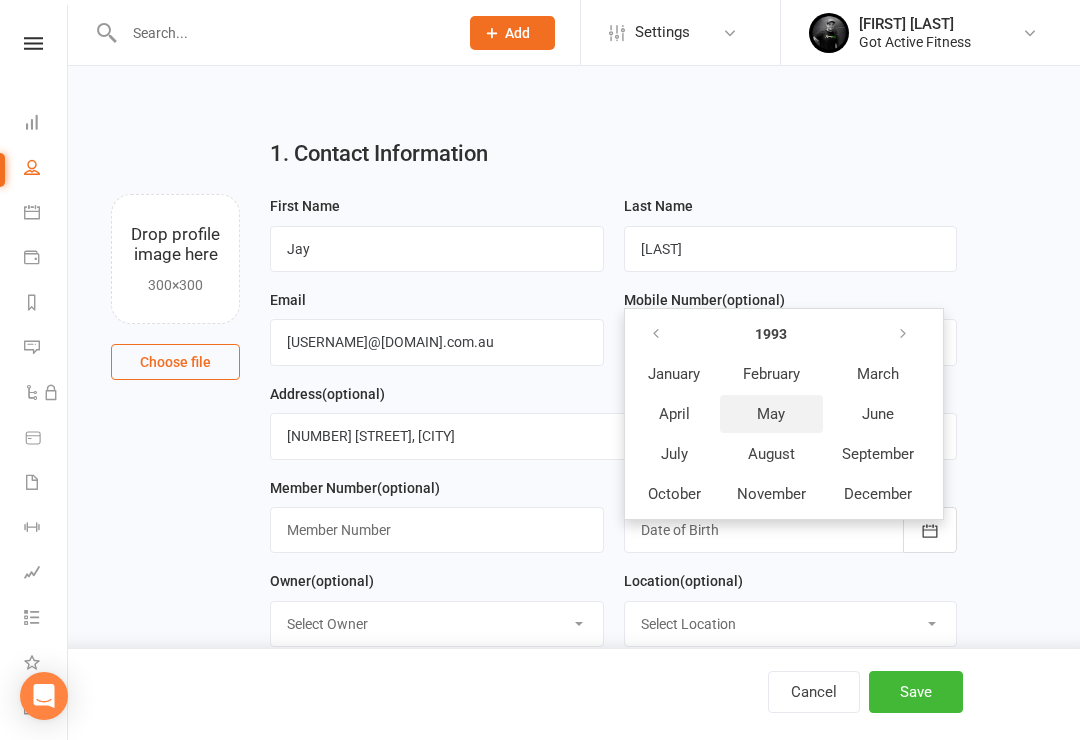 click on "May" at bounding box center (771, 414) 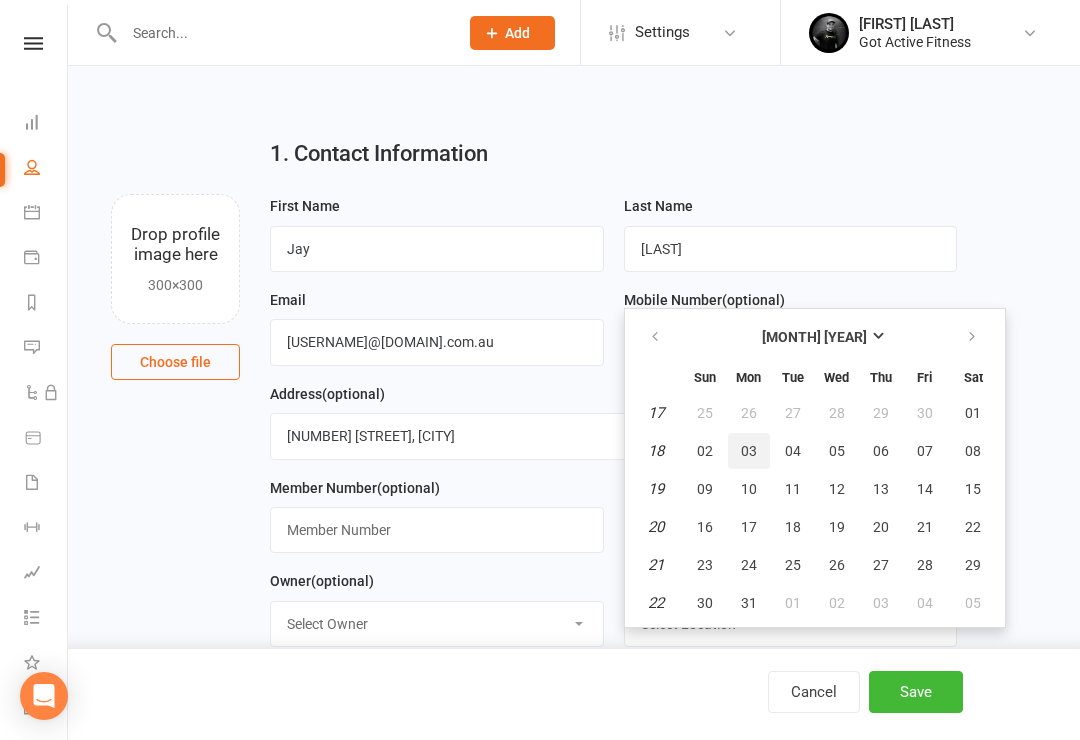 click on "03" at bounding box center [749, 451] 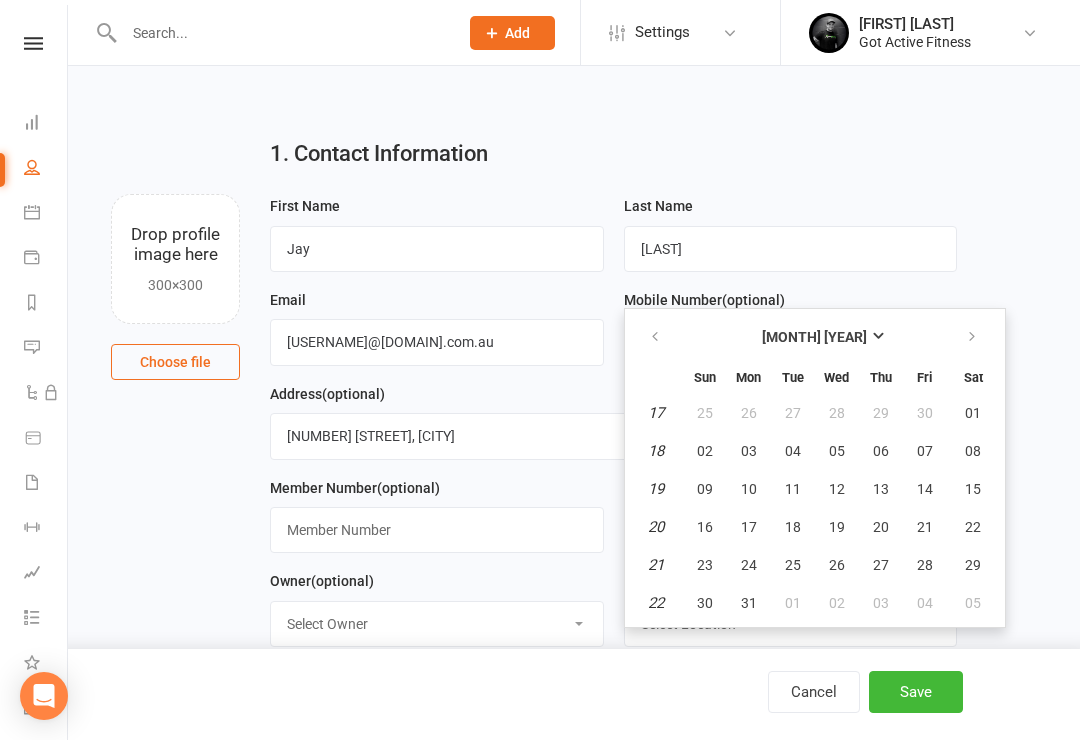 type on "[MONTH] [DAY] [YEAR]" 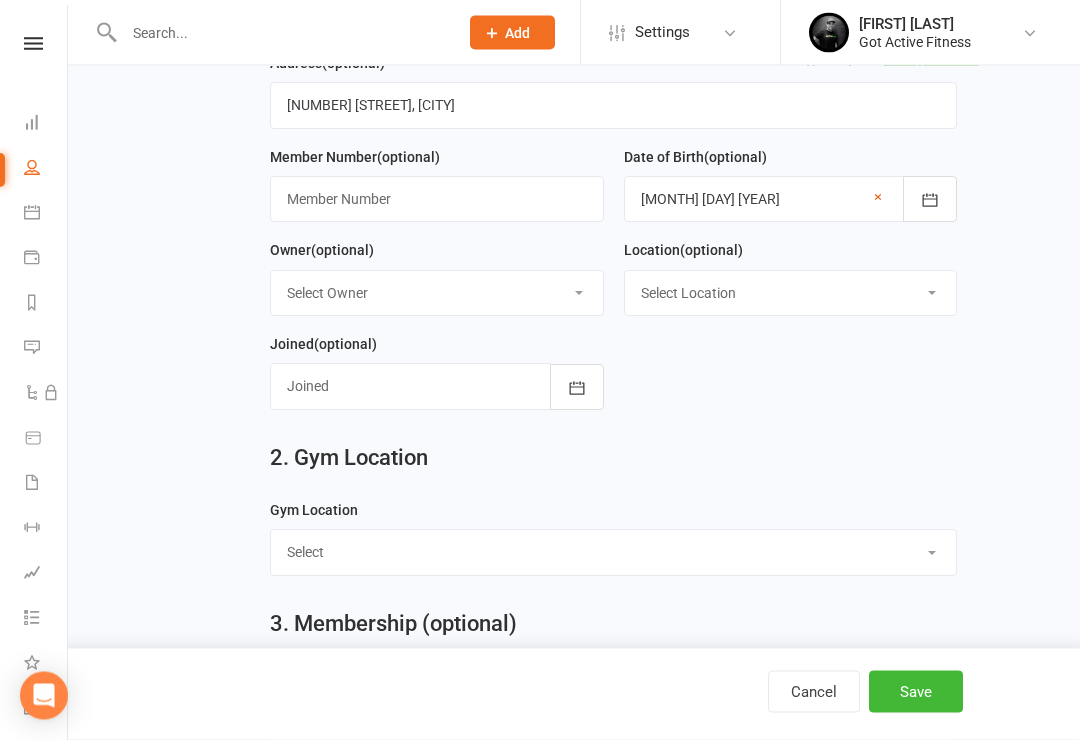 scroll, scrollTop: 333, scrollLeft: 0, axis: vertical 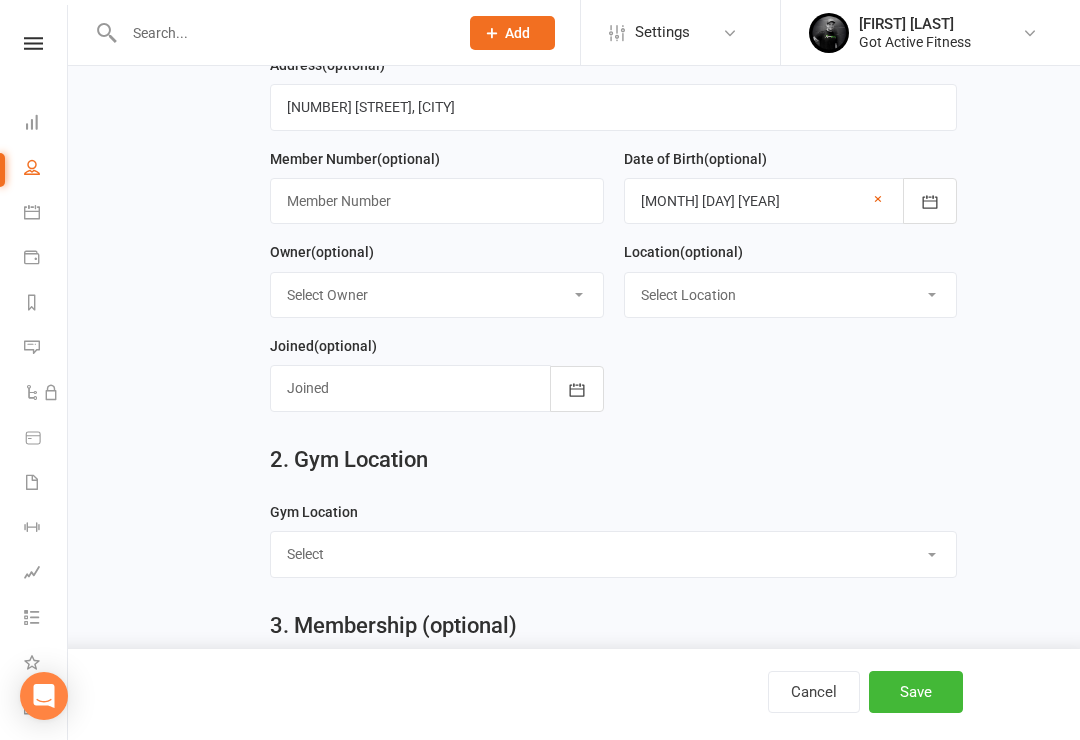 click on "Select Owner [FIRST] [LAST] [FIRST] [LAST] [FIRST] [LAST]" at bounding box center [437, 295] 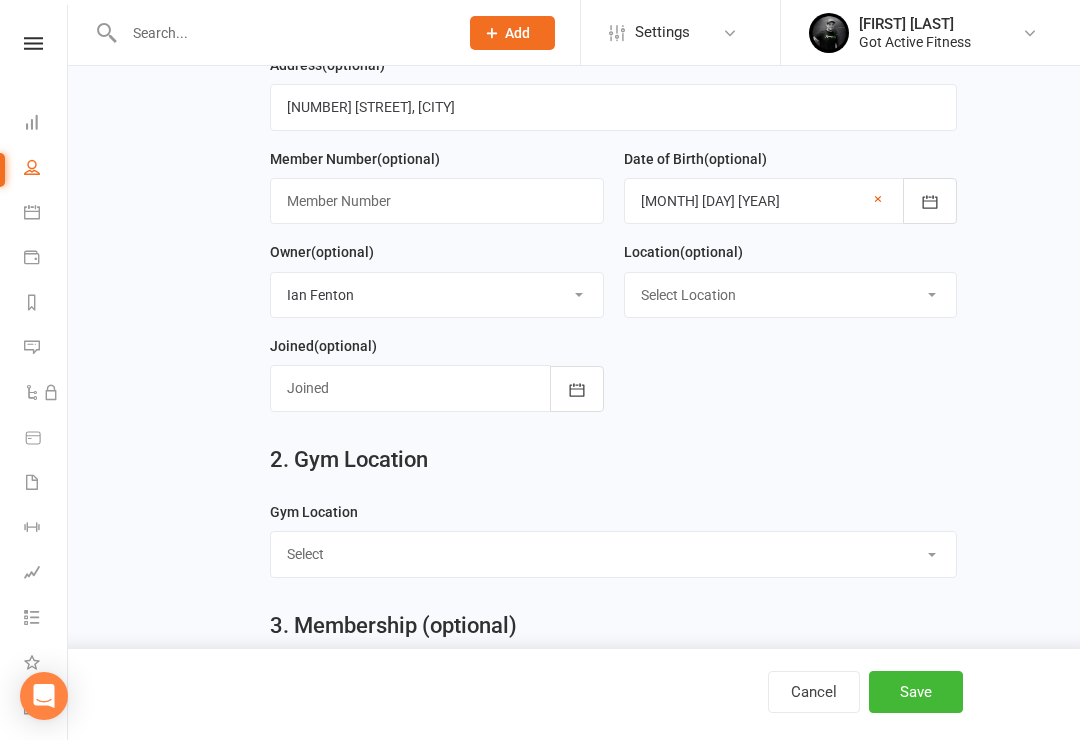 click on "Select Location Example Room (Rename me!) Gym - Gin Gin Gym - MPB" at bounding box center (791, 295) 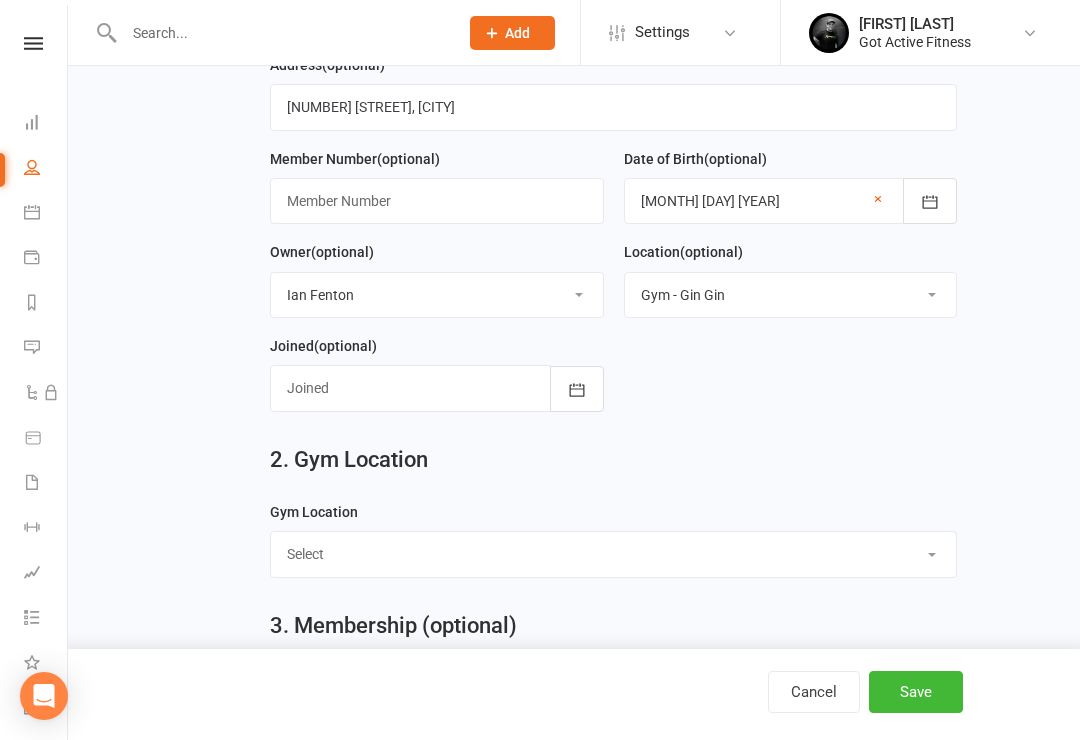 click 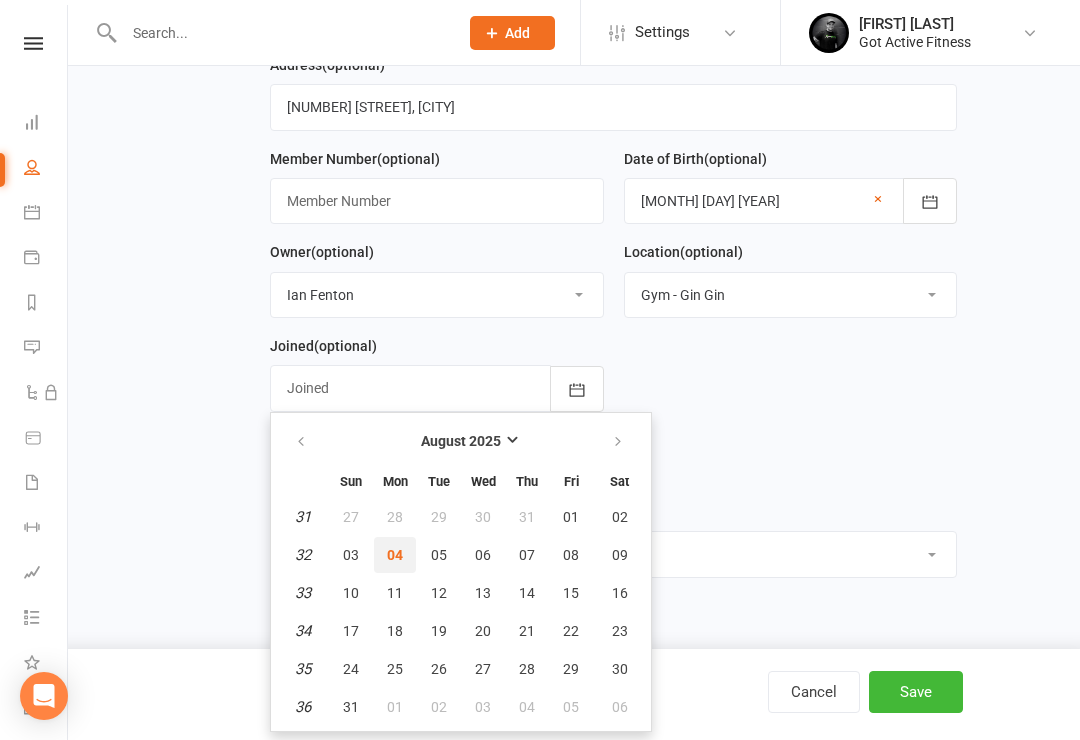 click on "04" at bounding box center (395, 555) 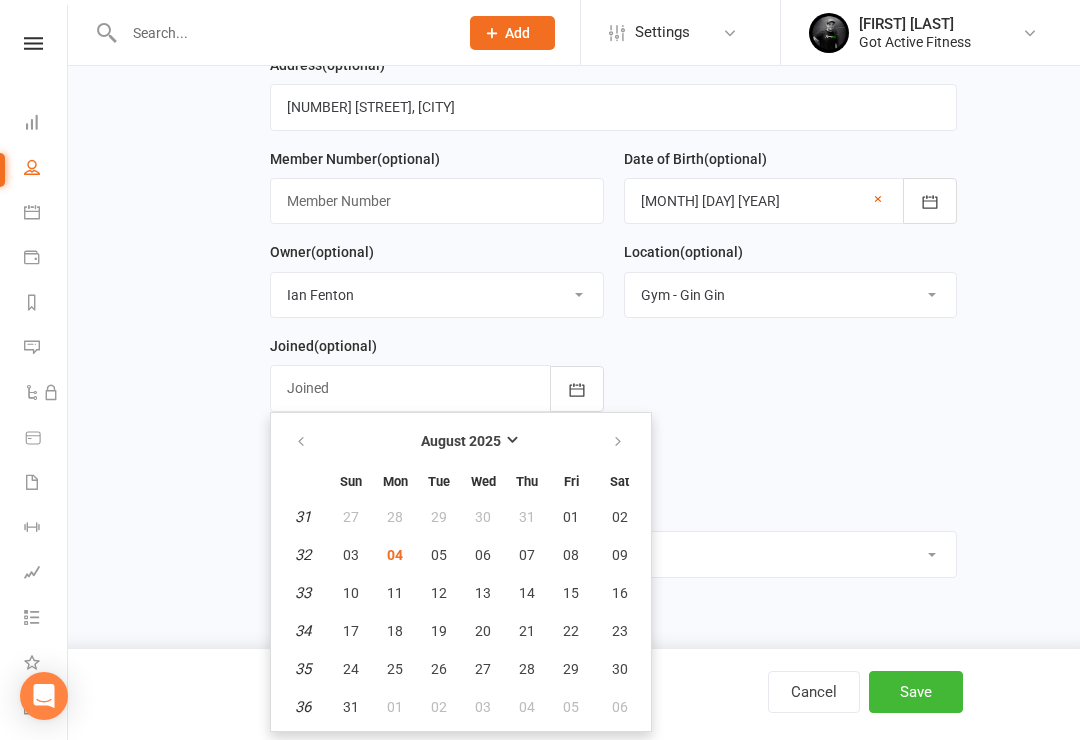 type on "04 Aug 2025" 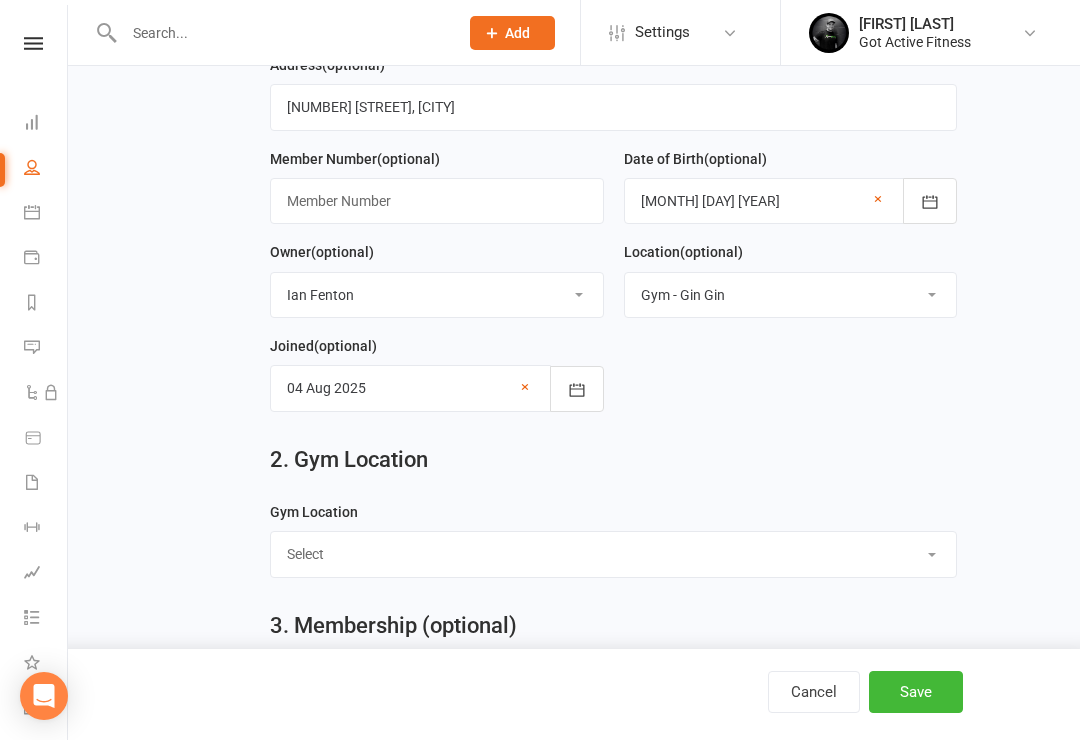 click on "Select [CITY] [CITY] [CITY]" at bounding box center [613, 554] 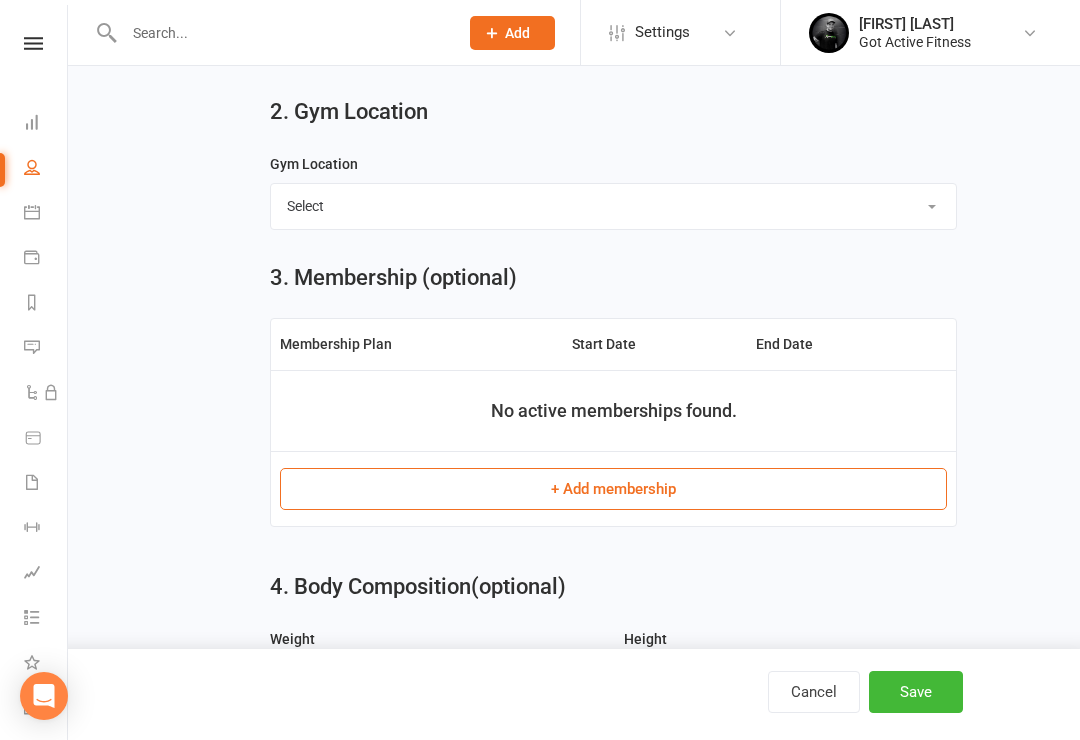 scroll, scrollTop: 681, scrollLeft: 0, axis: vertical 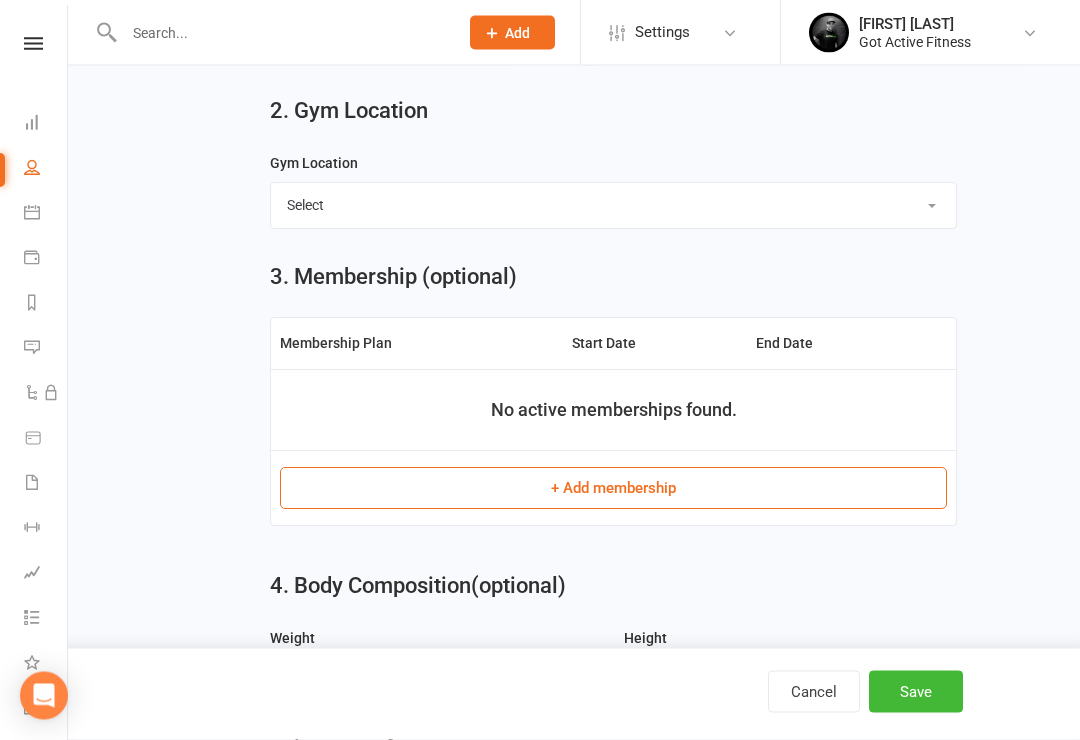 click on "+ Add membership" at bounding box center (613, 489) 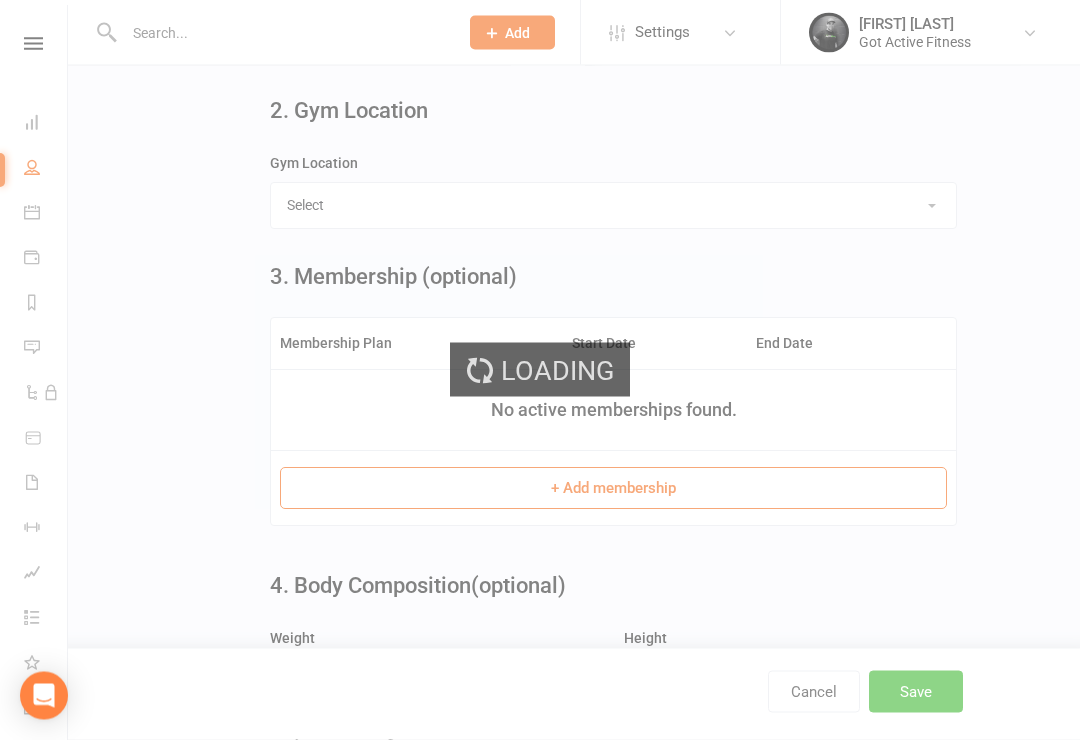 scroll, scrollTop: 682, scrollLeft: 0, axis: vertical 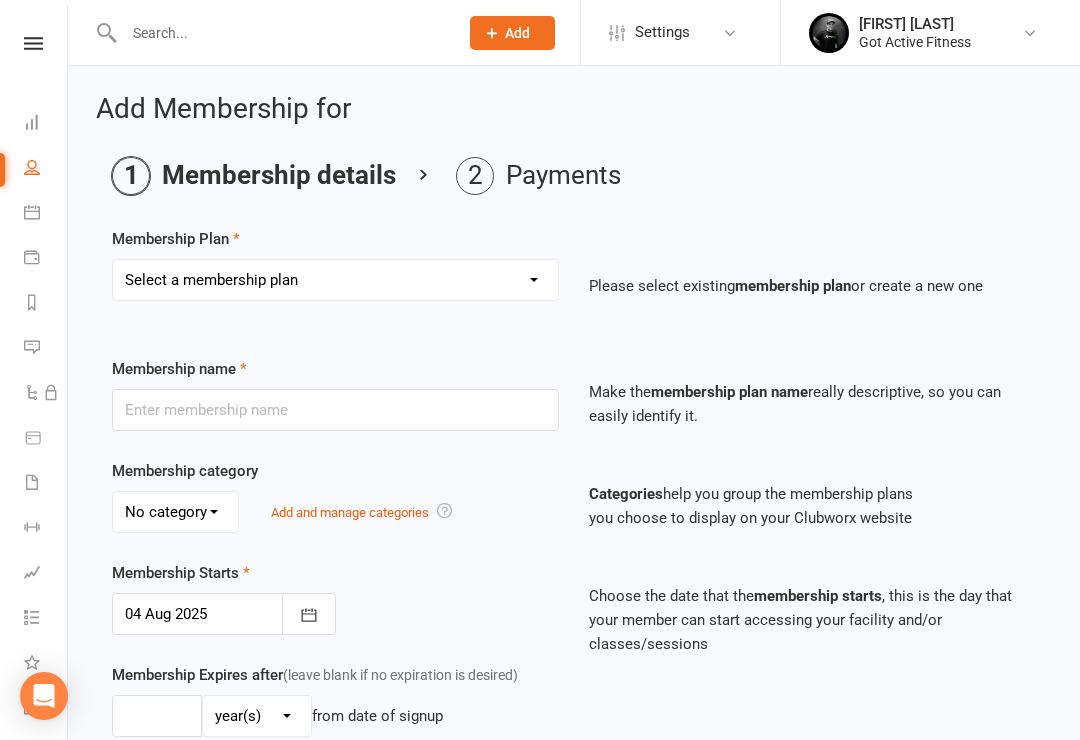 click on "Select a membership plan Create new Membership Plan DD - Gym (No Contract) Upfront - 1 Week Gym Upfront - 1 Month Gym Upfront - 3 Months Gym Upfront - 6 Months Gym Upfront - 12 Months Gym FP 30 days For $30 DD - Gym Access (Foundation) Evolution Mining 3 and 1 Mining Membership 2 on 1 0ff mining" at bounding box center [335, 280] 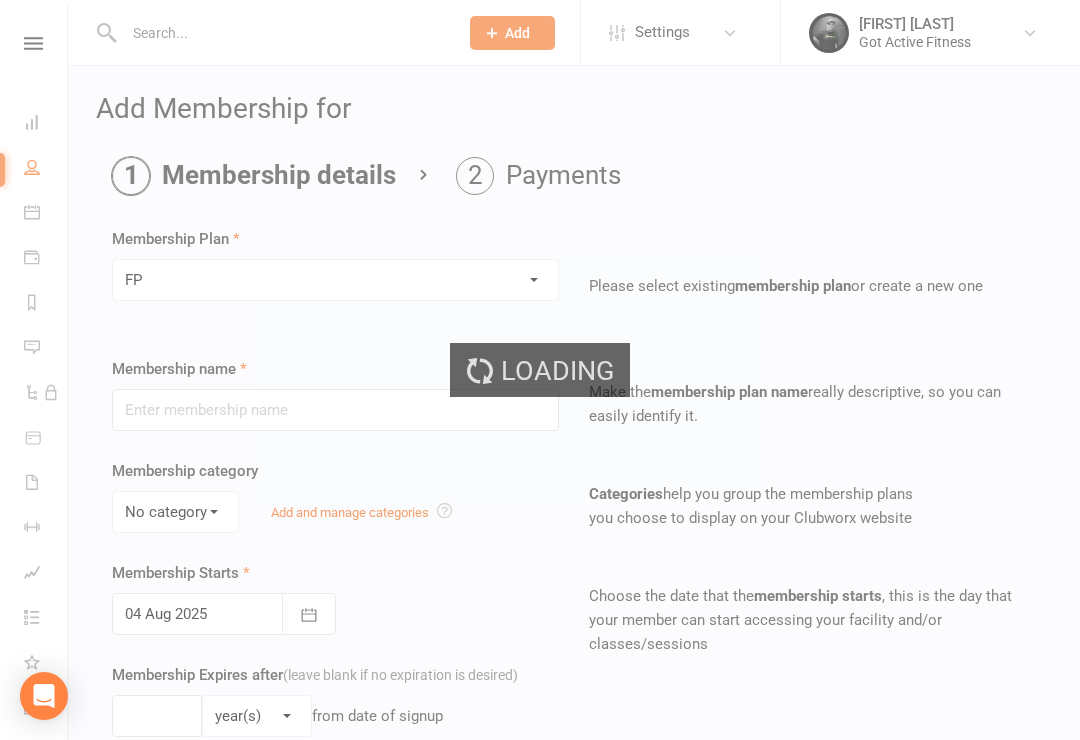 type on "FP" 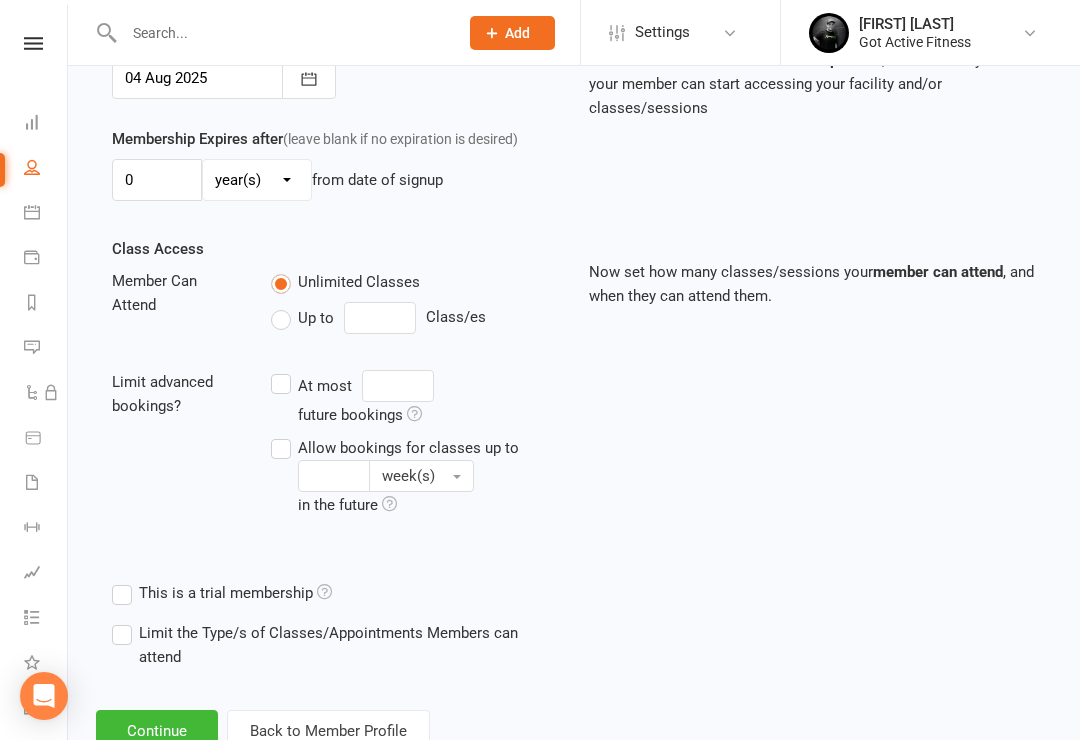 scroll, scrollTop: 590, scrollLeft: 0, axis: vertical 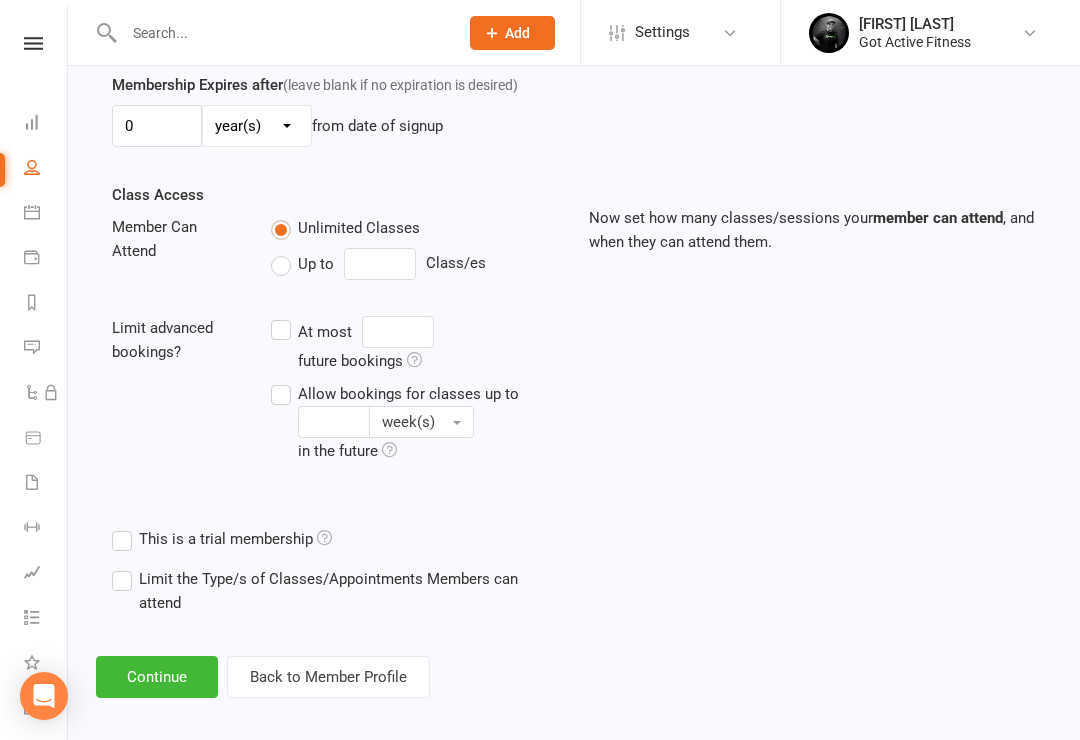 click on "Continue" at bounding box center [157, 677] 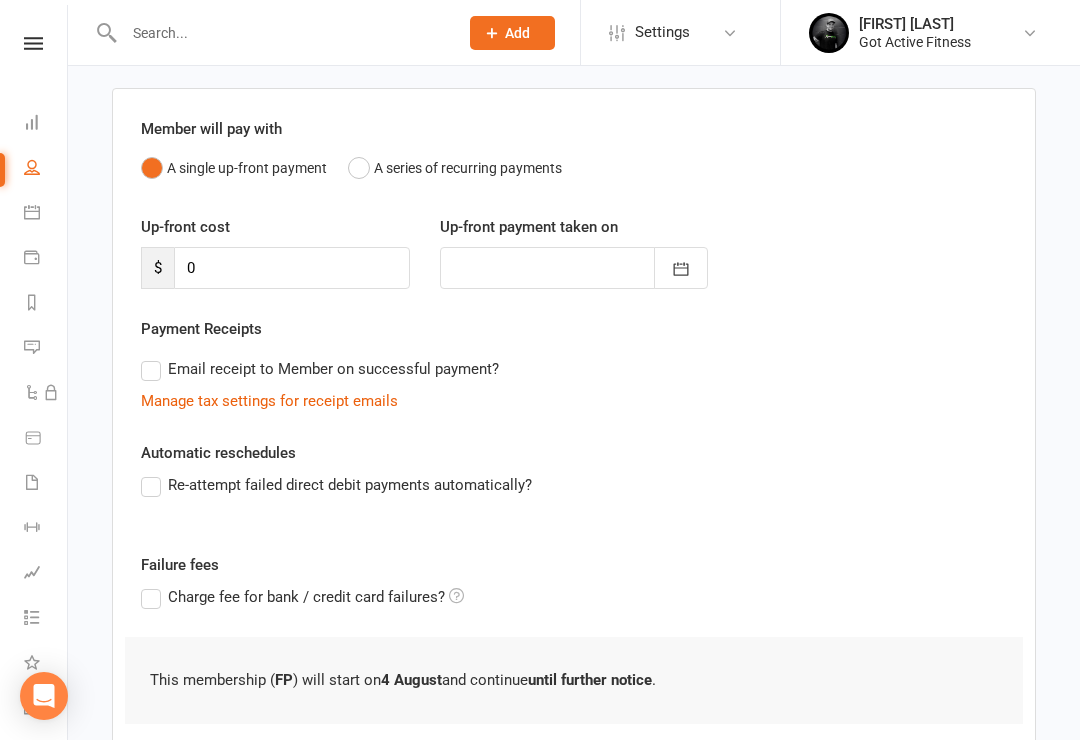 scroll, scrollTop: 254, scrollLeft: 0, axis: vertical 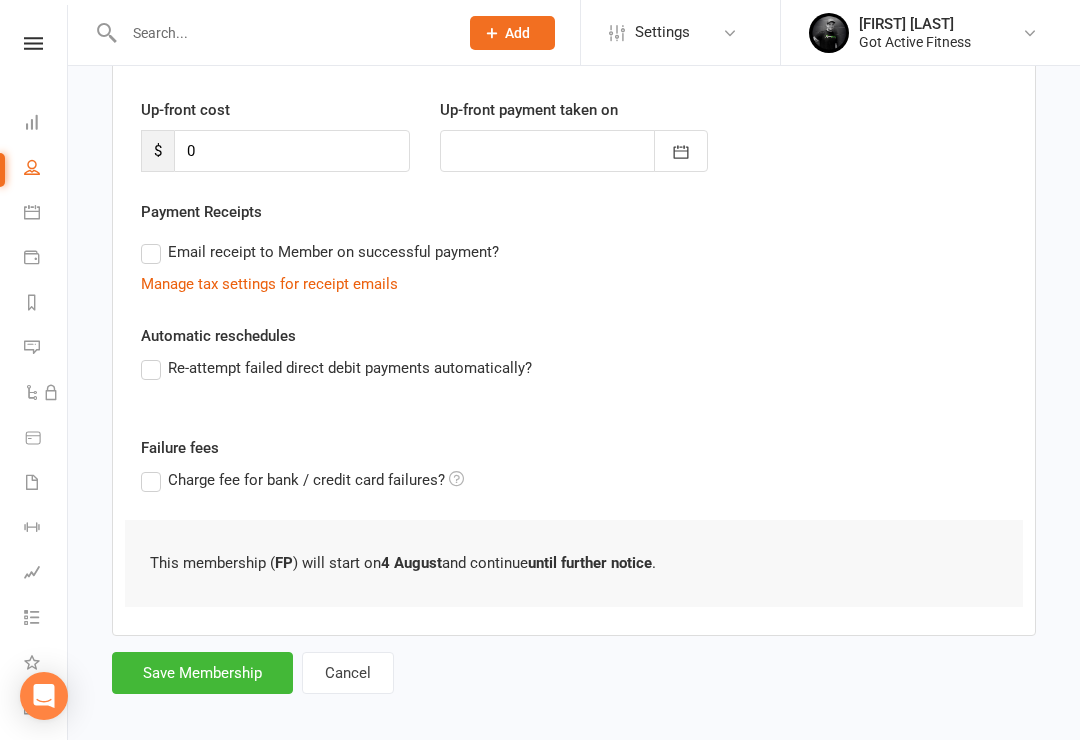 click on "Save Membership" at bounding box center (202, 673) 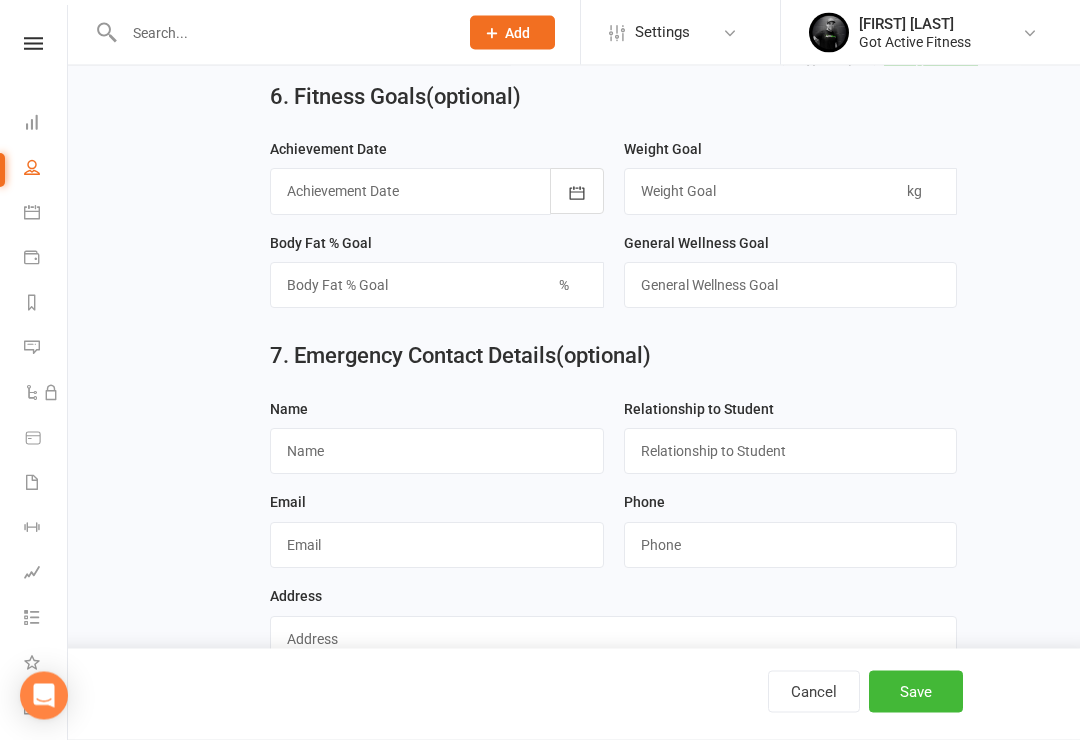 scroll, scrollTop: 1817, scrollLeft: 0, axis: vertical 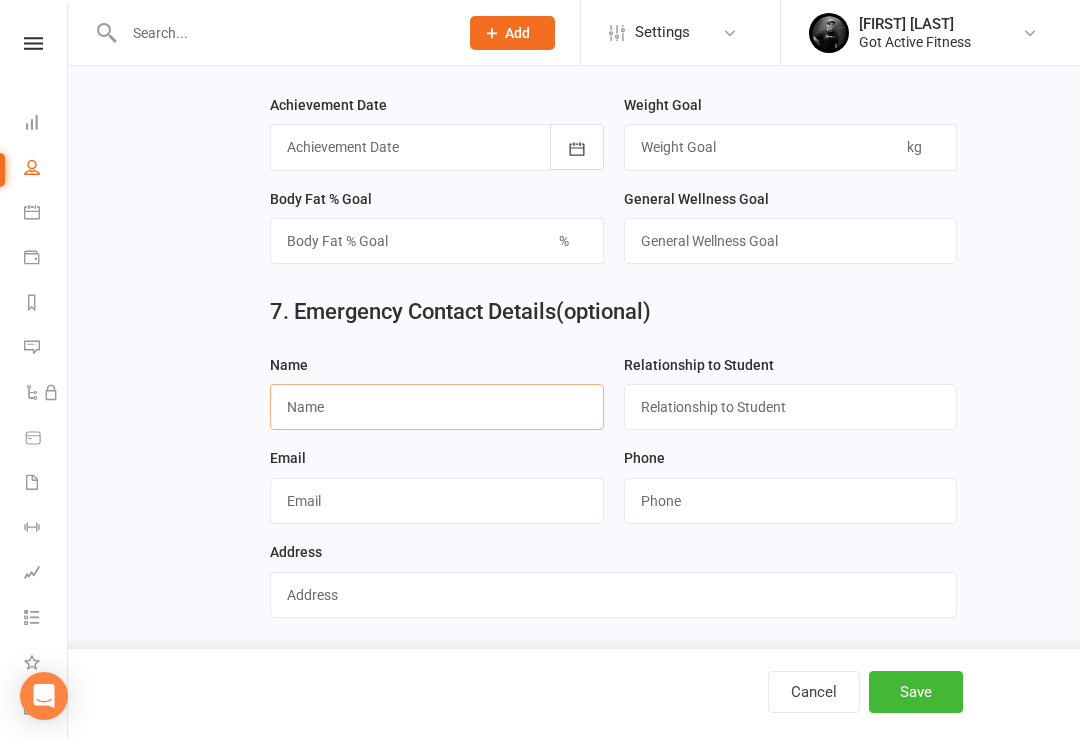 click at bounding box center (437, 407) 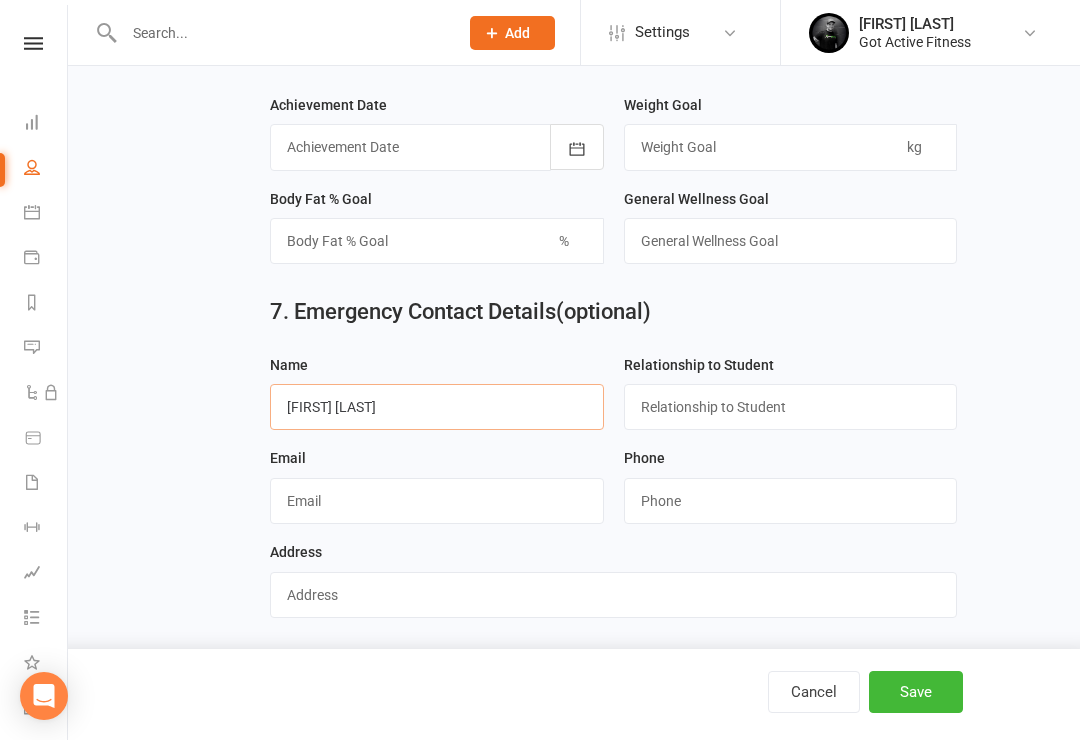 click on "[FIRST] [LAST]" at bounding box center [437, 407] 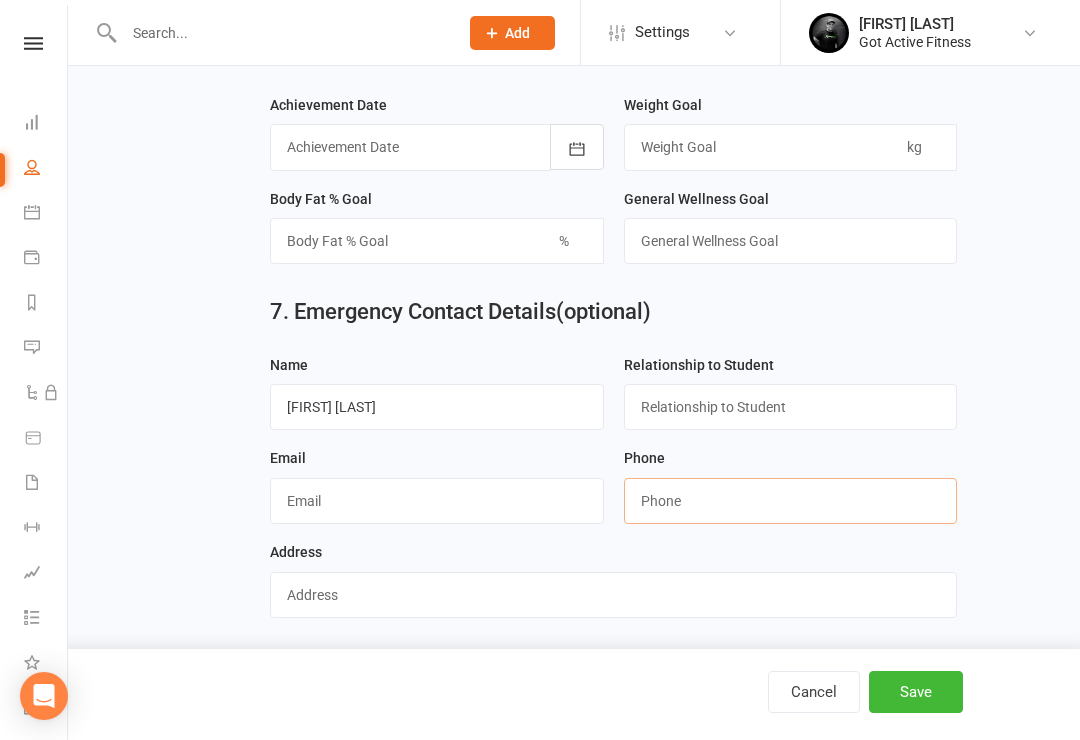 click at bounding box center (791, 501) 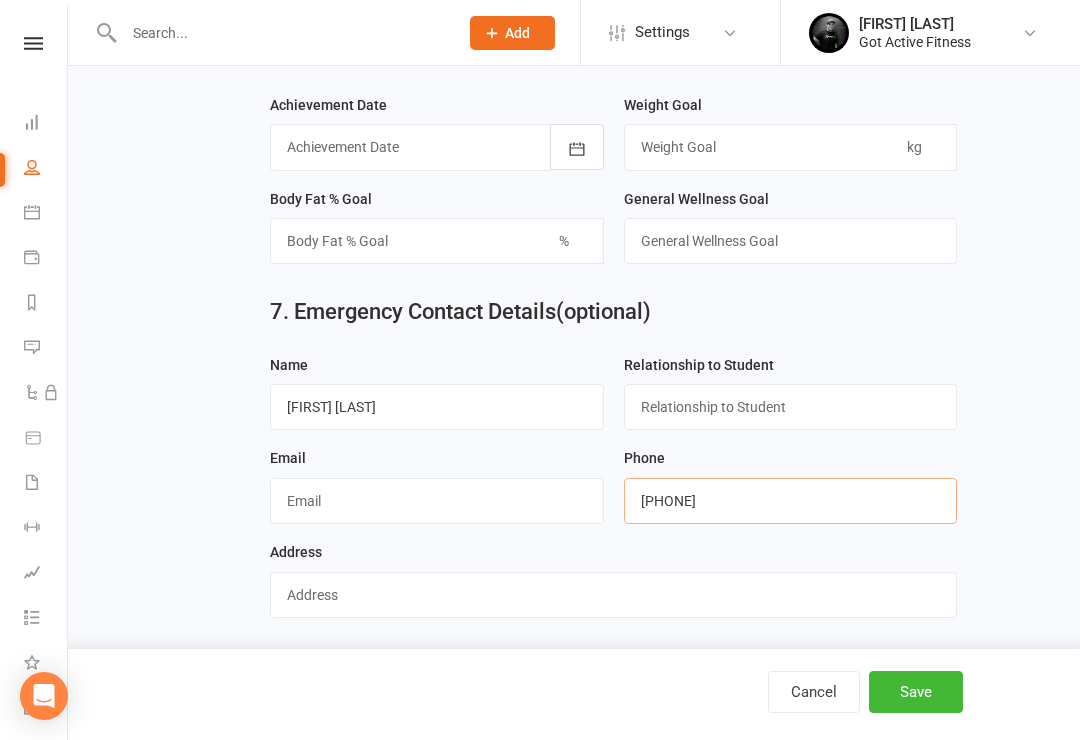 scroll, scrollTop: 1848, scrollLeft: 0, axis: vertical 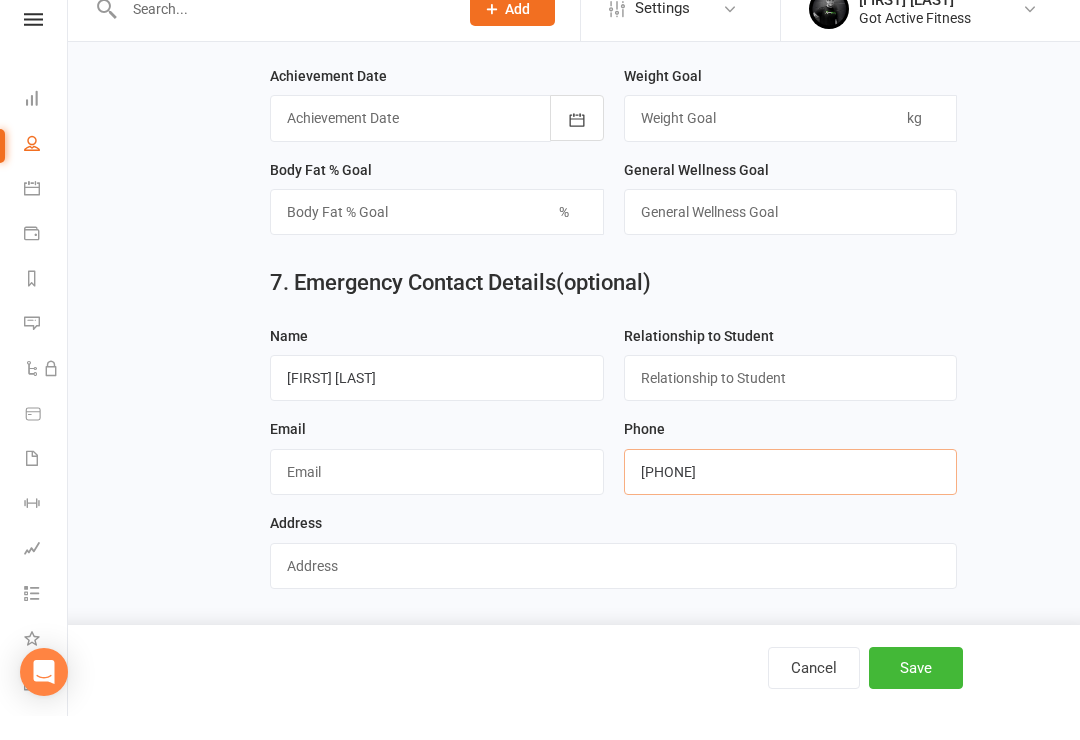 type on "[PHONE]" 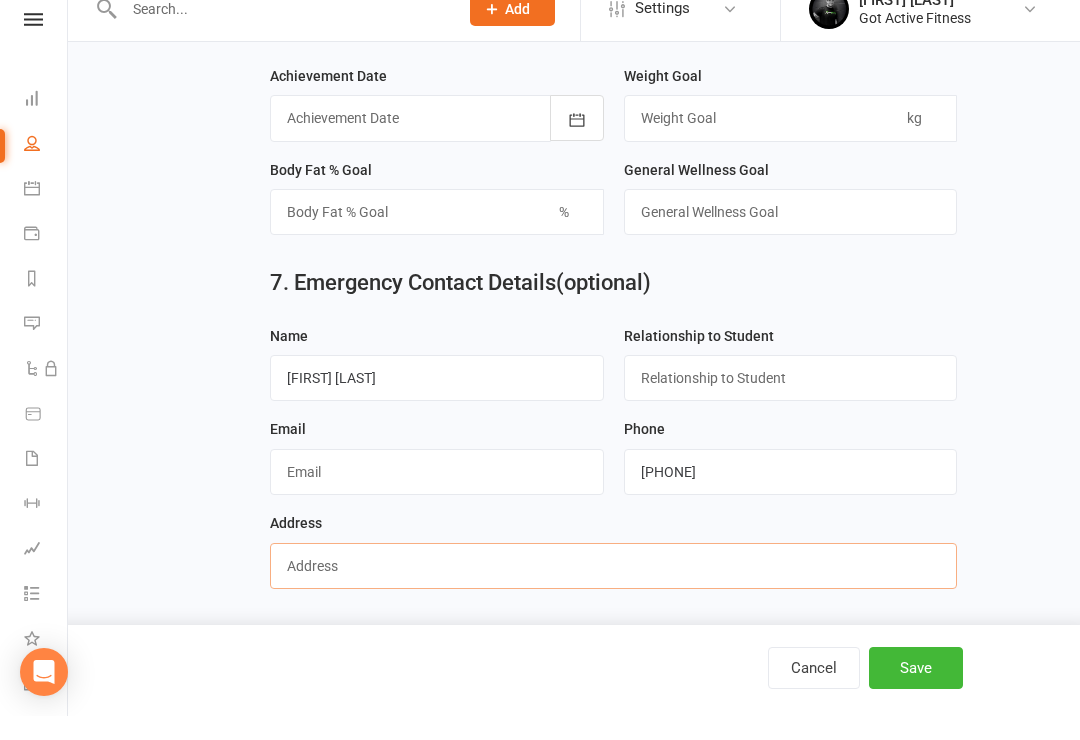 click at bounding box center (613, 590) 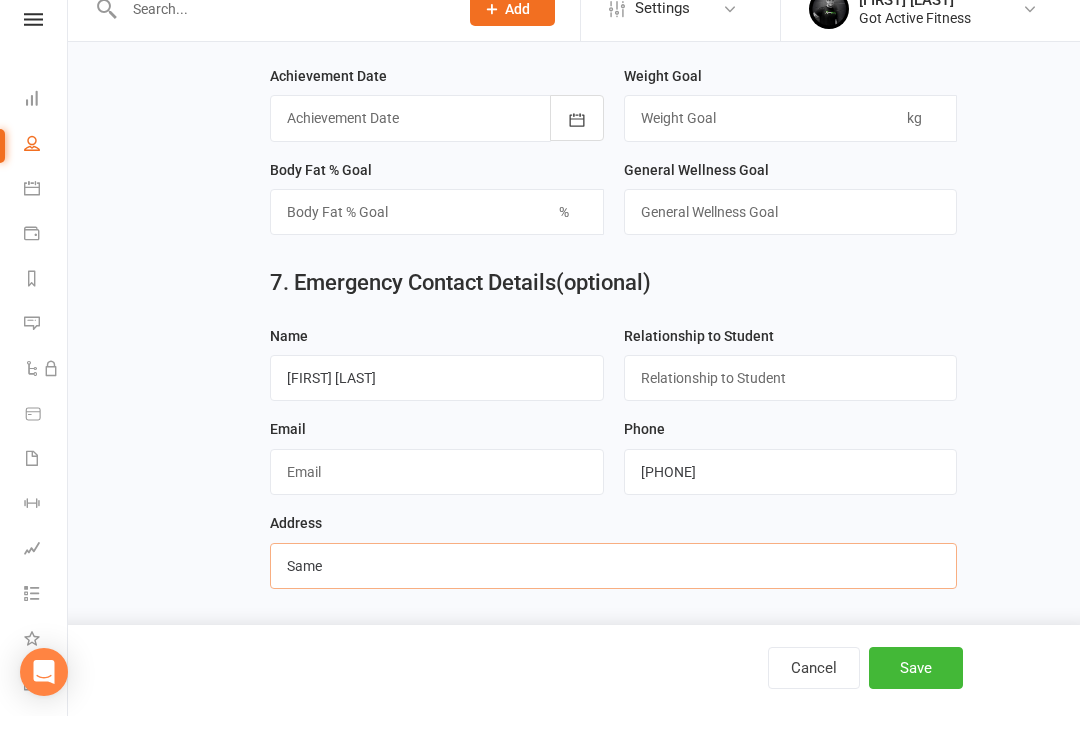 type on "Same" 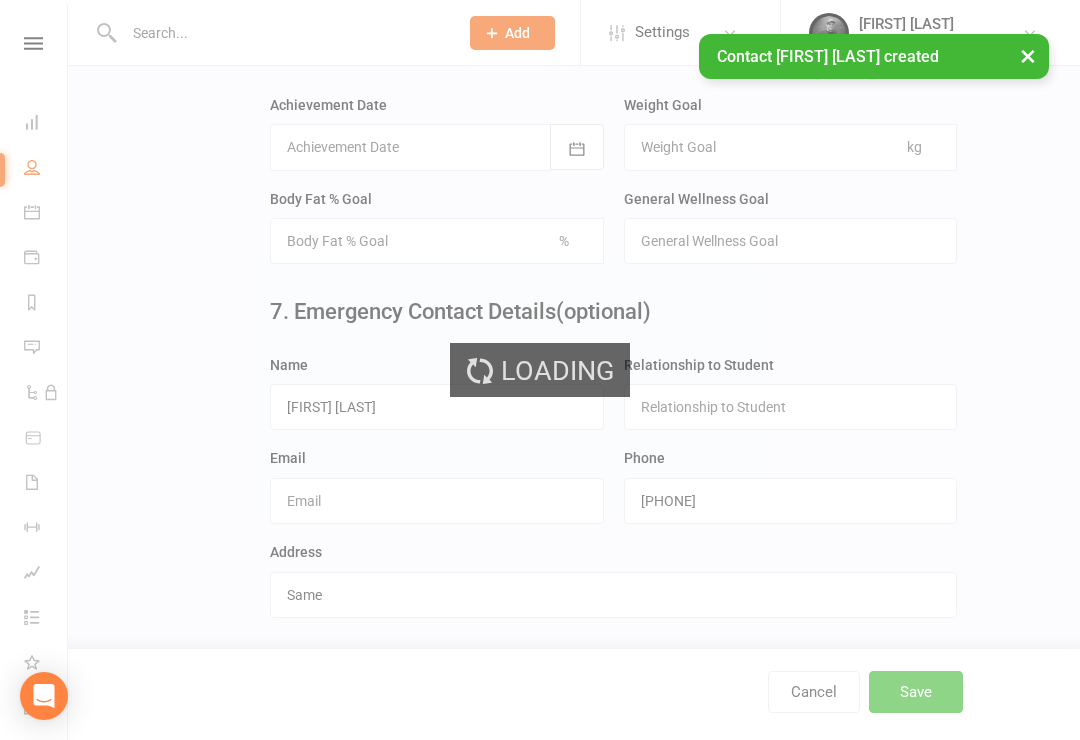 scroll, scrollTop: 0, scrollLeft: 0, axis: both 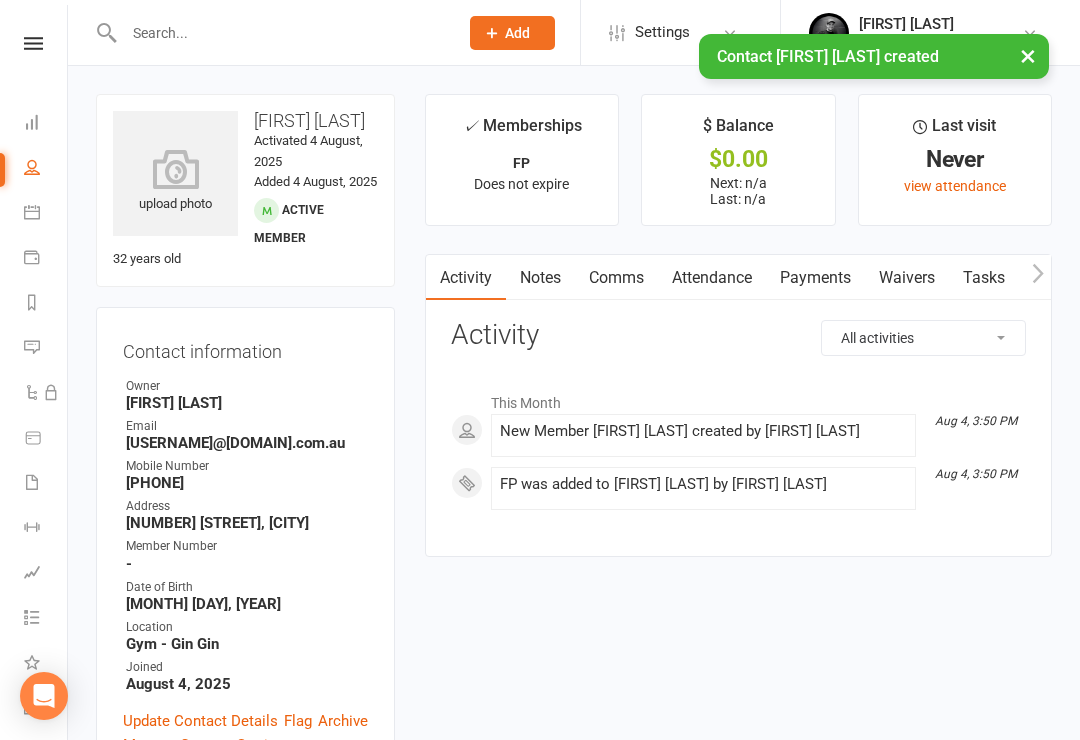 click on "Waivers" at bounding box center [907, 278] 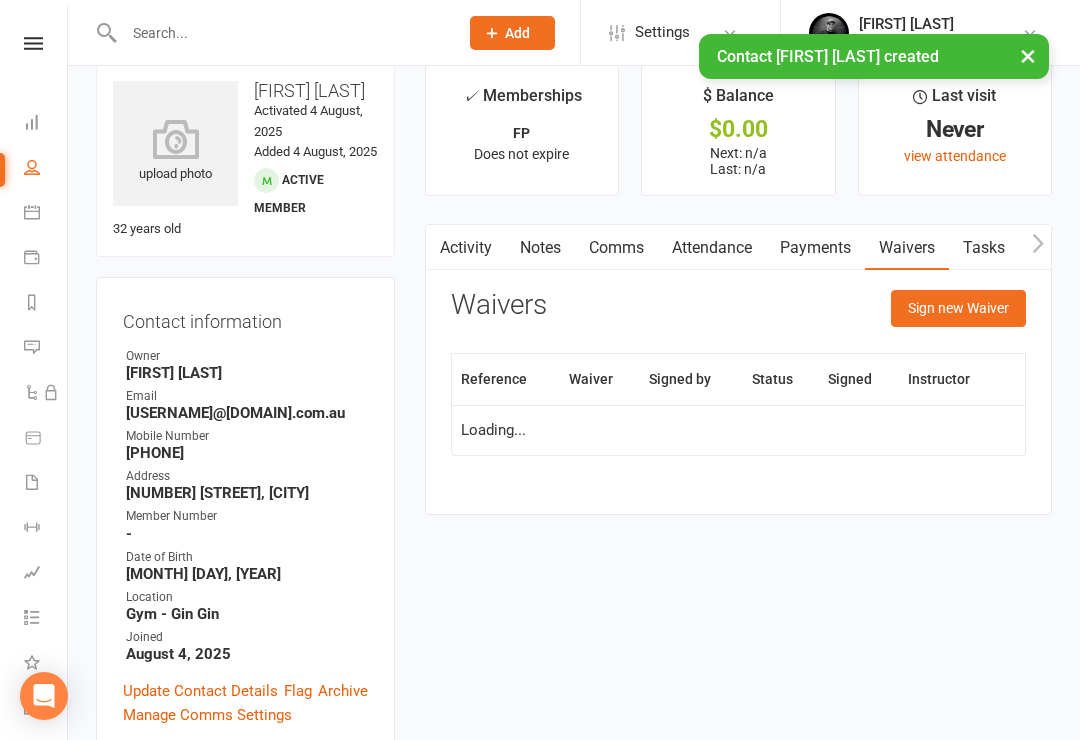 scroll, scrollTop: 31, scrollLeft: 0, axis: vertical 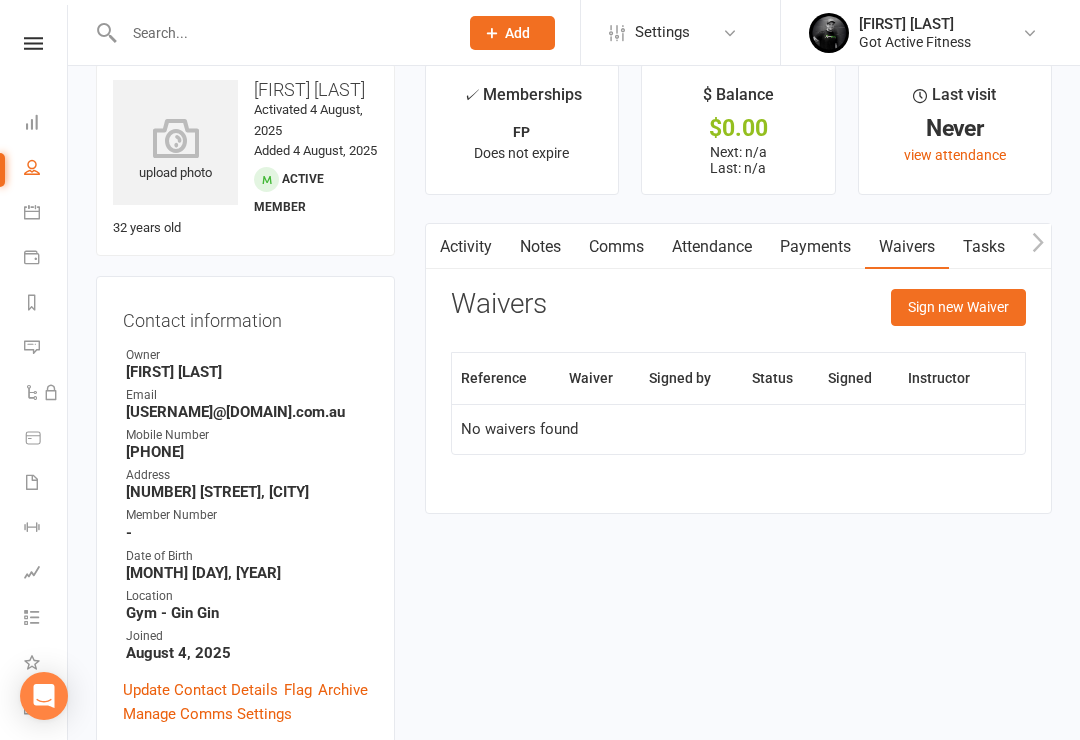 click on "Sign new Waiver" at bounding box center (958, 307) 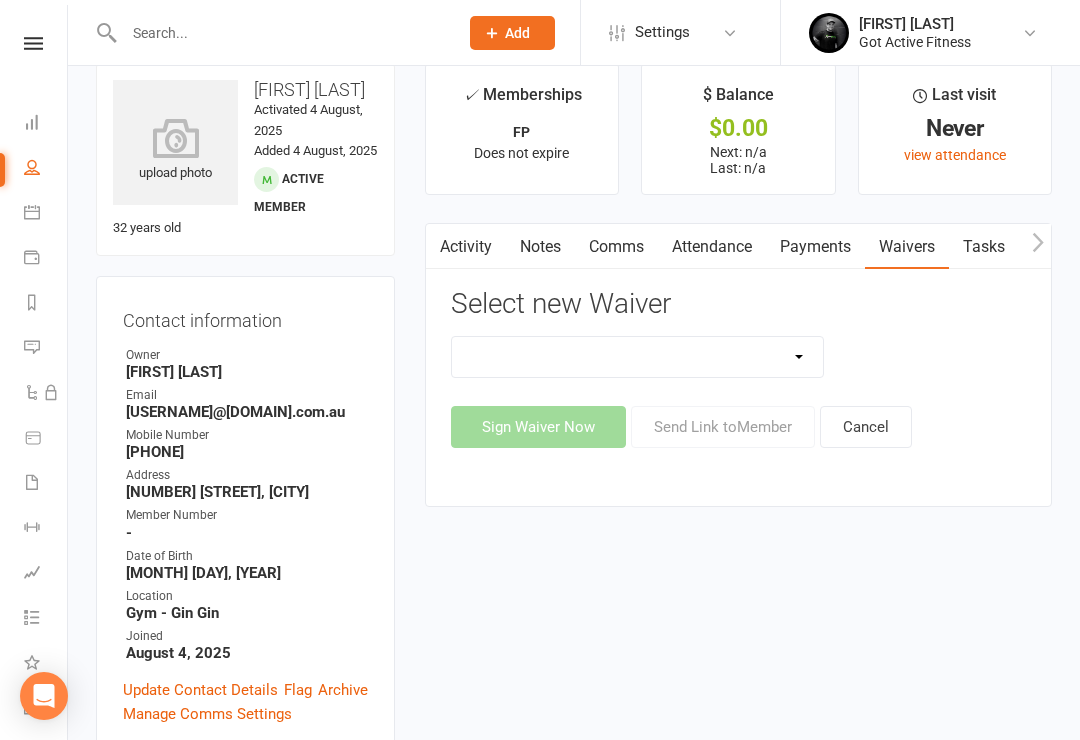 click on "Direct Debit Do Not Use Upfront" at bounding box center (638, 357) 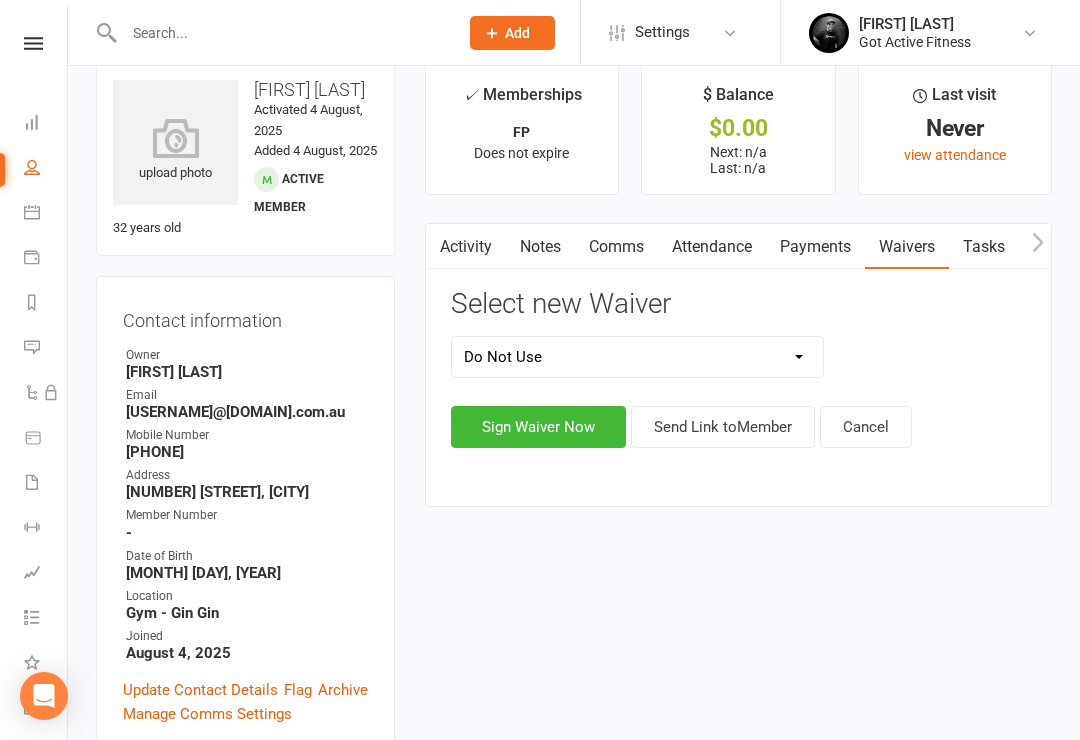 click on "Sign Waiver Now" at bounding box center [538, 427] 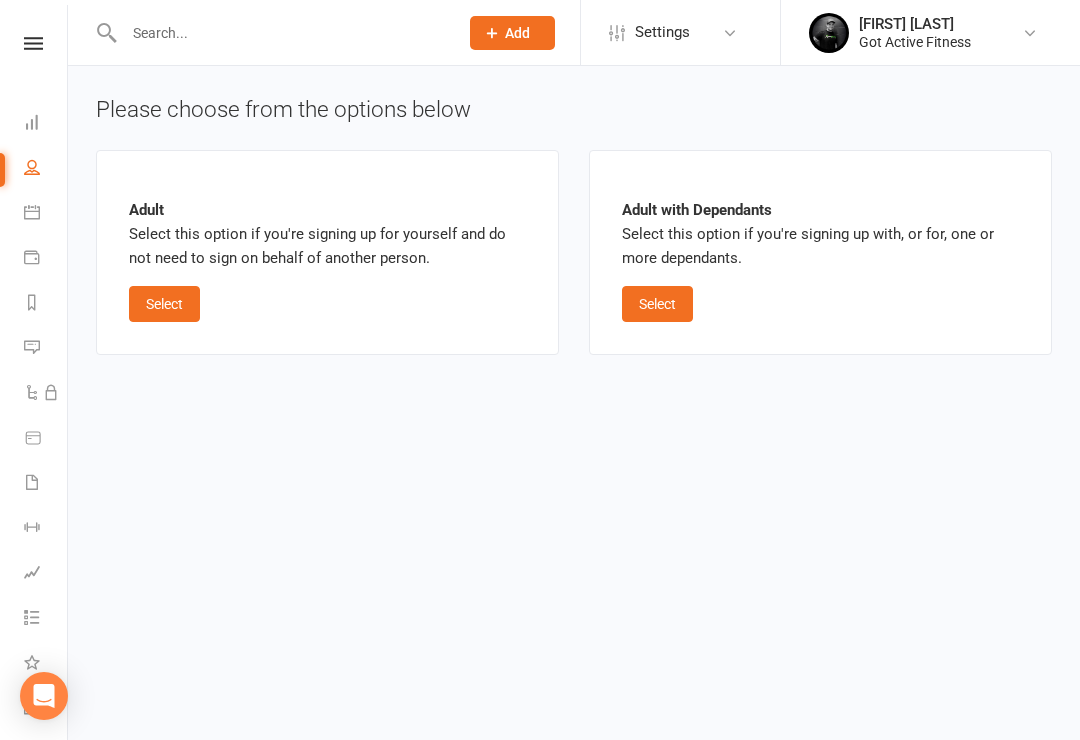 scroll, scrollTop: 0, scrollLeft: 0, axis: both 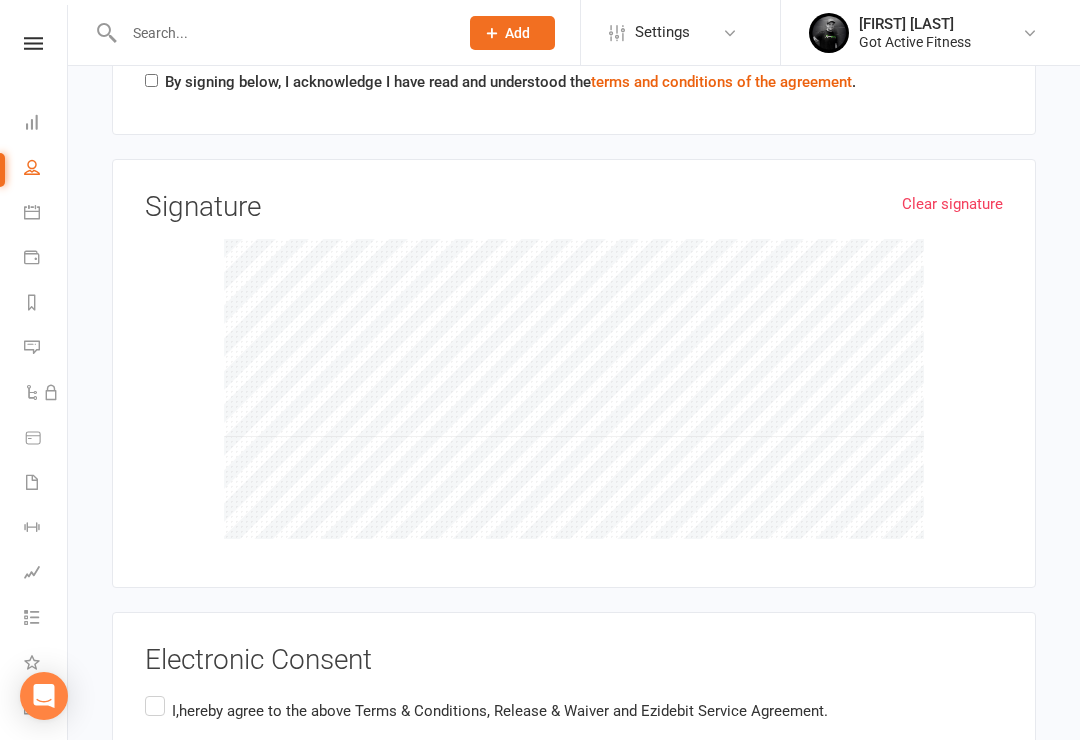 click on "I,  [LAST], hereby agree to the above Terms & Conditions, Release & Waiver and Ezidebit Service Agreement." at bounding box center [486, 711] 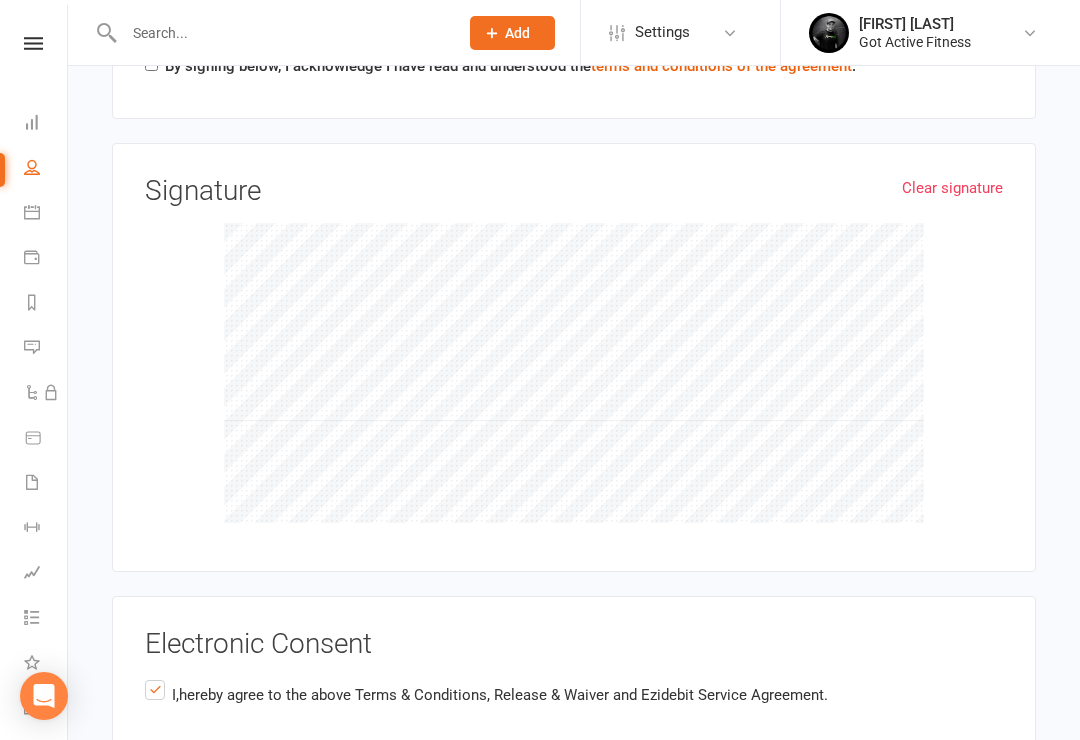 scroll, scrollTop: 2178, scrollLeft: 0, axis: vertical 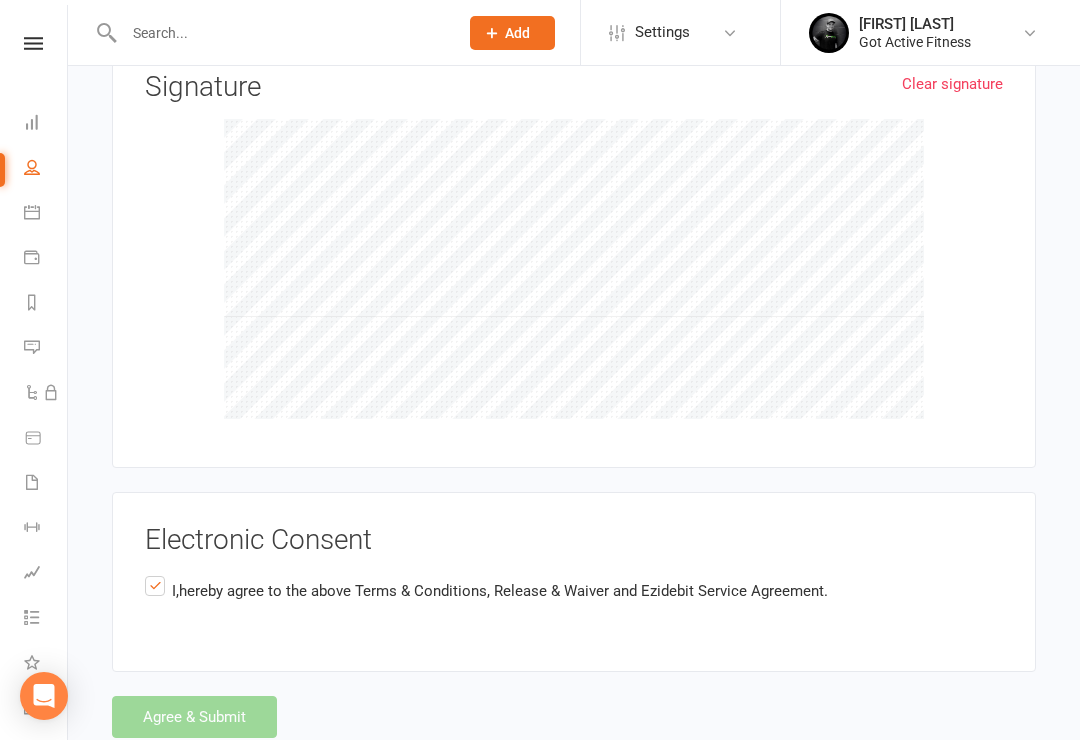 click on "Agree & Submit" at bounding box center (574, 717) 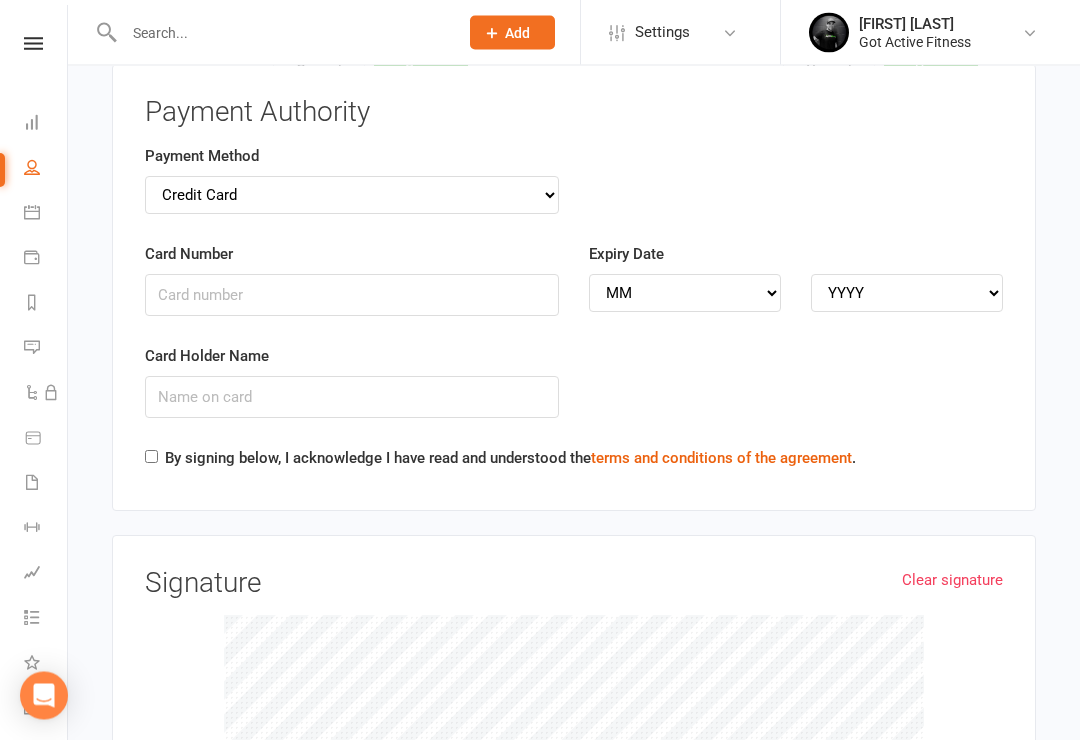 scroll, scrollTop: 1682, scrollLeft: 0, axis: vertical 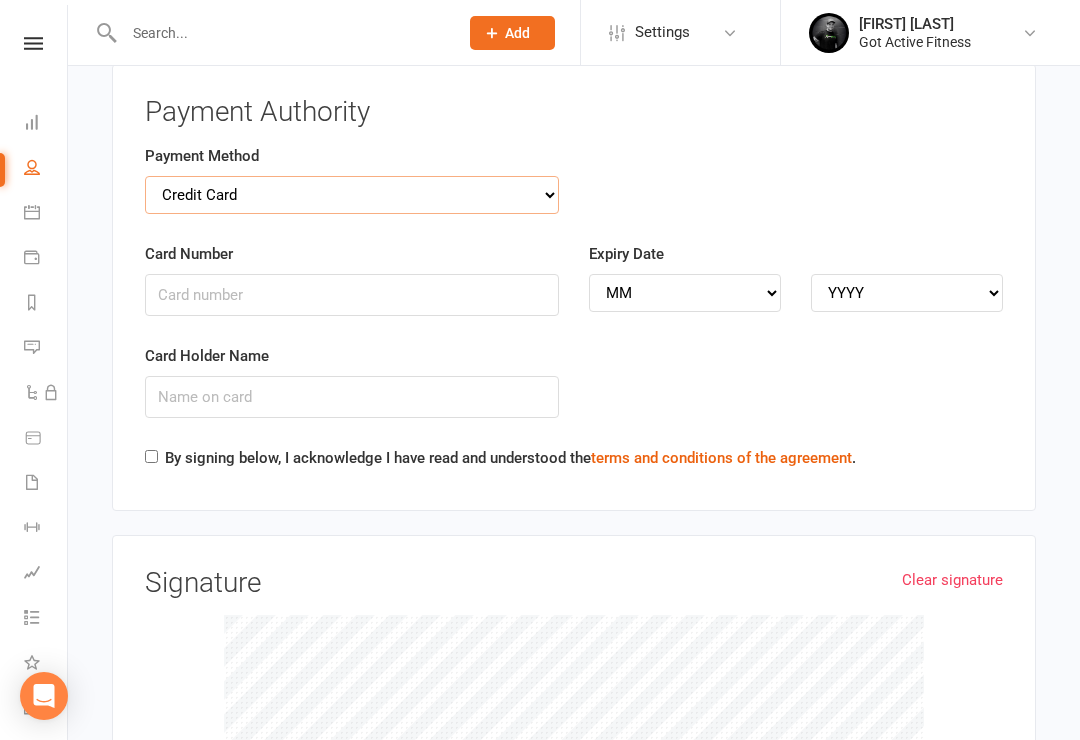 click on "Credit Card Bank Account" at bounding box center (352, 195) 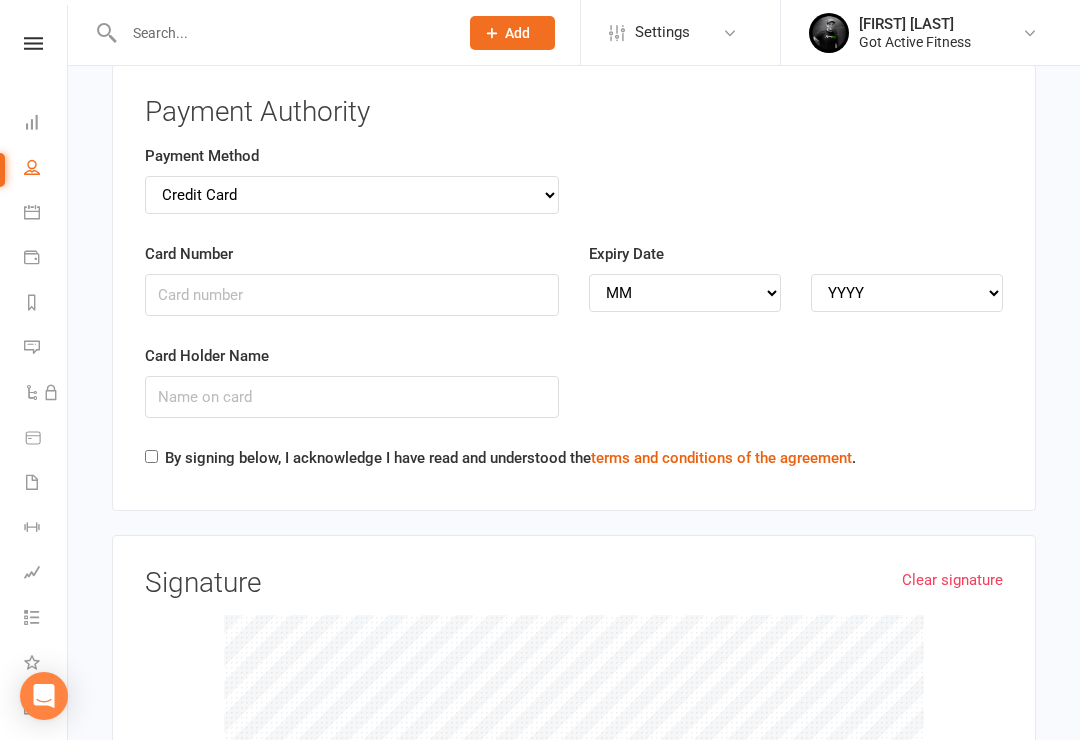 click on "Card Holder Name" at bounding box center (574, 395) 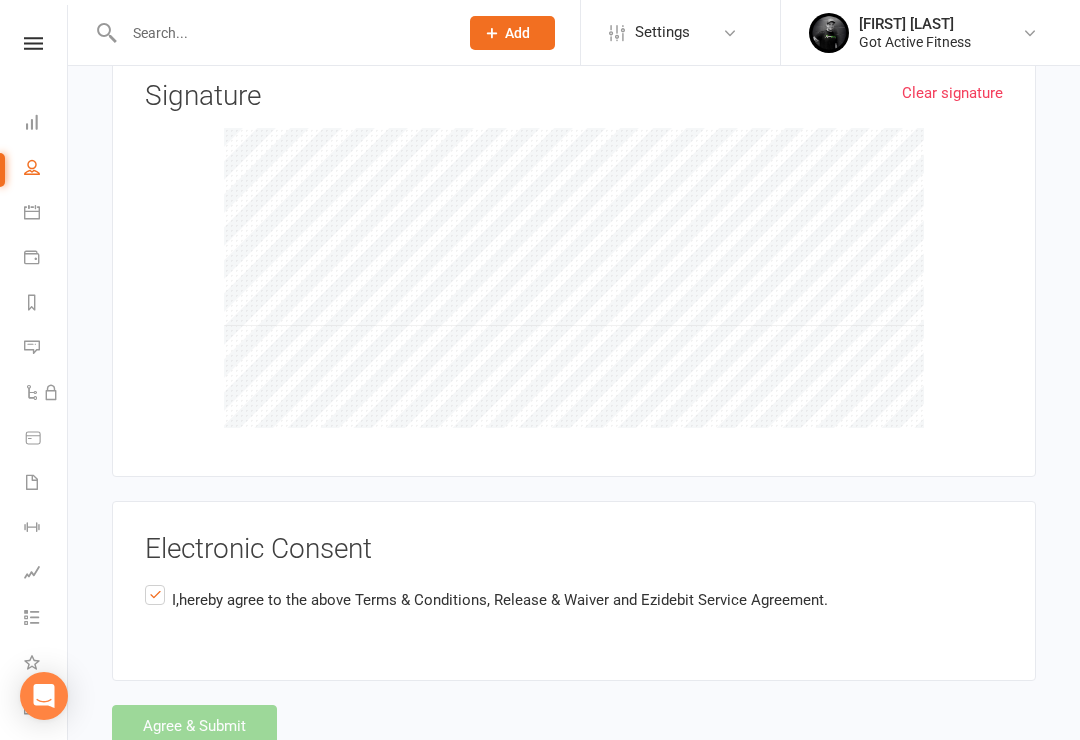 scroll, scrollTop: 2178, scrollLeft: 0, axis: vertical 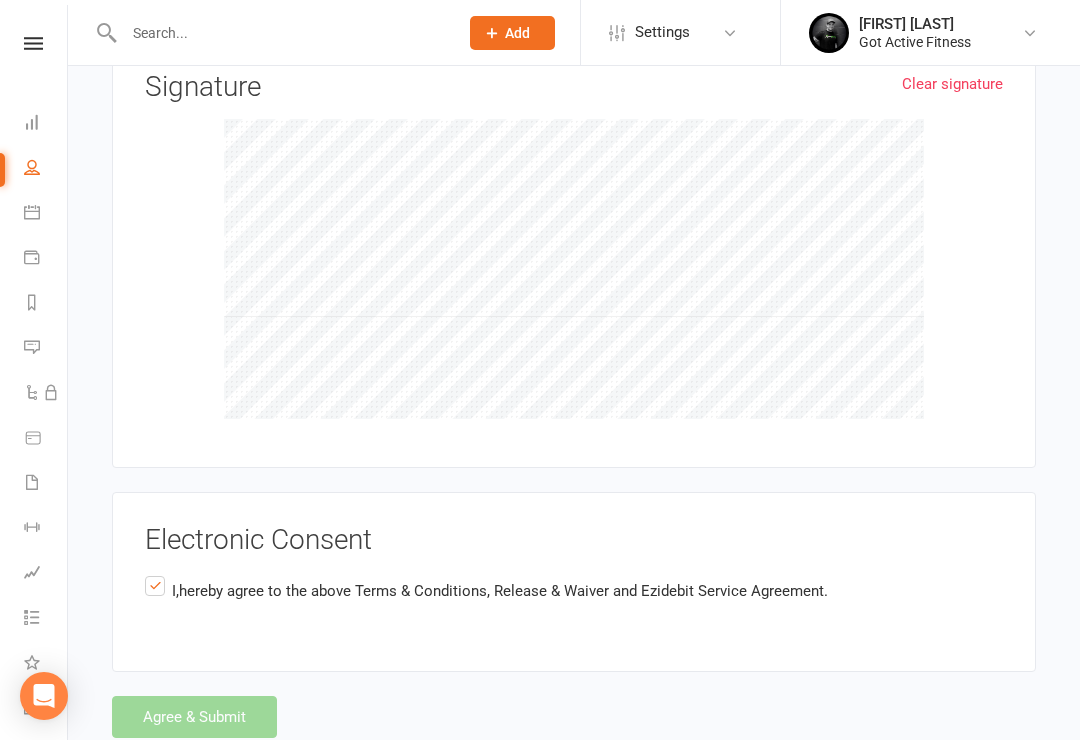 click on "Electronic Consent I,   hereby agree to the above Terms & Conditions, Release & Waiver and Ezidebit Service Agreement." at bounding box center [574, 582] 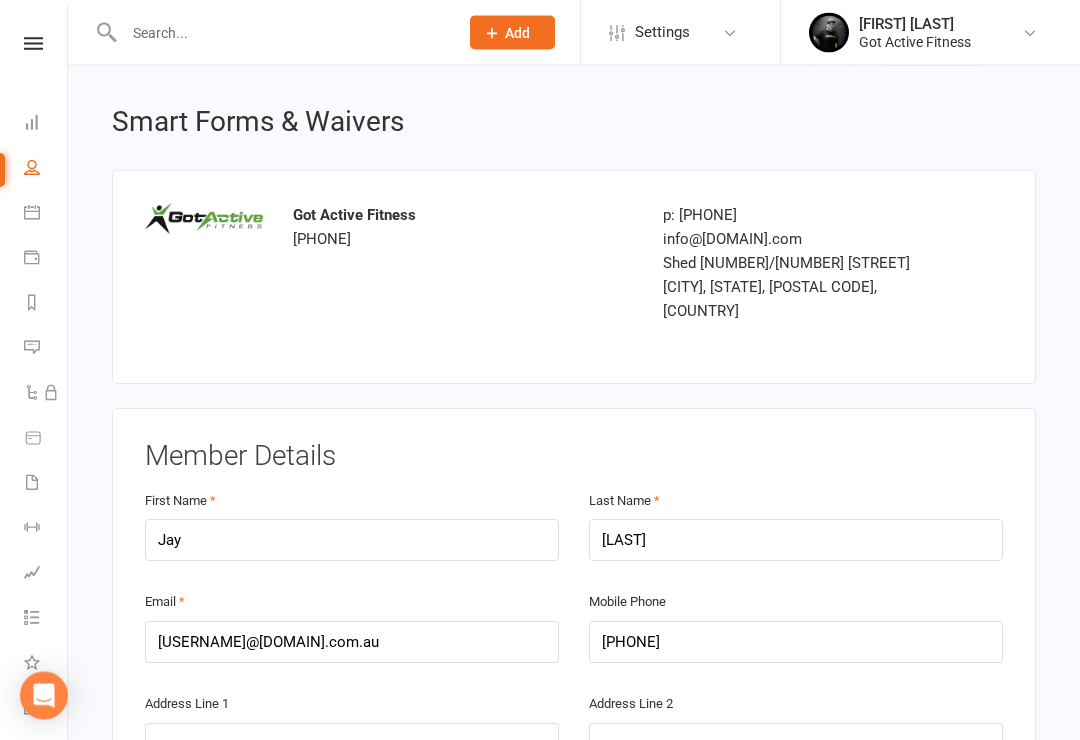 scroll, scrollTop: 0, scrollLeft: 0, axis: both 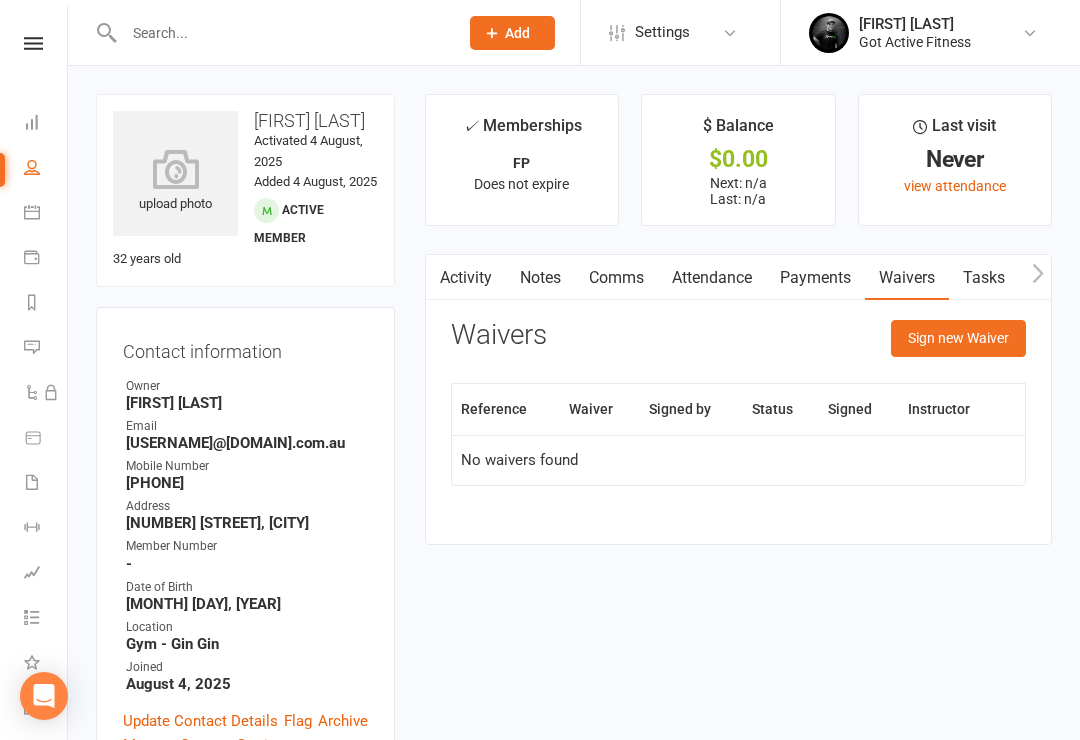 click on "Sign new Waiver" at bounding box center [958, 338] 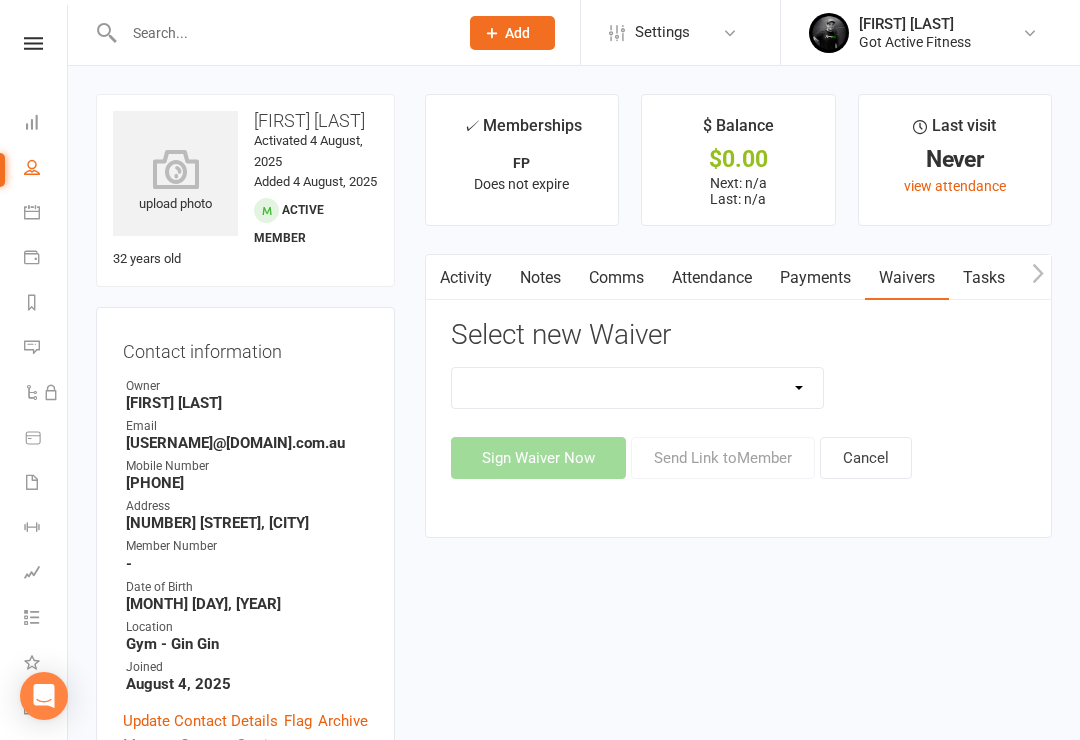 click on "Direct Debit Do Not Use Upfront" at bounding box center [638, 388] 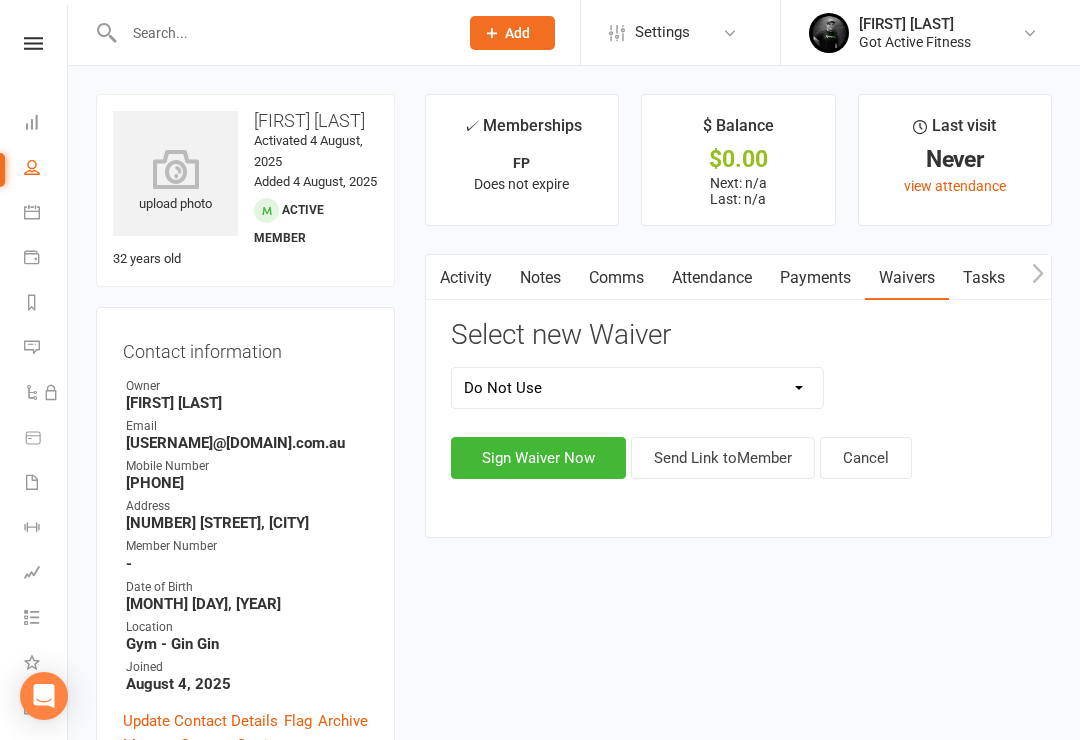 click on "Direct Debit Do Not Use Upfront" at bounding box center (638, 388) 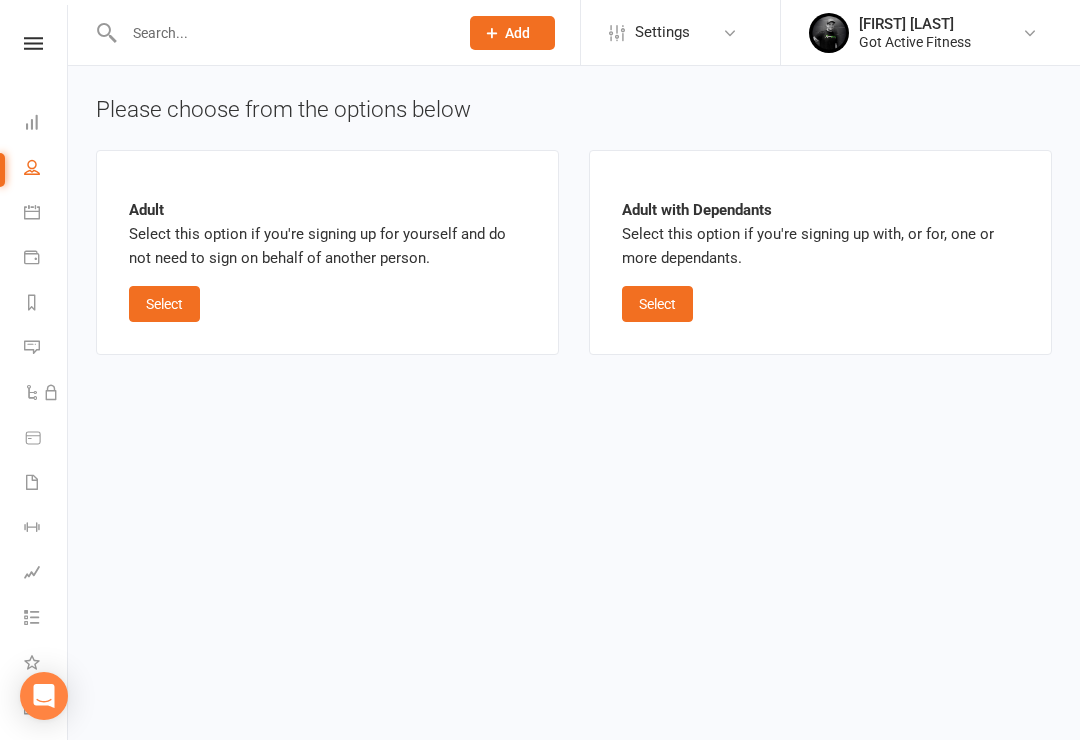 click on "Select" at bounding box center [164, 304] 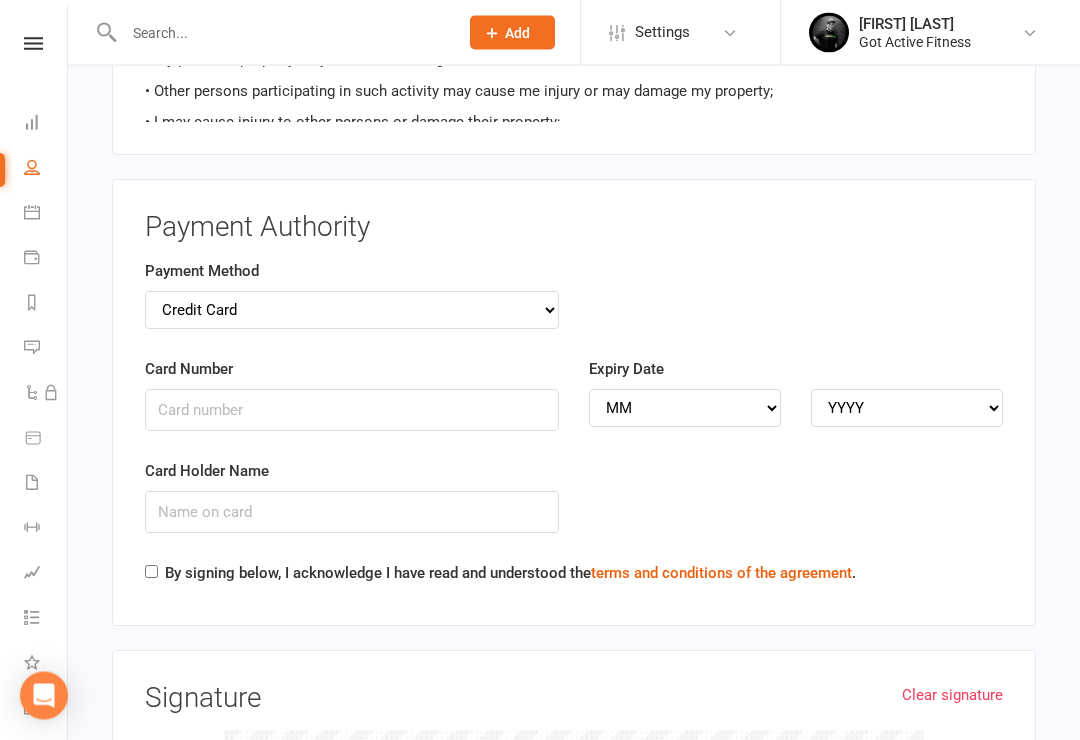 scroll, scrollTop: 1581, scrollLeft: 0, axis: vertical 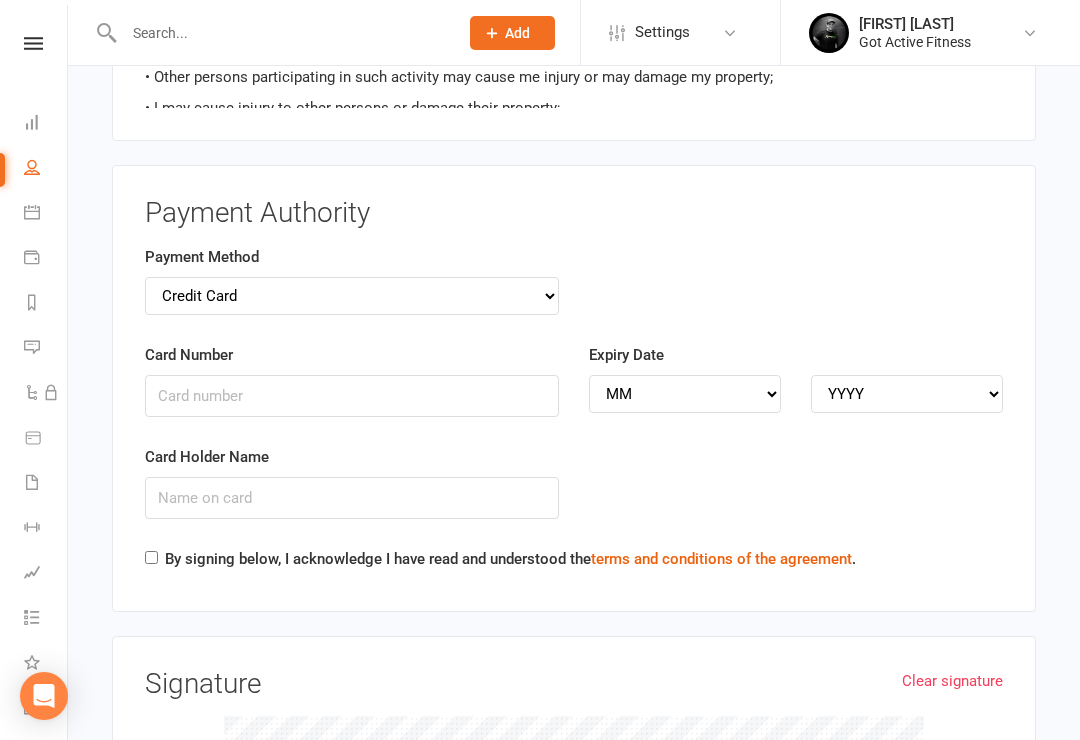 click on "By signing below, I acknowledge I have read and understood the  terms and conditions of the agreement ." at bounding box center [151, 557] 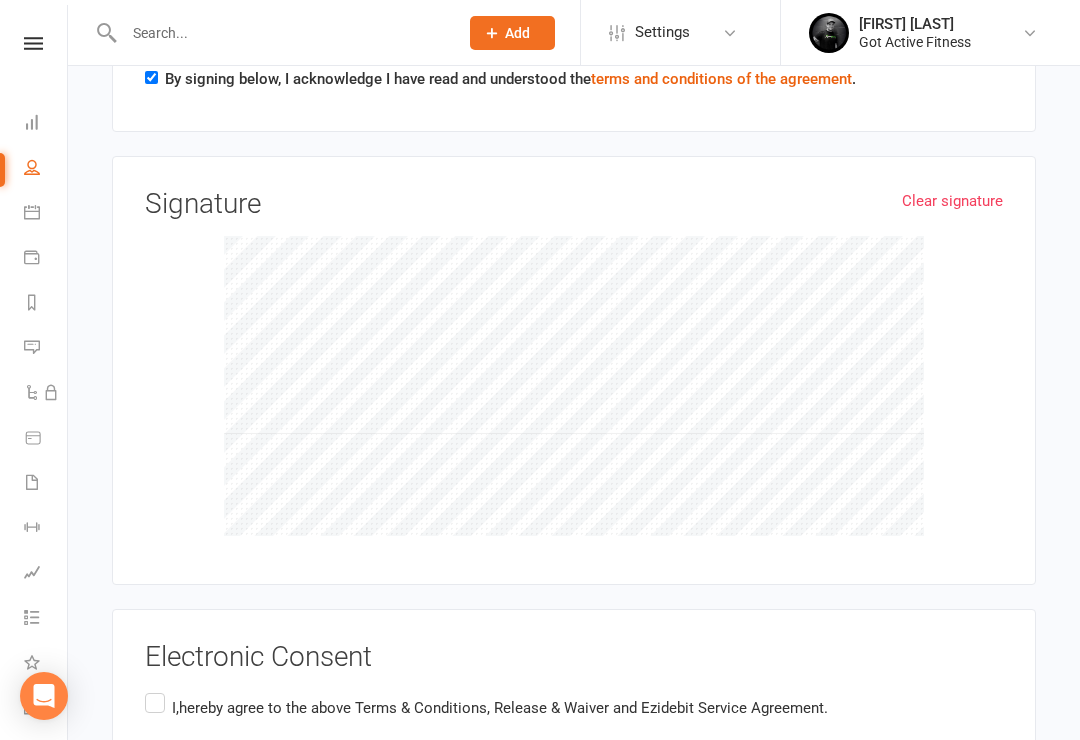 scroll, scrollTop: 2178, scrollLeft: 0, axis: vertical 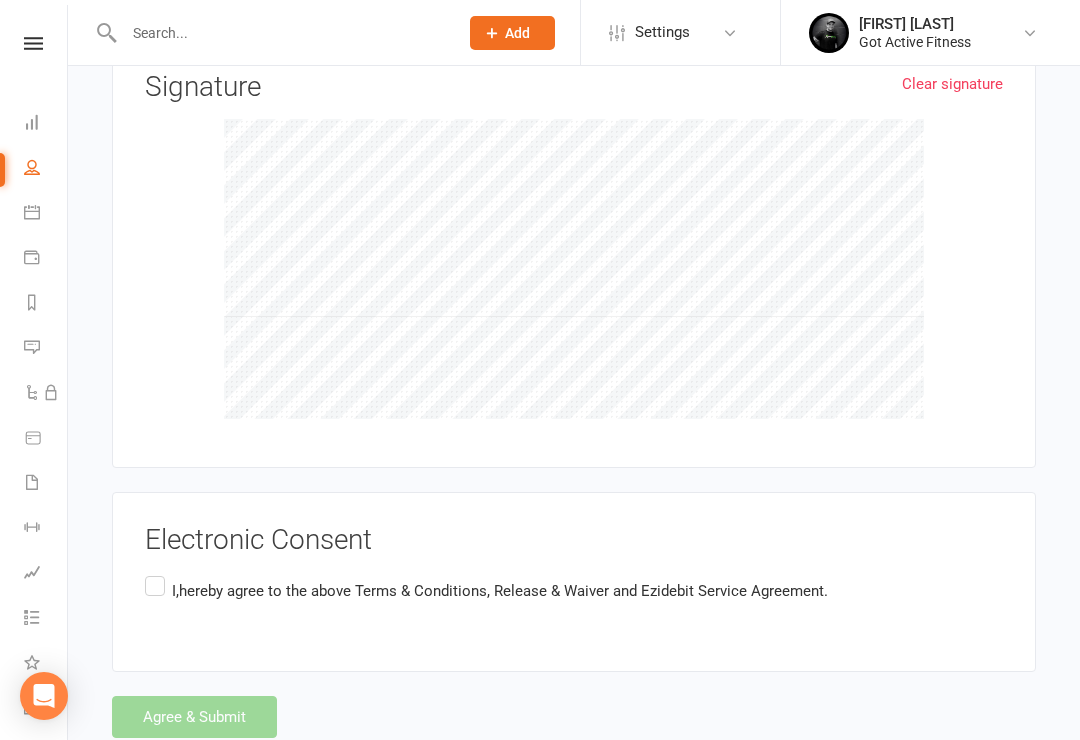 click on "I,  [LAST], hereby agree to the above Terms & Conditions, Release & Waiver and Ezidebit Service Agreement." at bounding box center (486, 591) 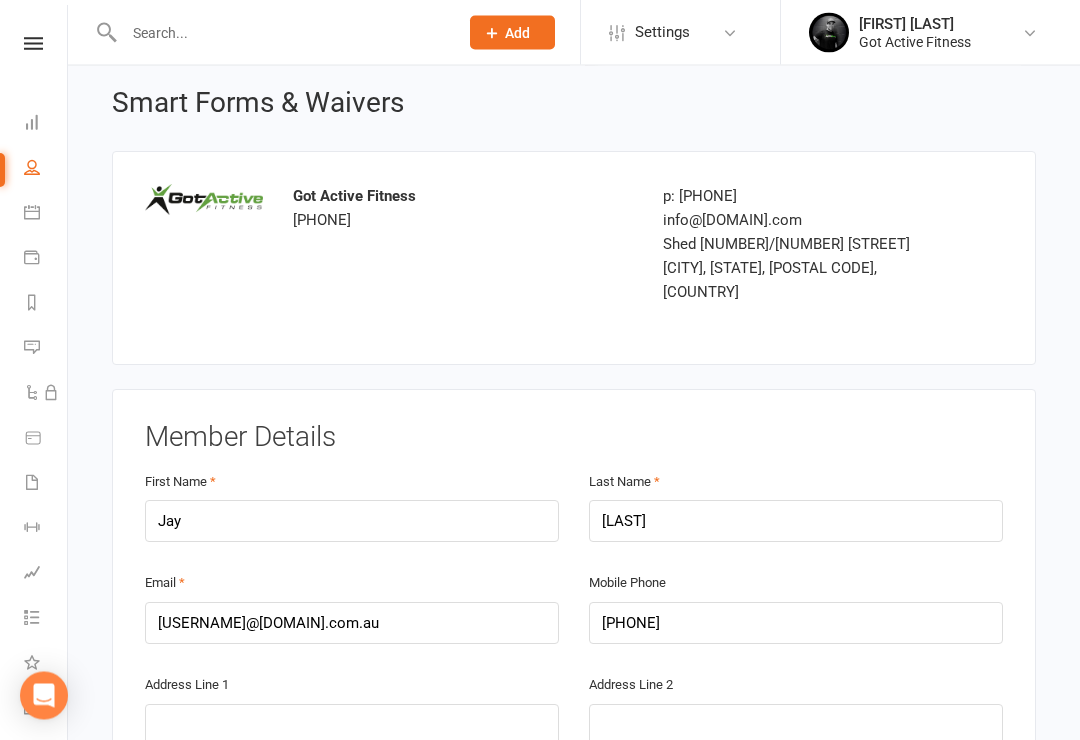 scroll, scrollTop: 0, scrollLeft: 0, axis: both 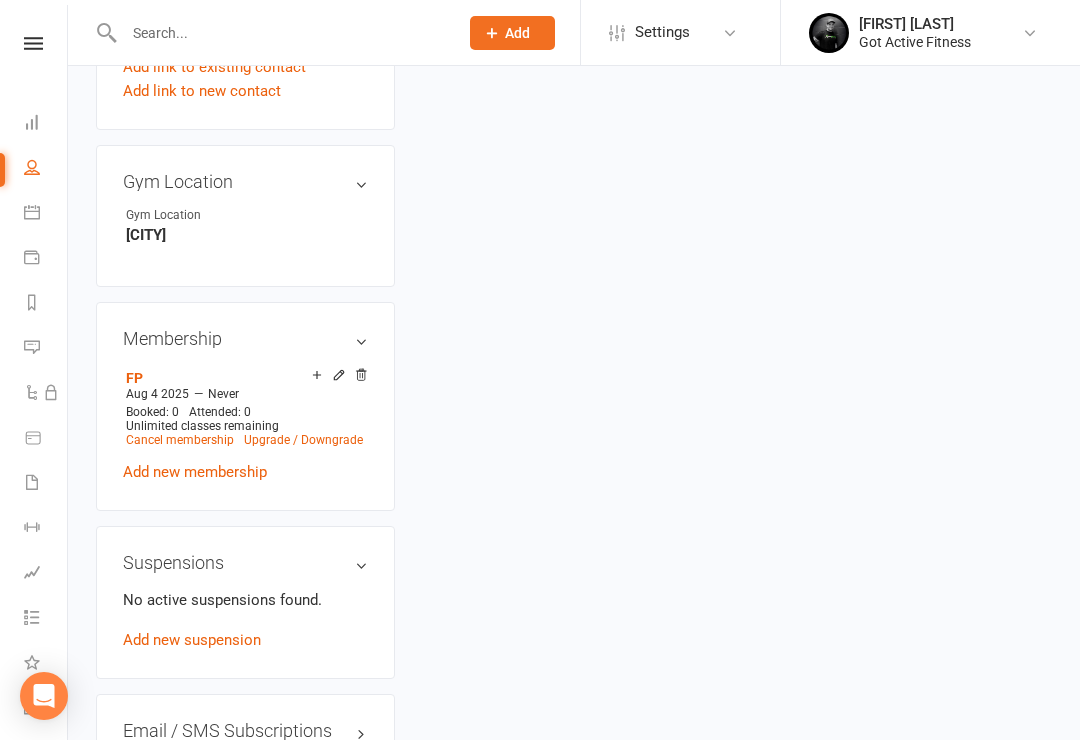 click on "Never" at bounding box center (223, 394) 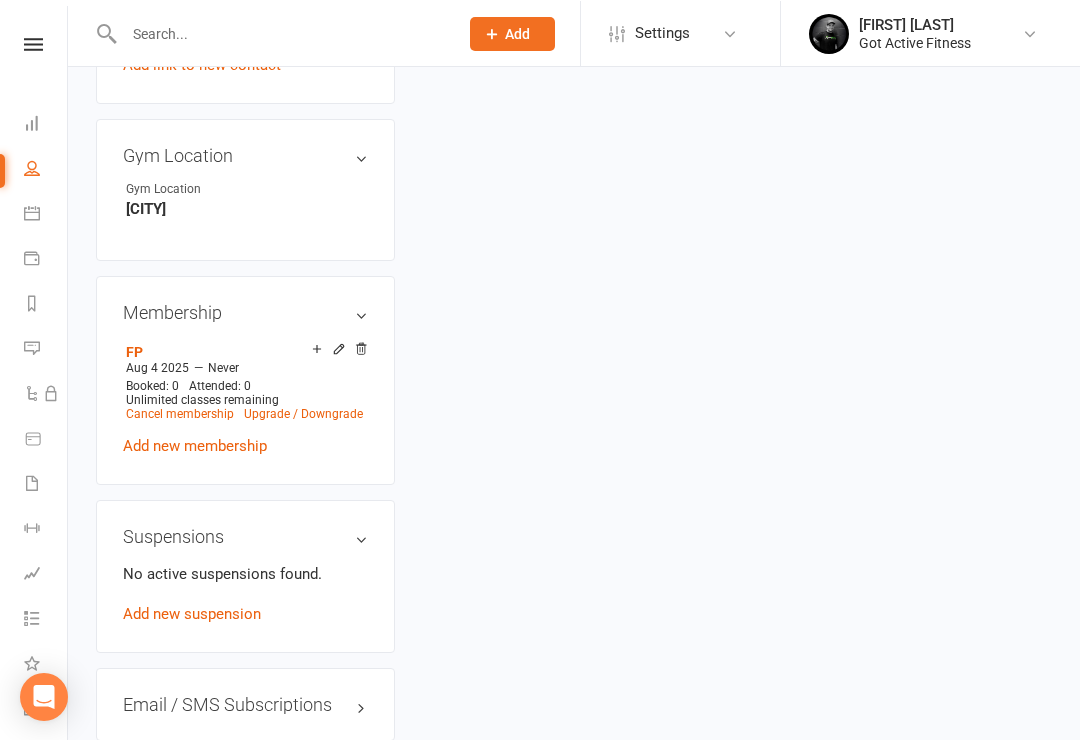 scroll, scrollTop: 1029, scrollLeft: 0, axis: vertical 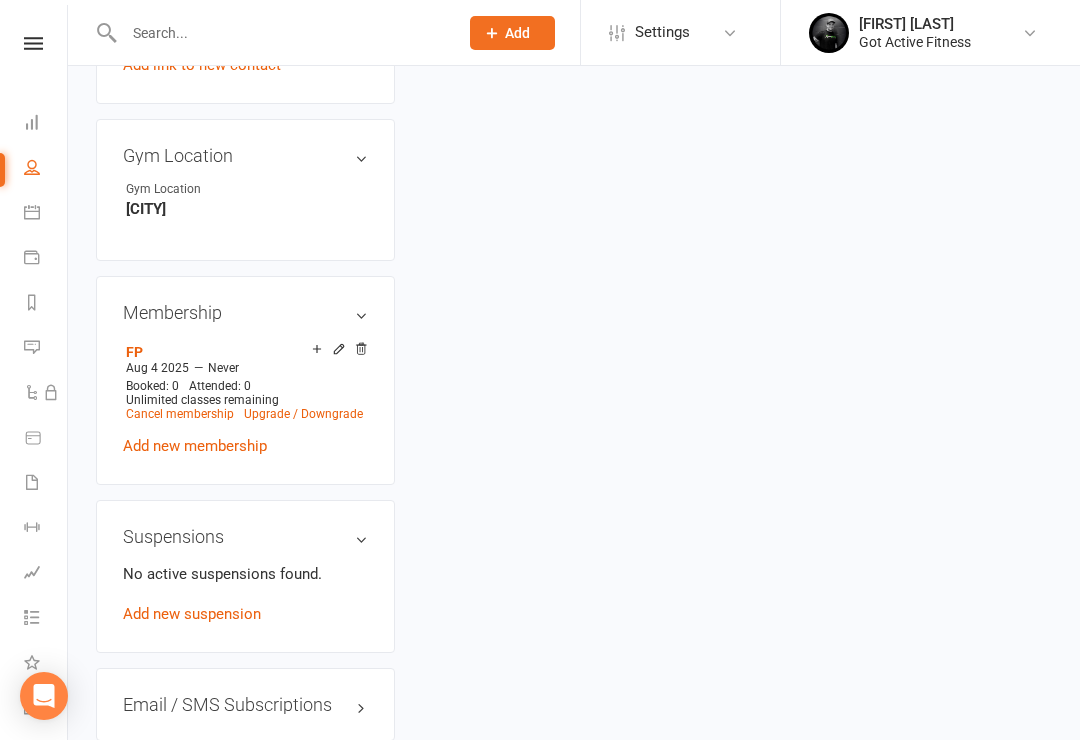 click on "FP" at bounding box center [134, 352] 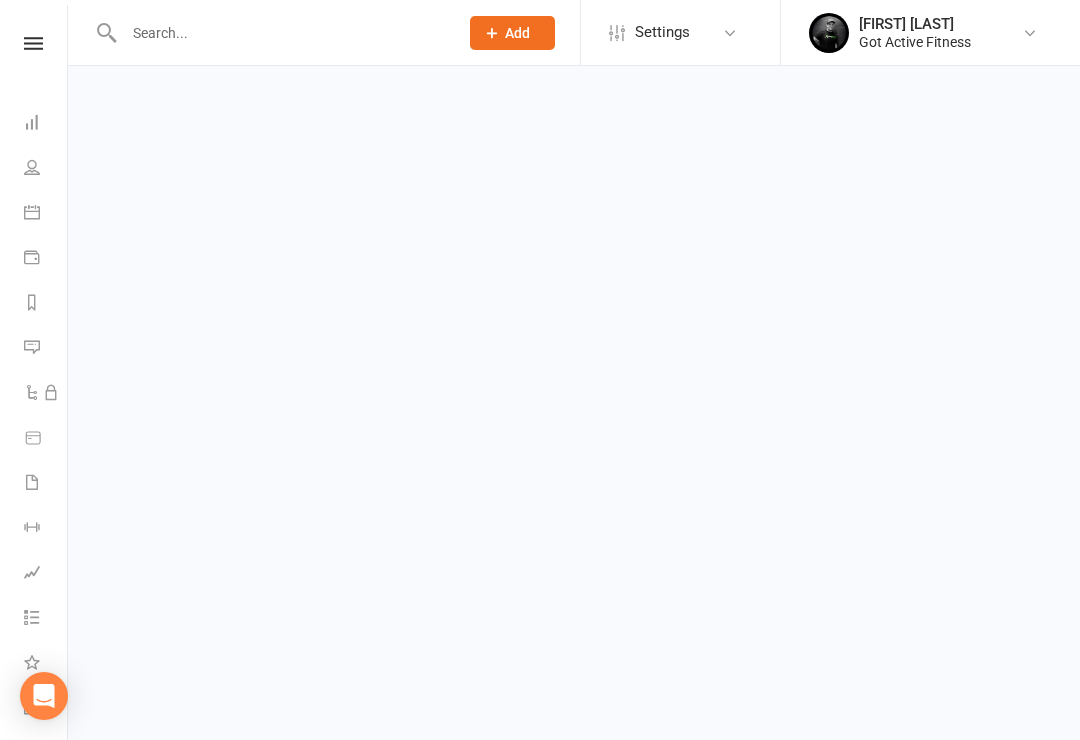 scroll, scrollTop: 0, scrollLeft: 0, axis: both 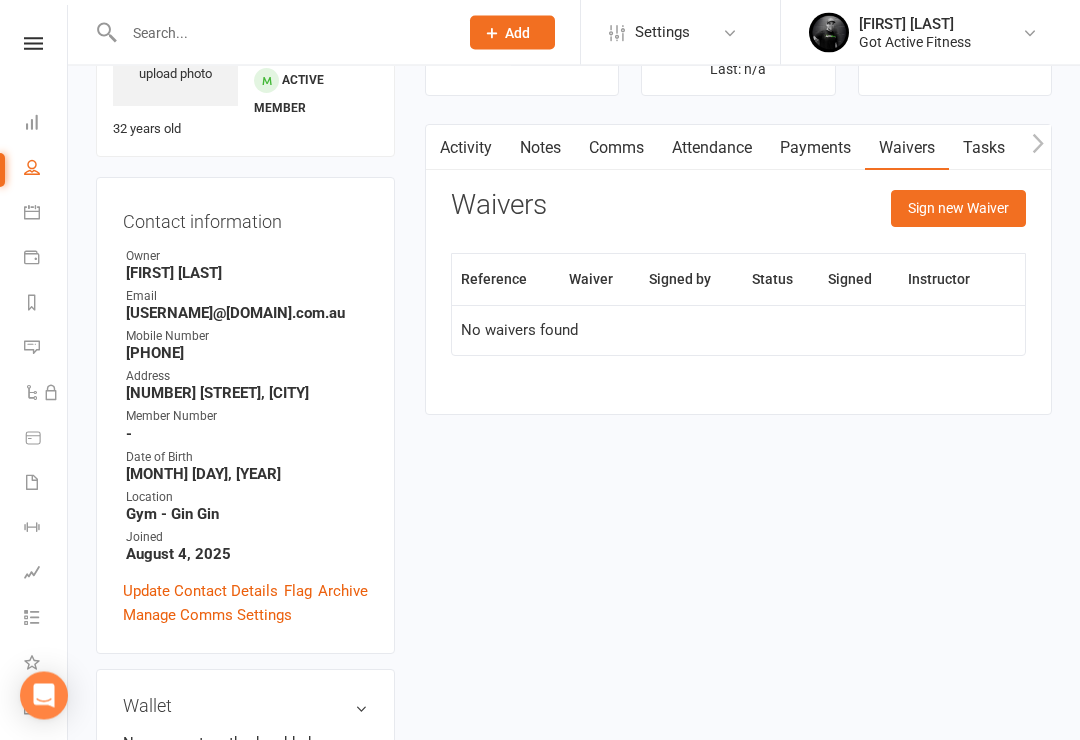 click on "Update Contact Details" at bounding box center (200, 592) 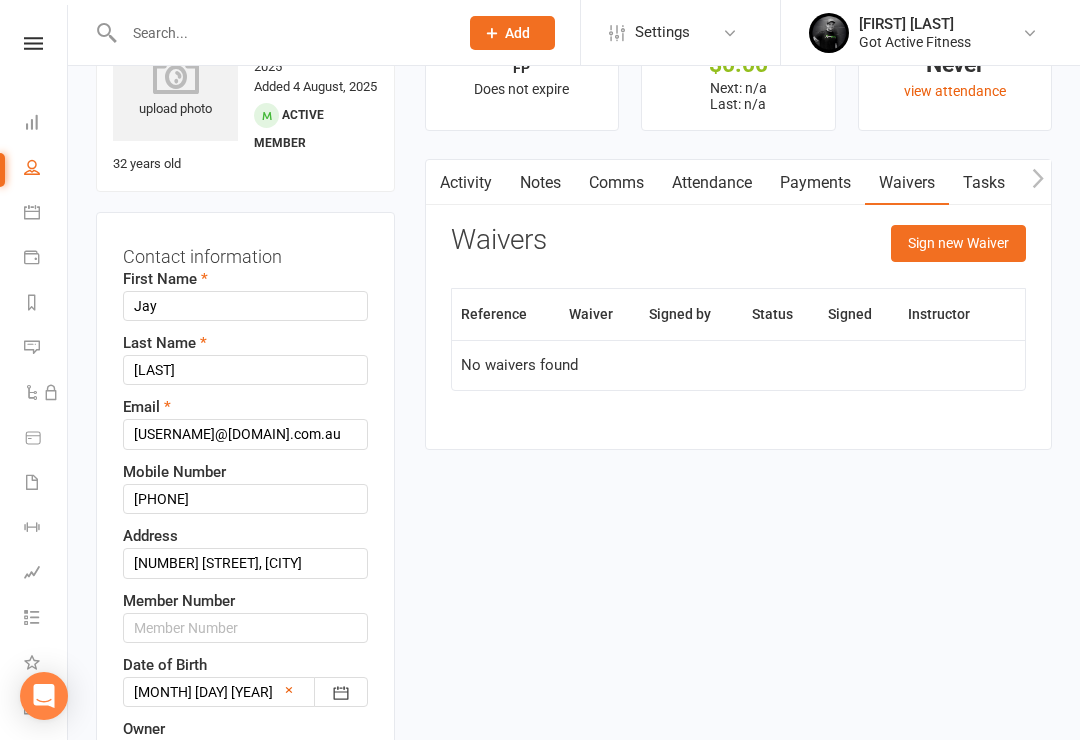 scroll, scrollTop: 94, scrollLeft: 0, axis: vertical 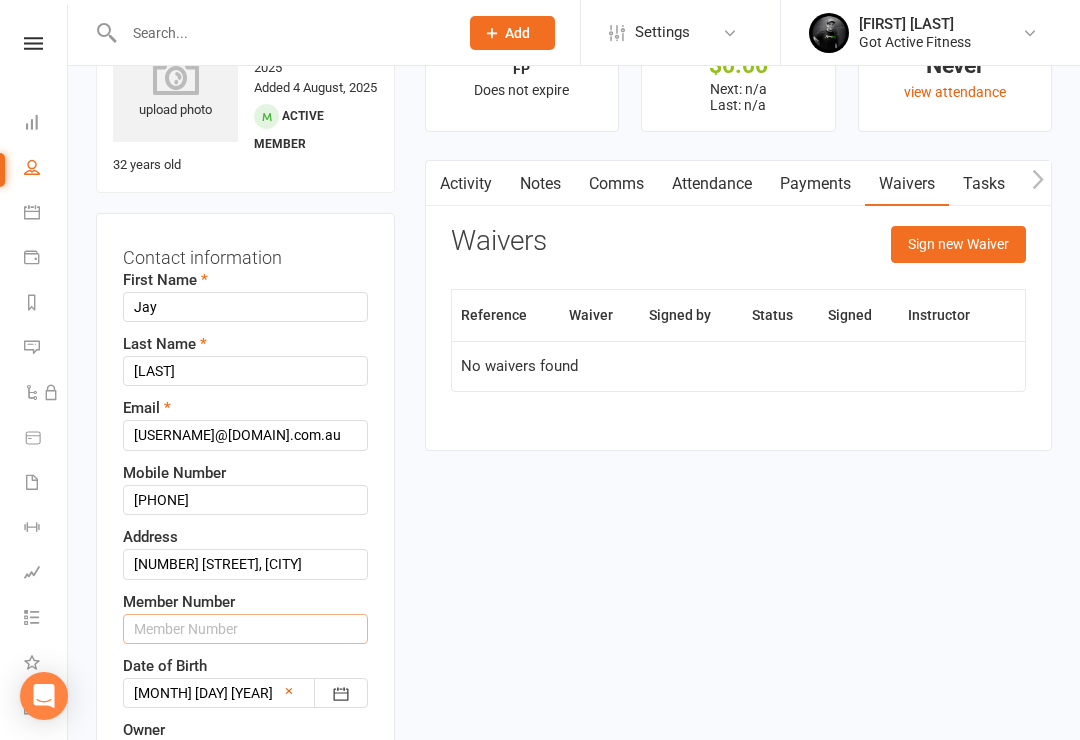 click at bounding box center [245, 629] 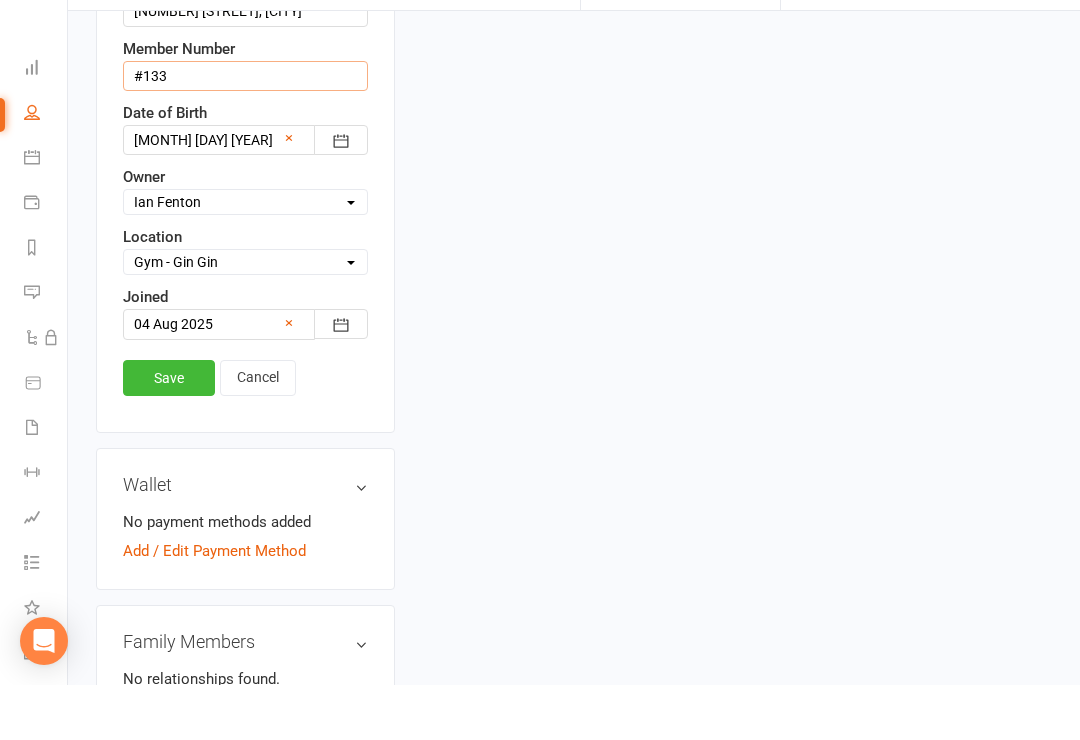 scroll, scrollTop: 644, scrollLeft: 0, axis: vertical 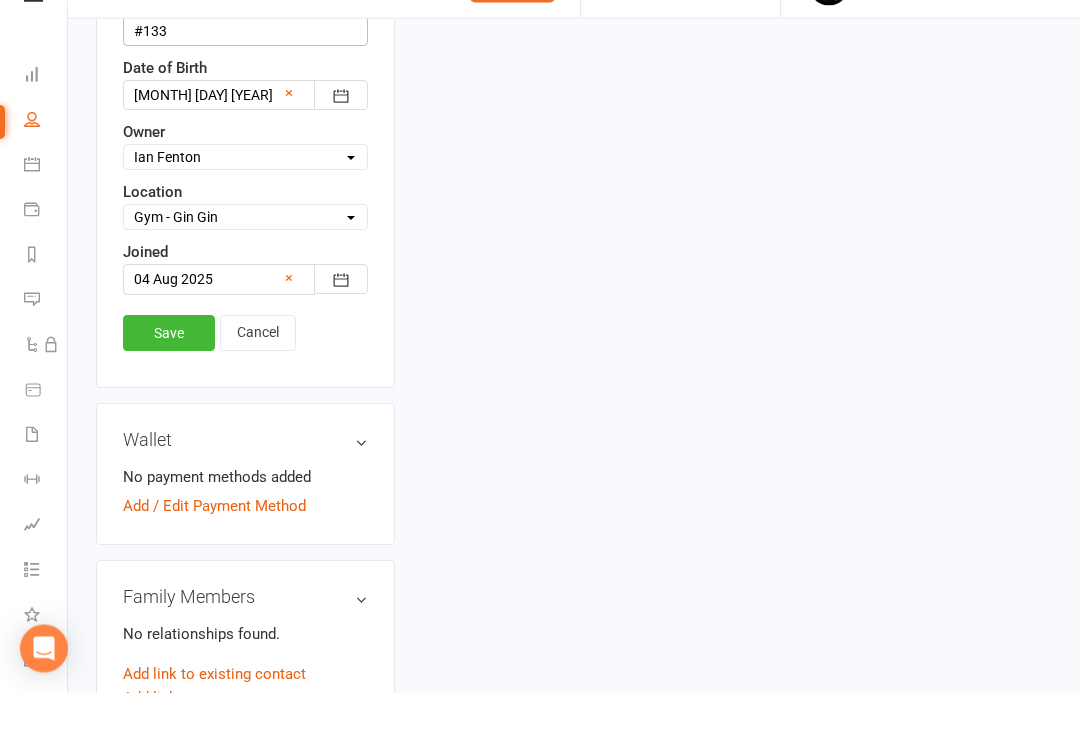 type on "#133" 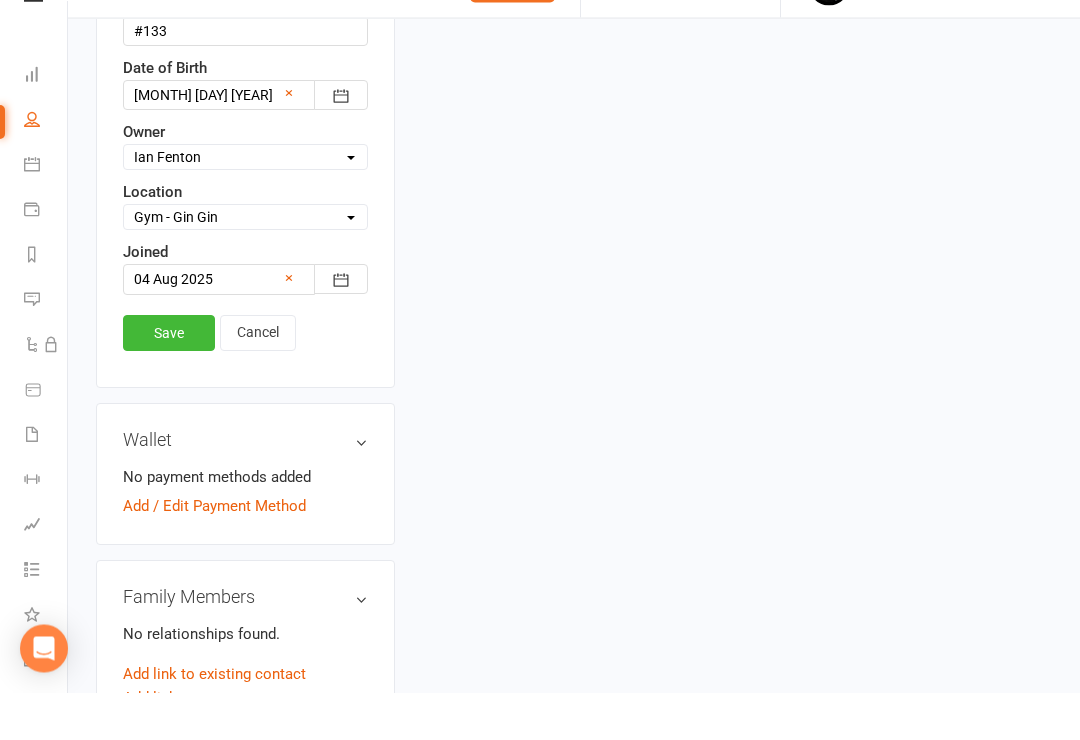 click on "Save" at bounding box center [169, 381] 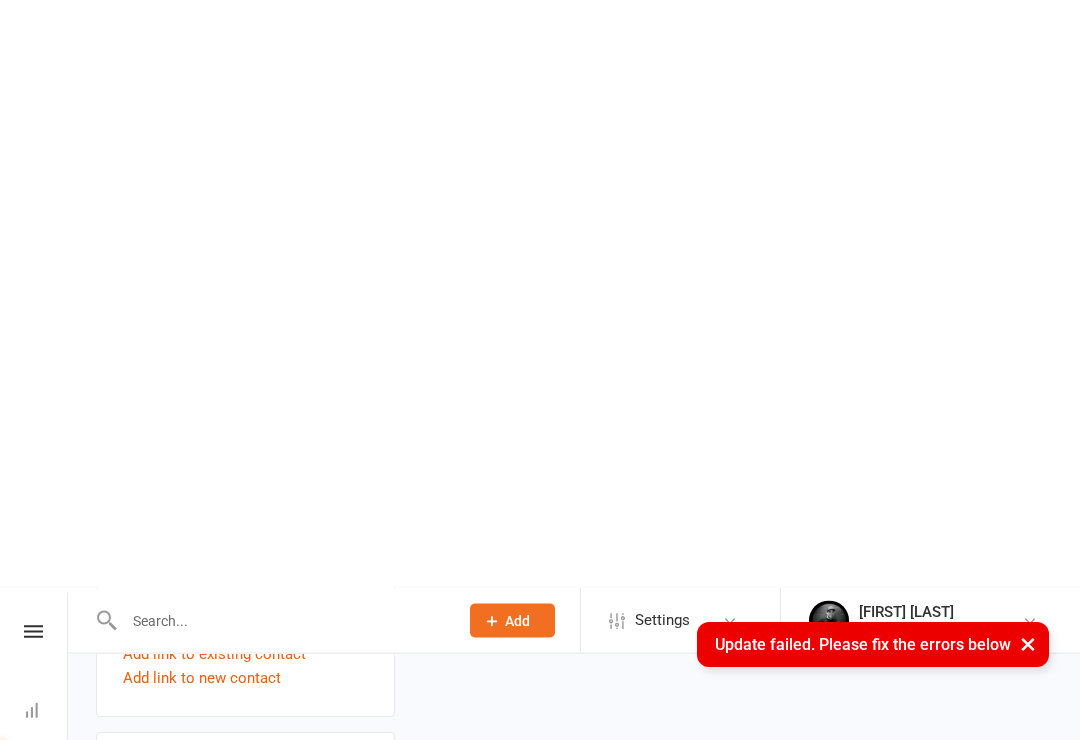 scroll, scrollTop: 1323, scrollLeft: 0, axis: vertical 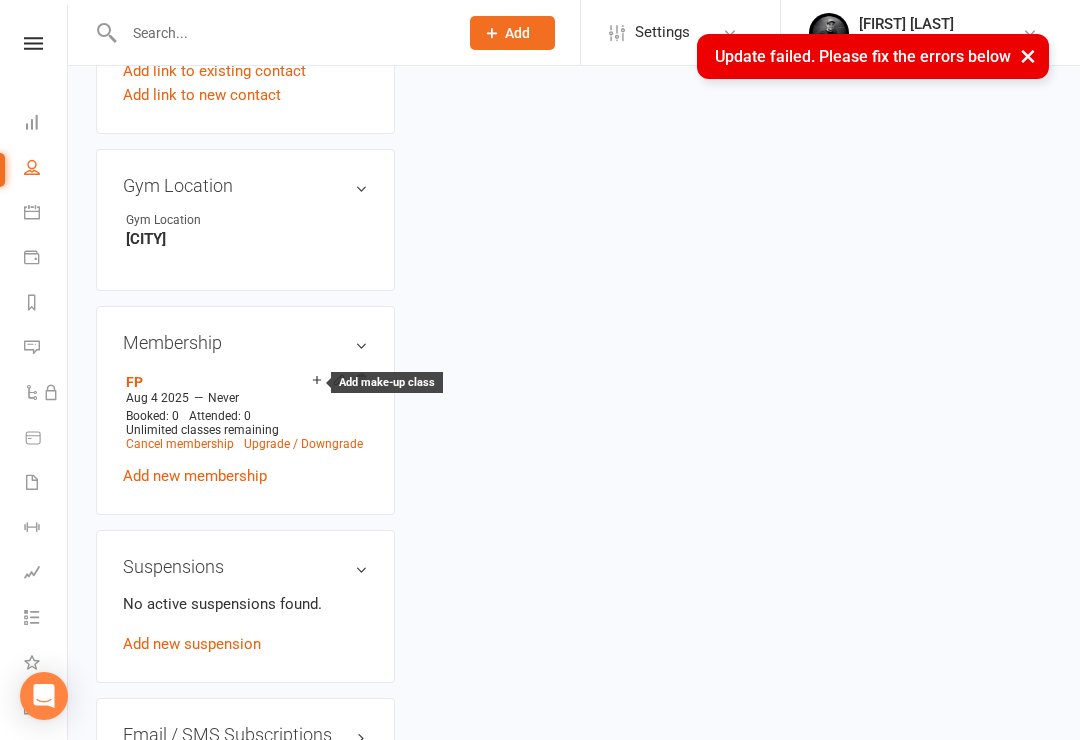 click 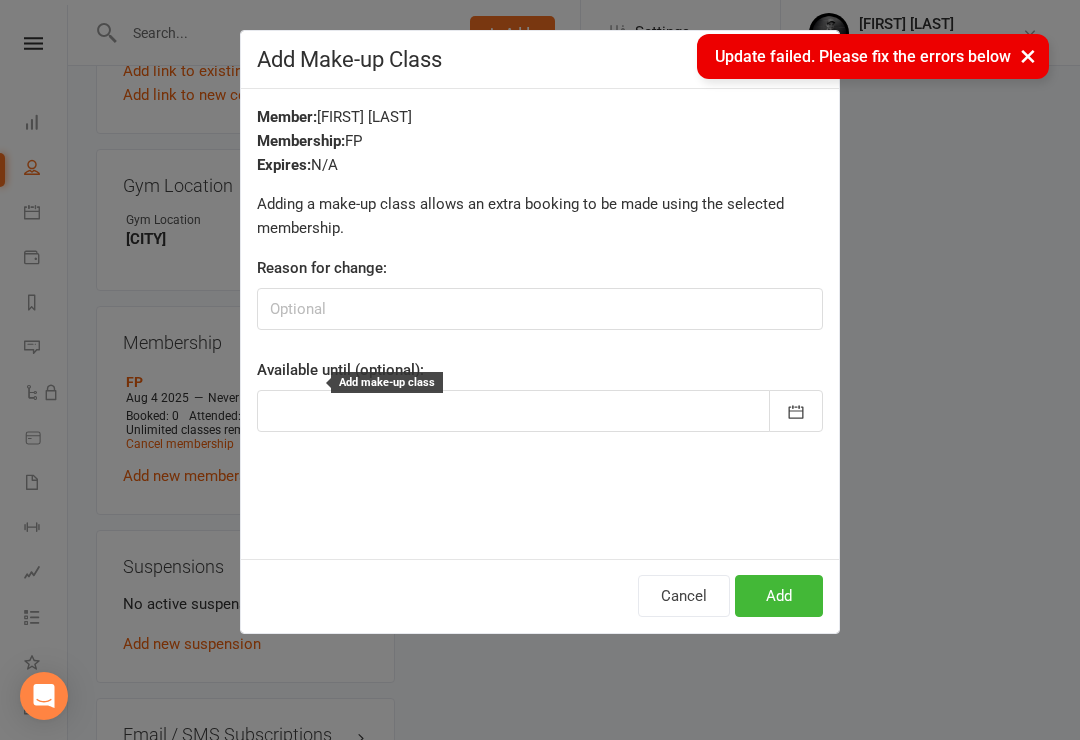 click on "Add Make-up Class Member:  [FIRST] [LAST] Membership:  FP Expires:  N/A Adding a make-up class allows an extra booking to be made using the selected membership. Reason for change: Available until (optional):
[MONTH] [YEAR]
Sun Mon Tue Wed Thu Fri Sat
31
27
28
29
30
31
01
02
32
03
04
05
06
07
08
09
33
10
11
12
13
14
15
16
34
17
18
19
20
21
22
23" at bounding box center [540, 370] 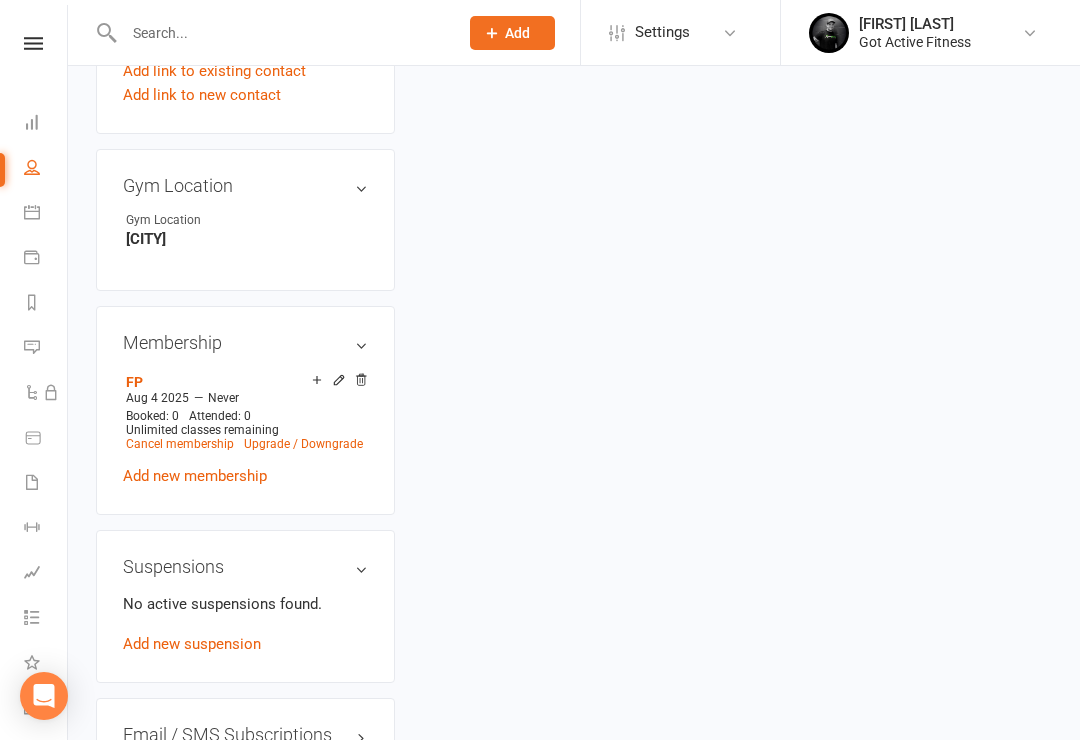 click 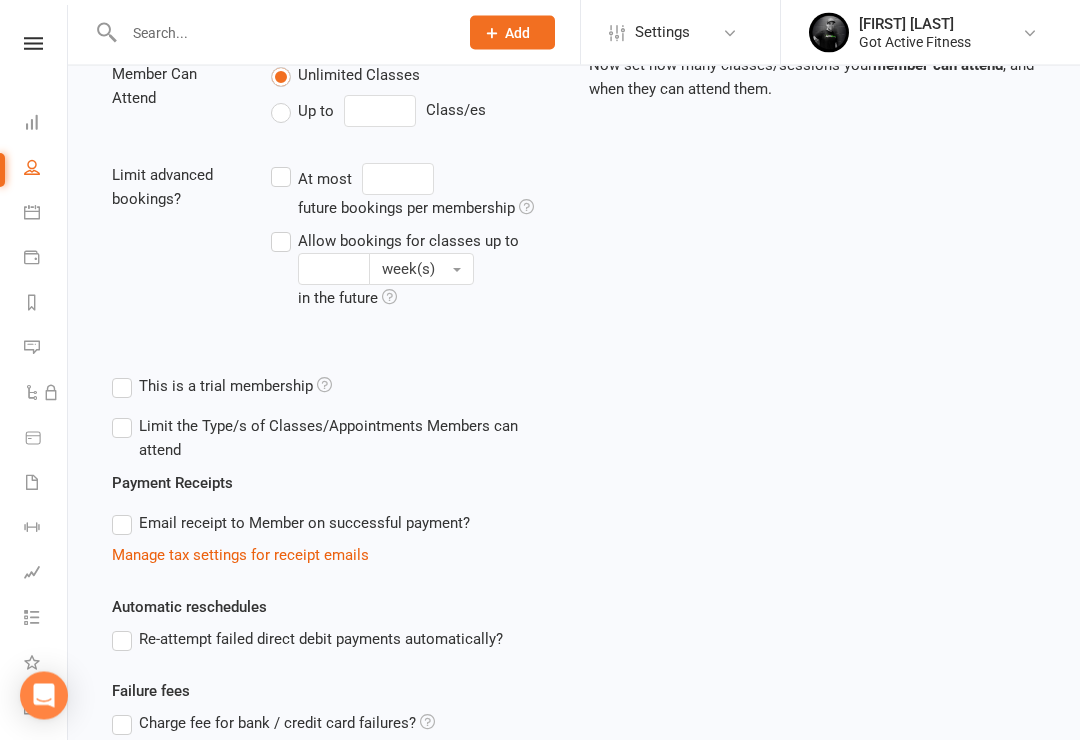 scroll, scrollTop: 499, scrollLeft: 0, axis: vertical 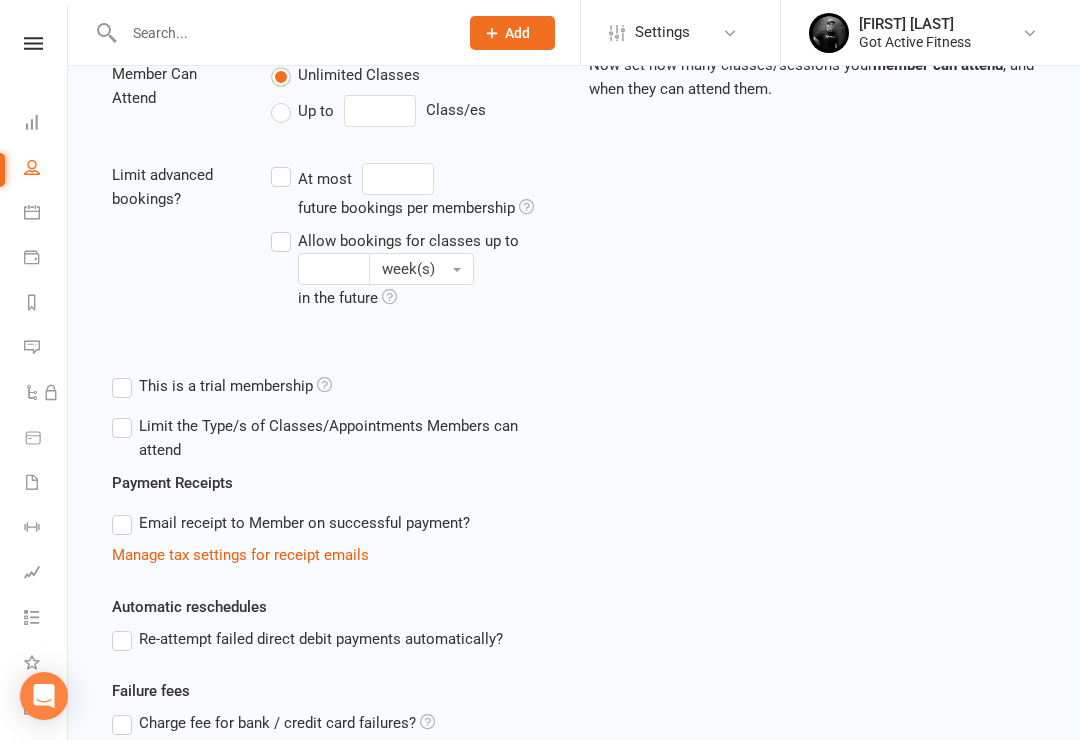 click at bounding box center [32, 482] 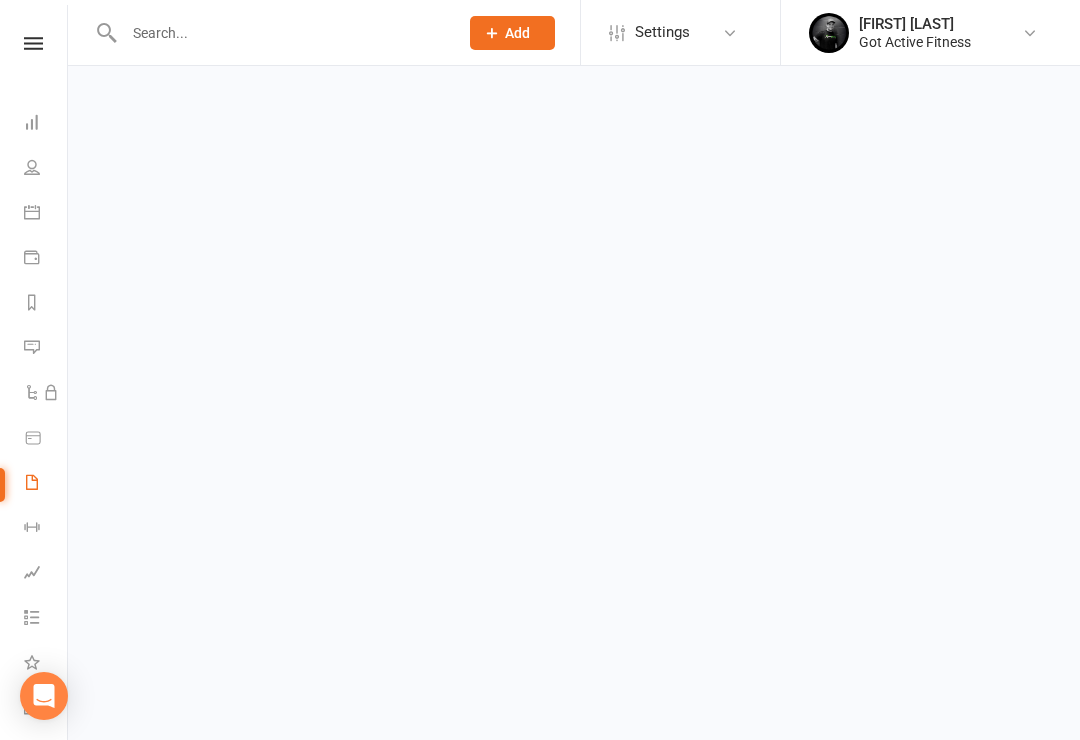 scroll, scrollTop: 0, scrollLeft: 0, axis: both 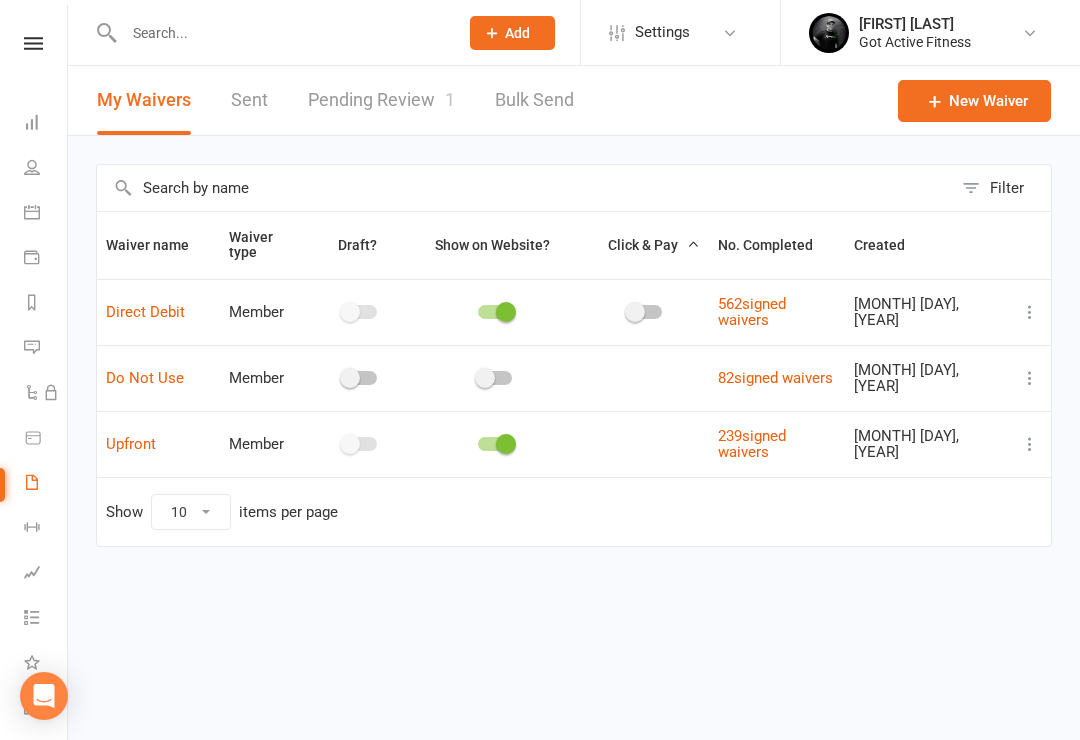 click on "Pending Review 1" at bounding box center (381, 100) 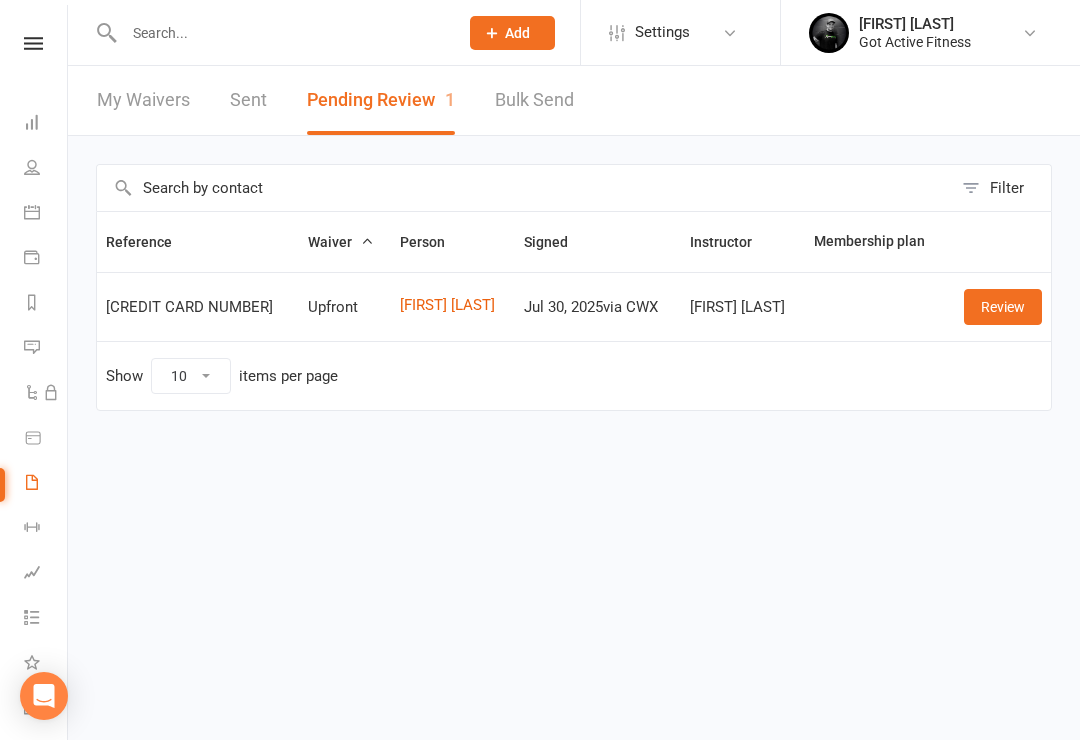 click on "Review" at bounding box center [1003, 307] 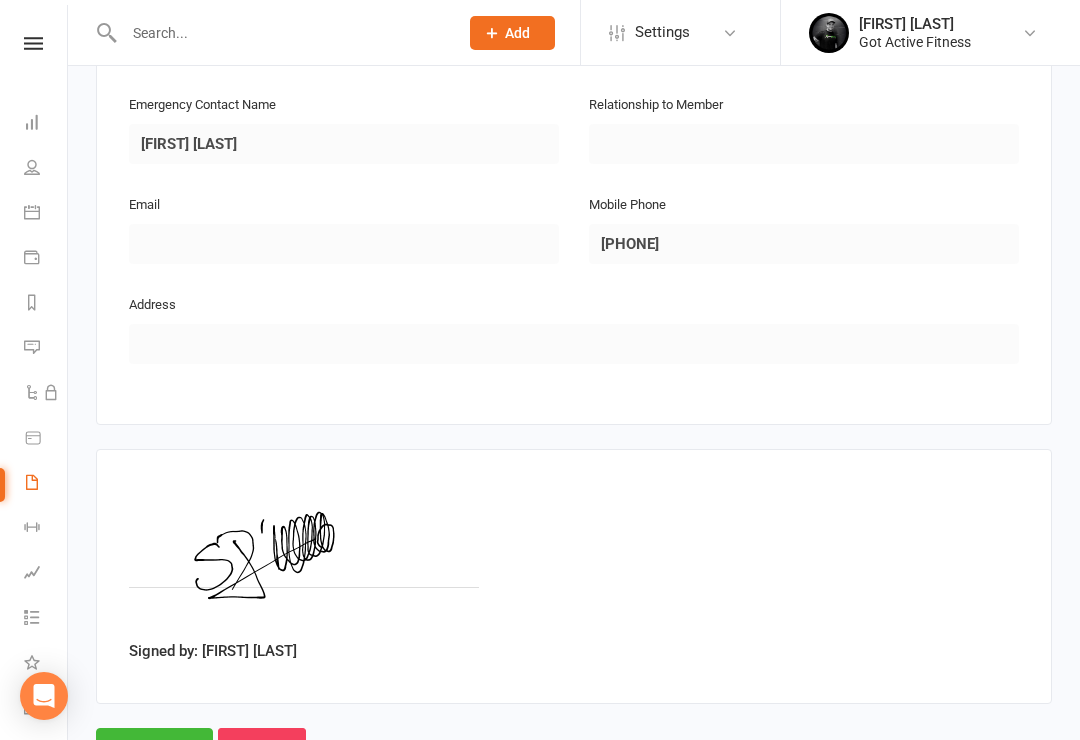 scroll, scrollTop: 1023, scrollLeft: 0, axis: vertical 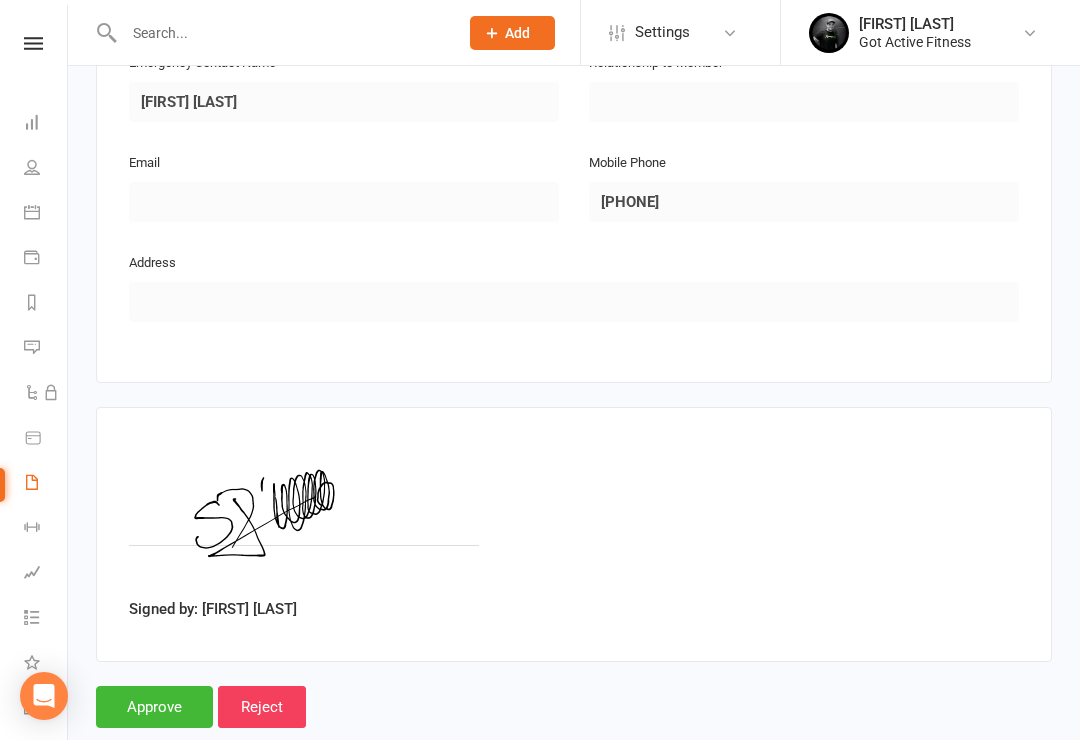 click on "Approve" at bounding box center [154, 707] 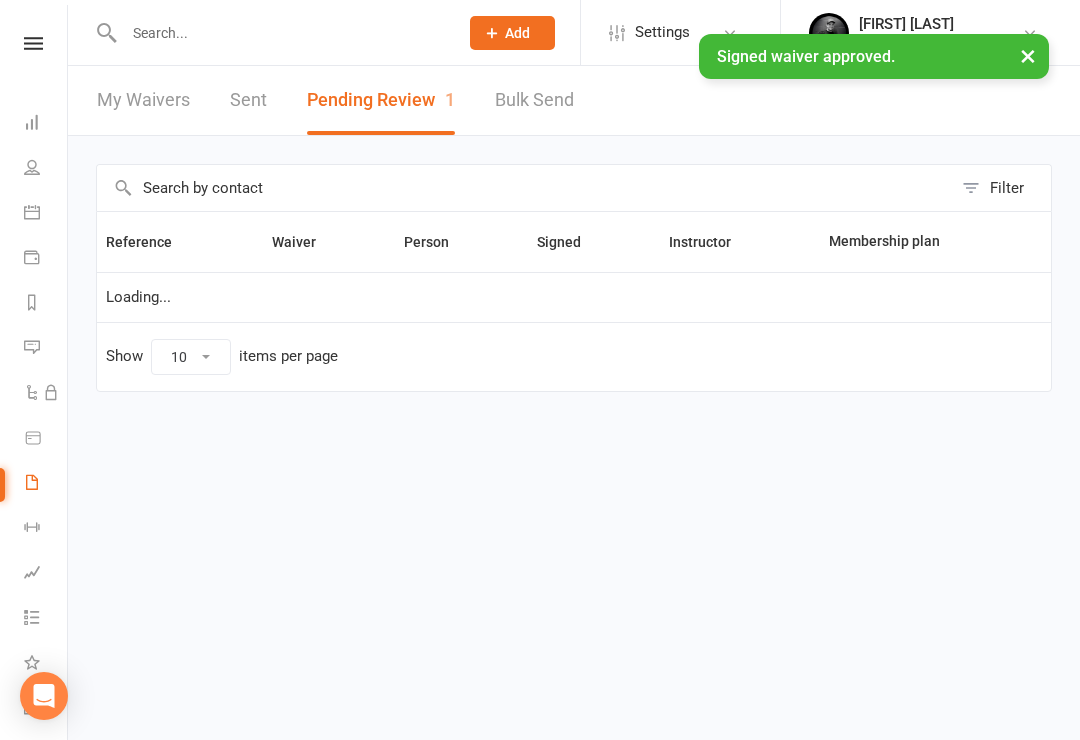 scroll, scrollTop: 0, scrollLeft: 0, axis: both 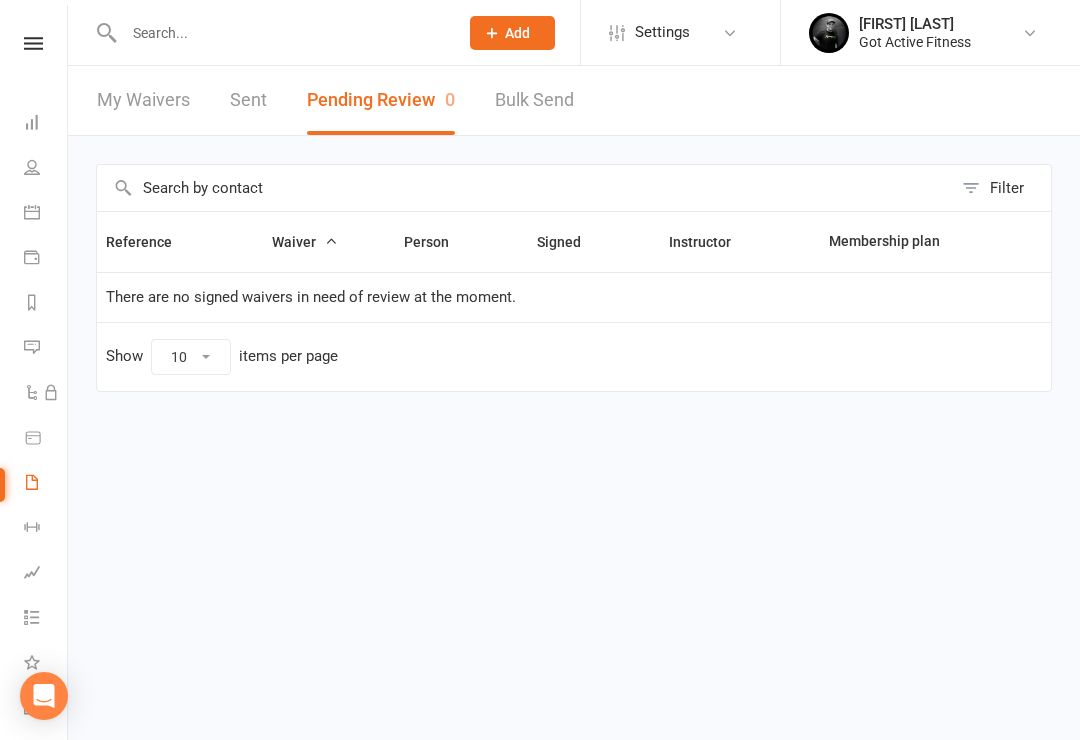 click on "My Waivers" at bounding box center [143, 100] 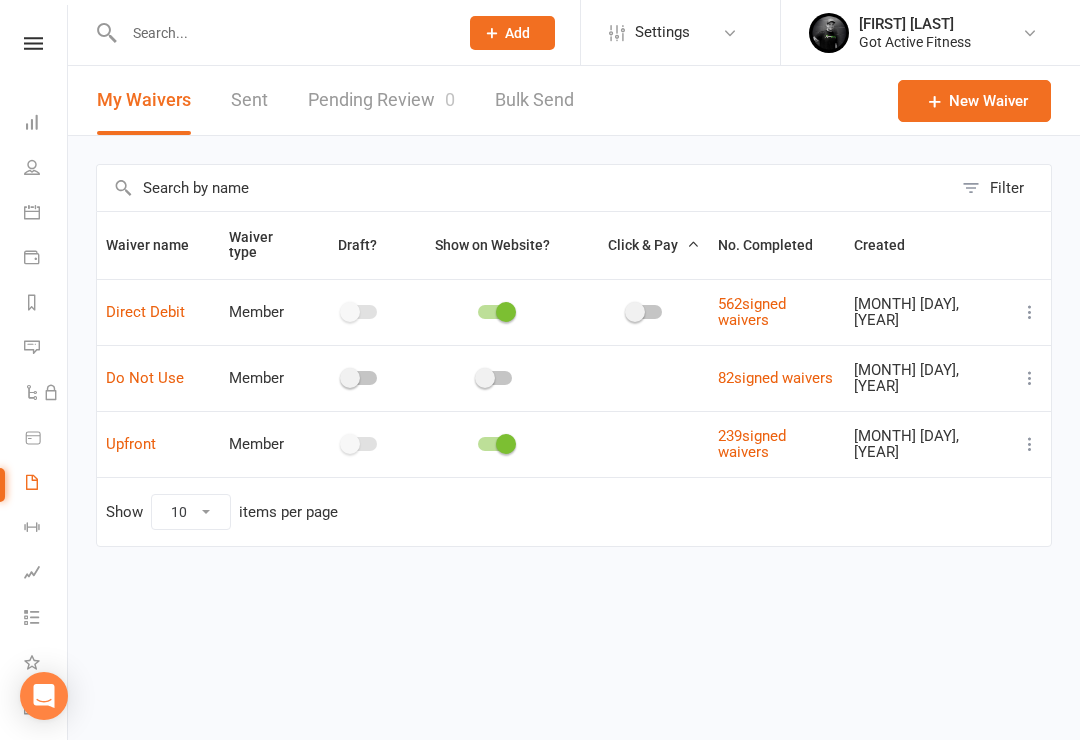 click on "New Waiver" at bounding box center [974, 101] 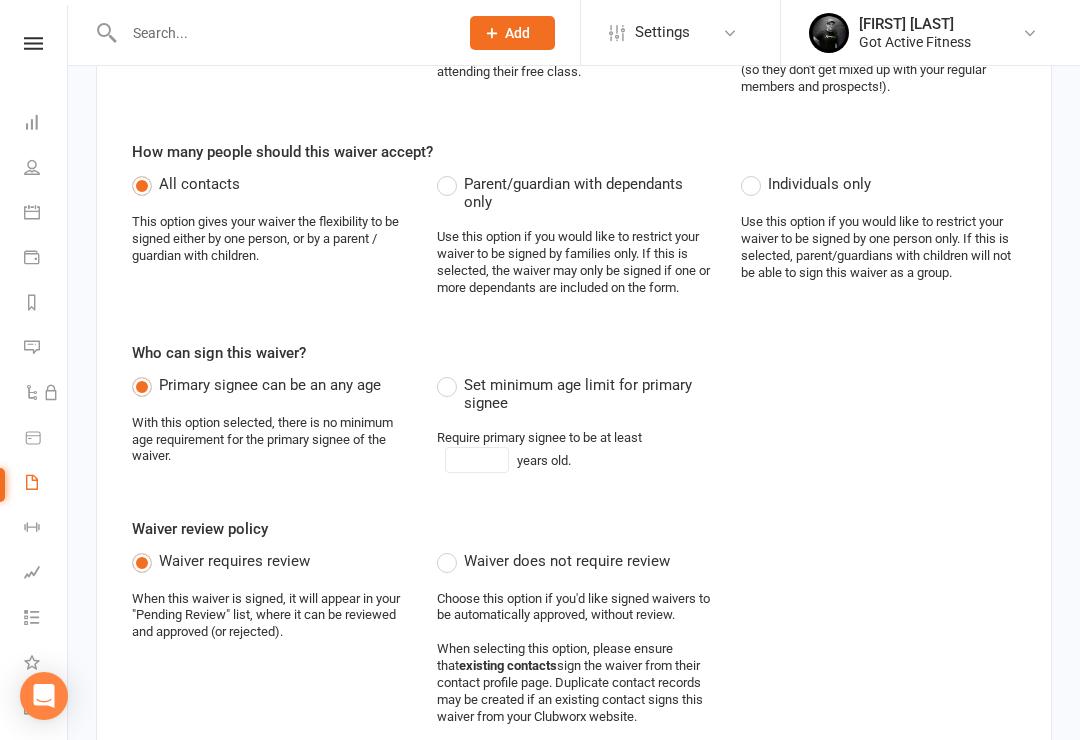 scroll, scrollTop: 422, scrollLeft: 0, axis: vertical 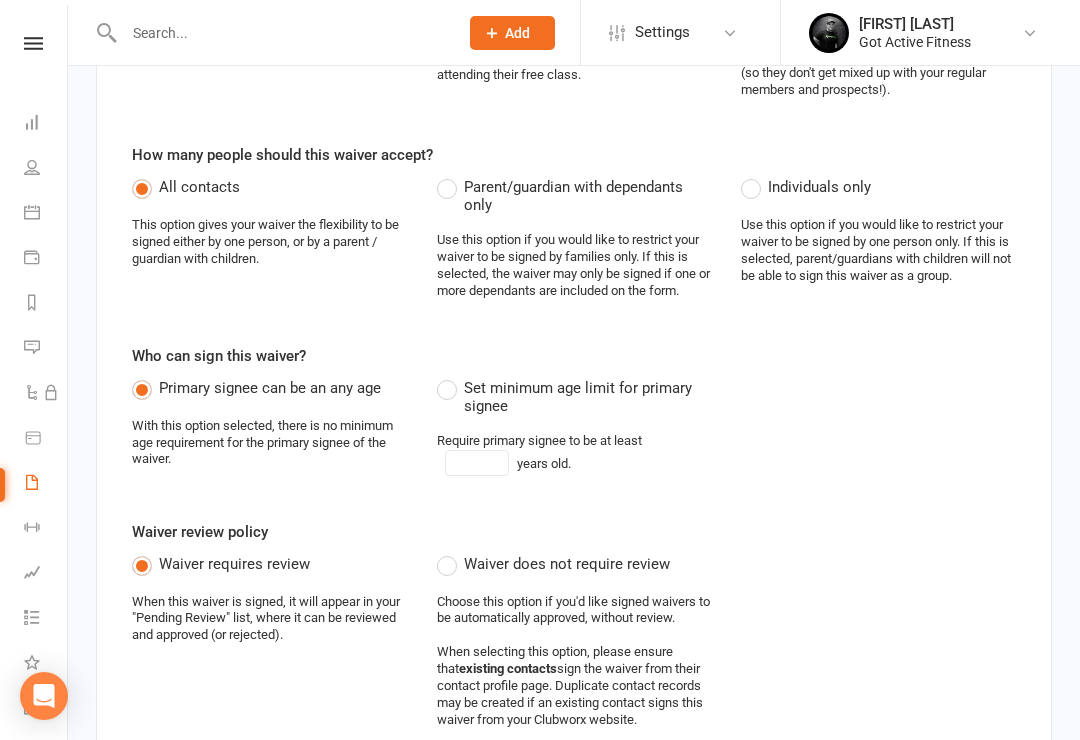 click on "Individuals only" at bounding box center [806, 187] 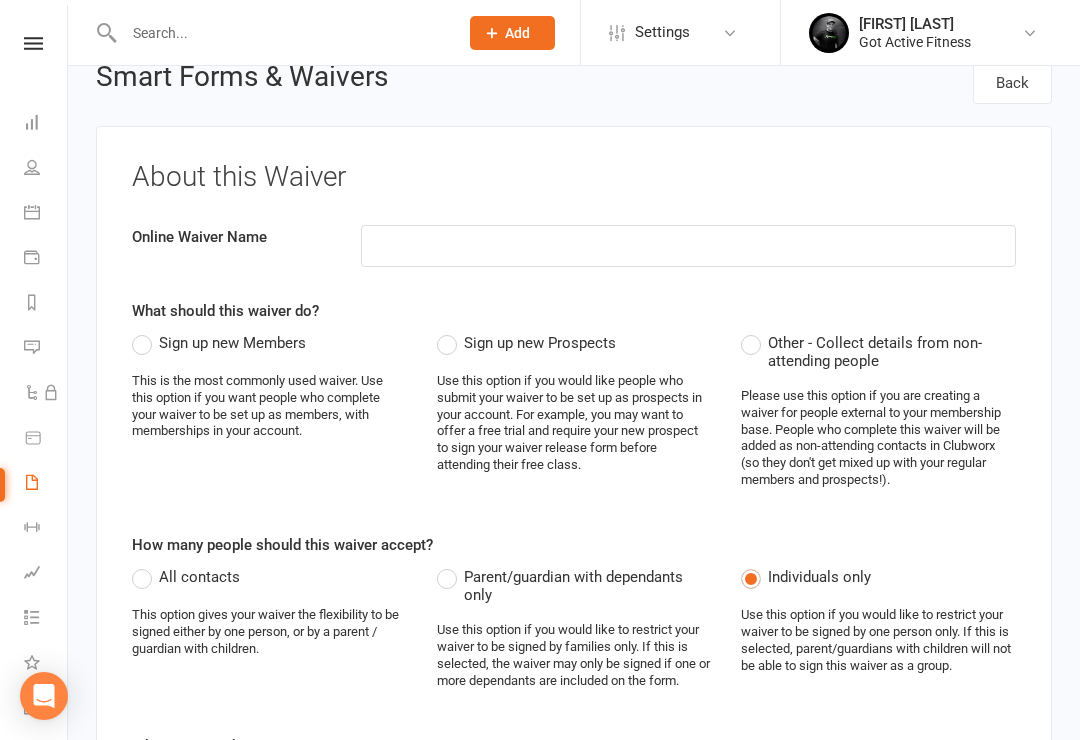 scroll, scrollTop: 0, scrollLeft: 0, axis: both 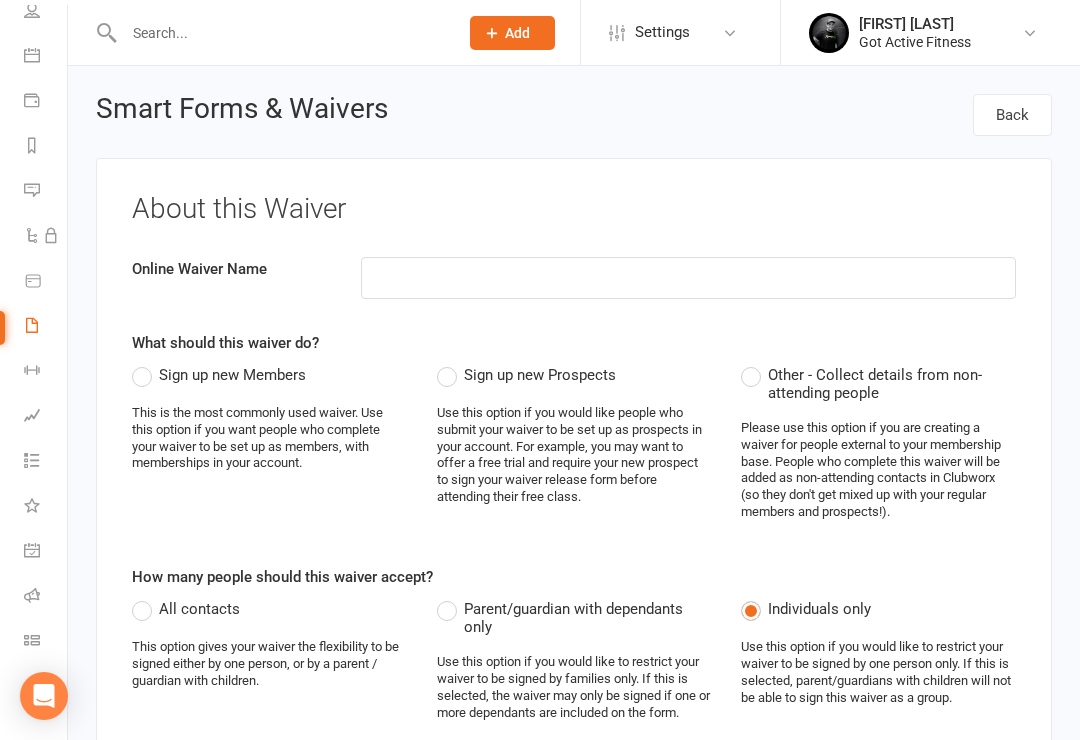 click on "General attendance" at bounding box center (46, 552) 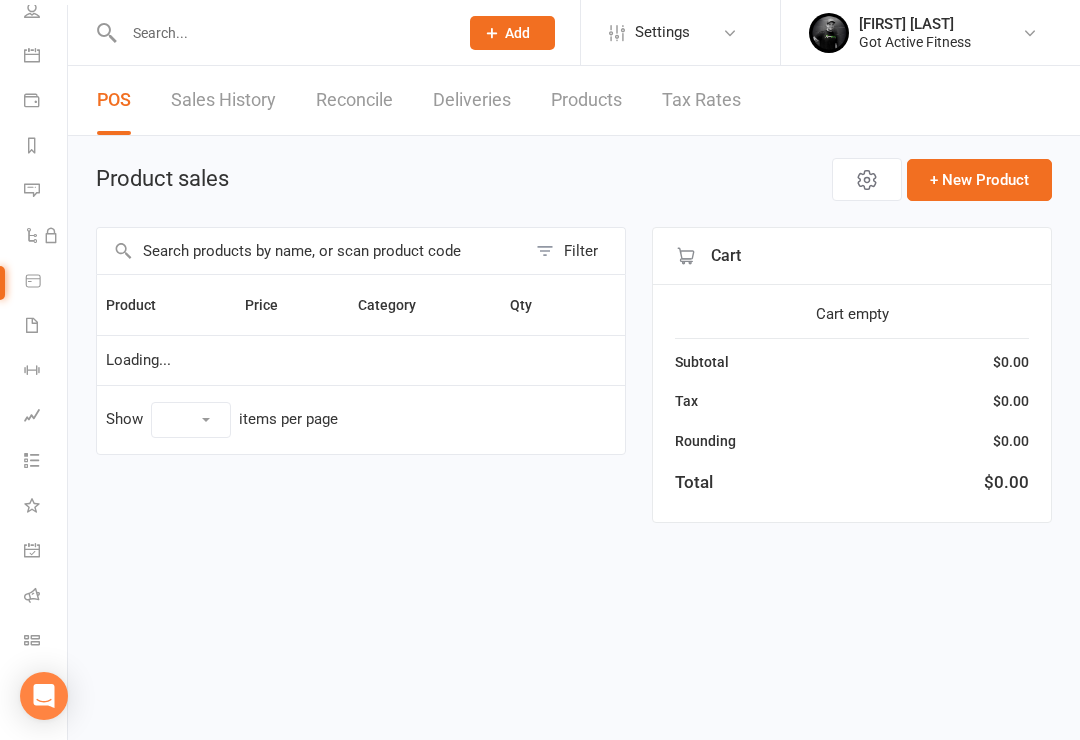 click at bounding box center (32, 190) 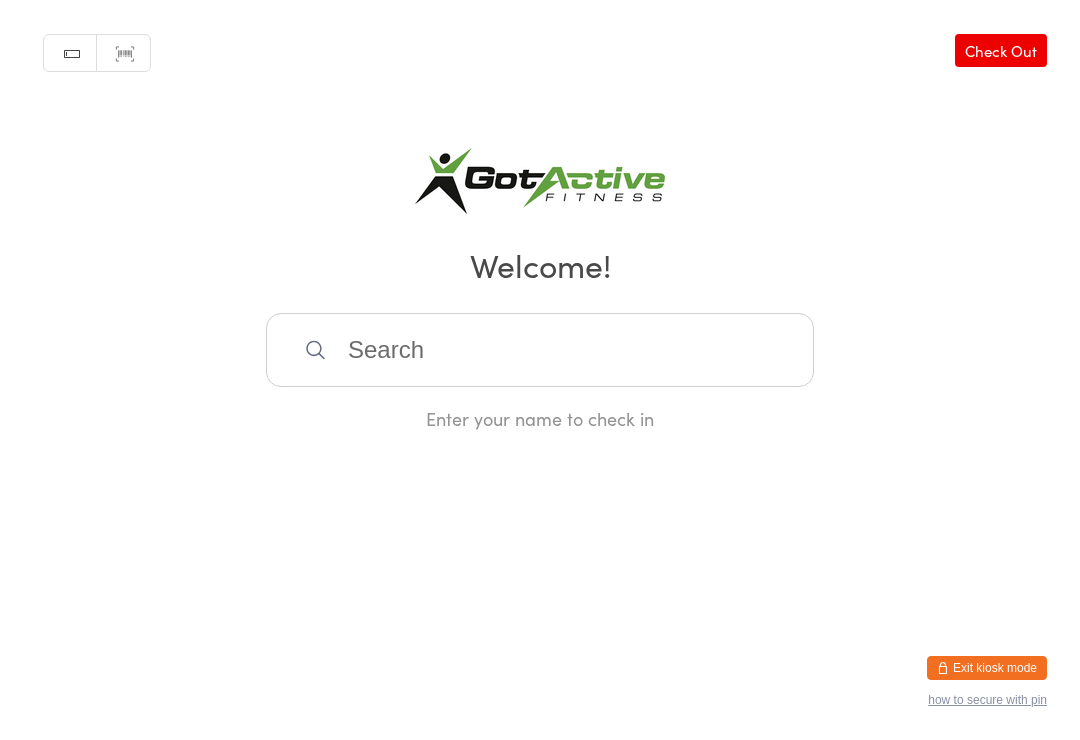 scroll, scrollTop: 0, scrollLeft: 0, axis: both 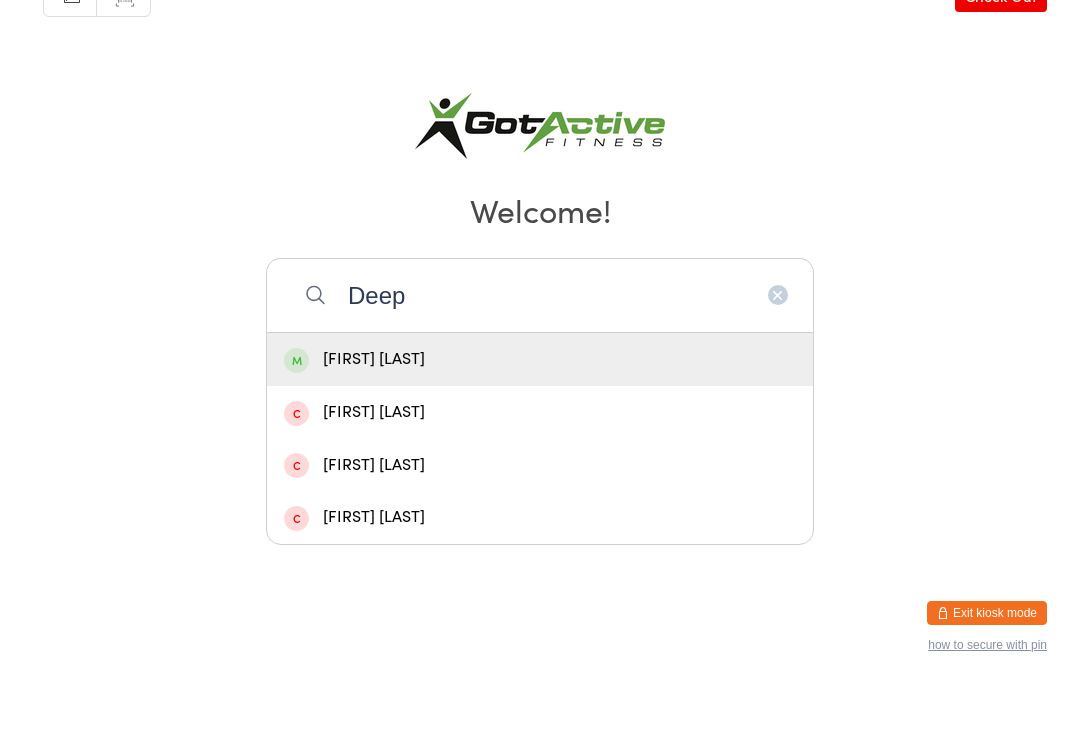 type on "Deep" 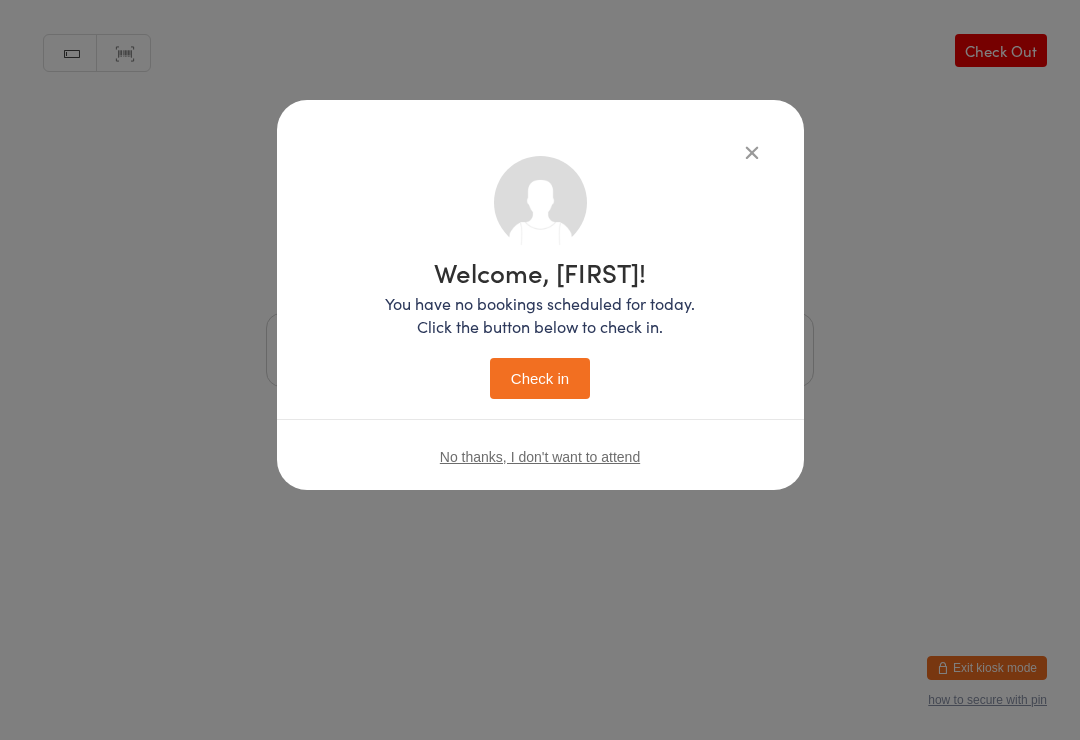 click on "Check in" at bounding box center [540, 378] 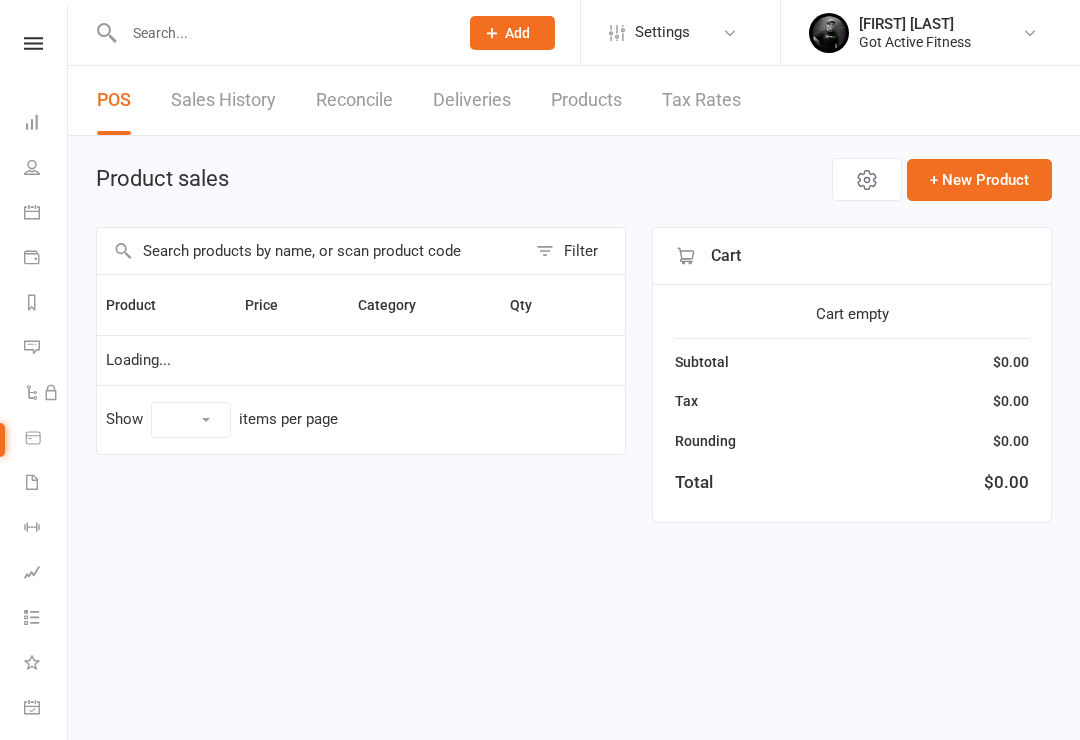 scroll, scrollTop: 0, scrollLeft: 0, axis: both 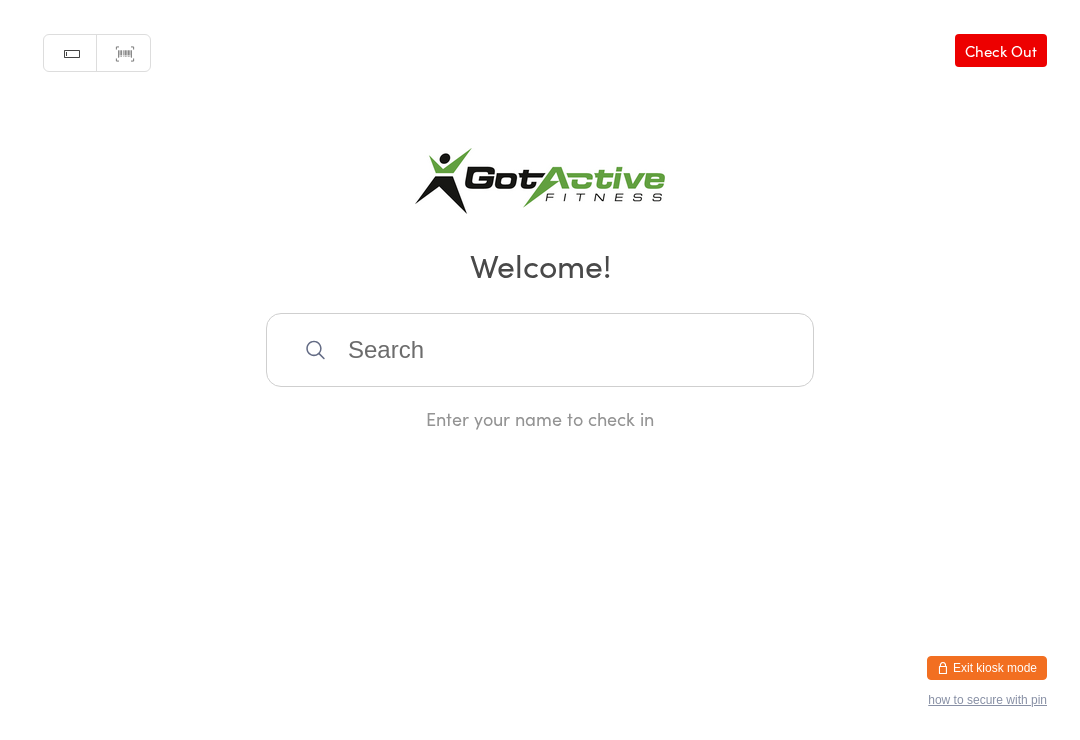 click on "Exit kiosk mode" at bounding box center (987, 668) 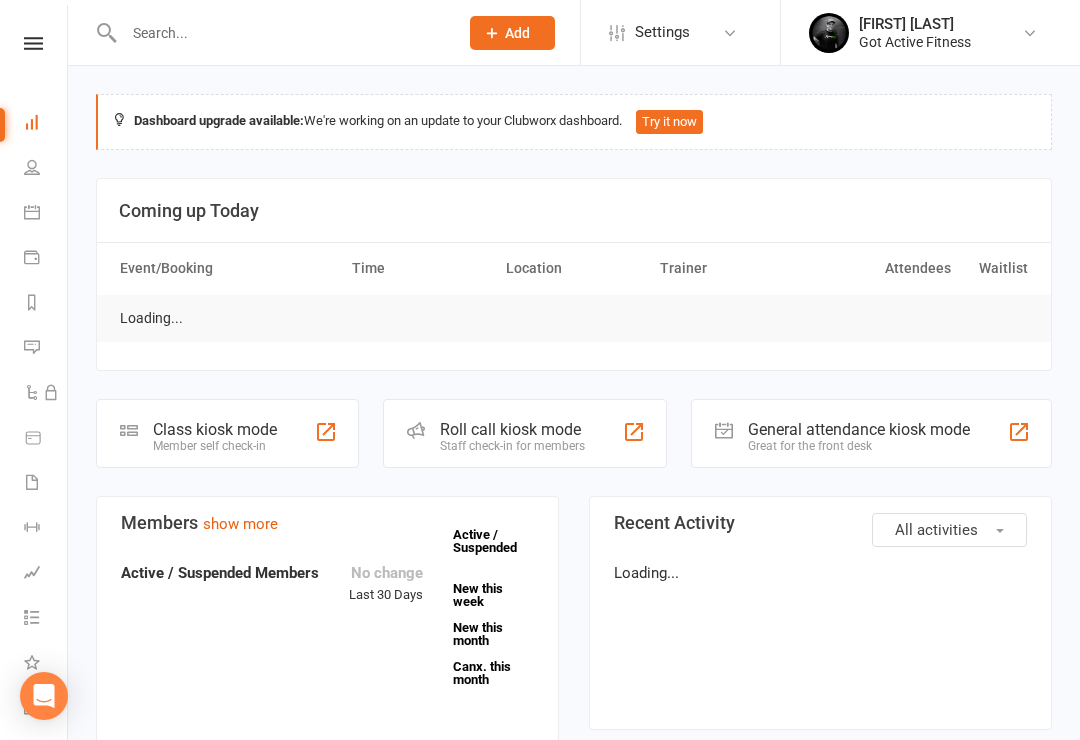 scroll, scrollTop: 0, scrollLeft: 0, axis: both 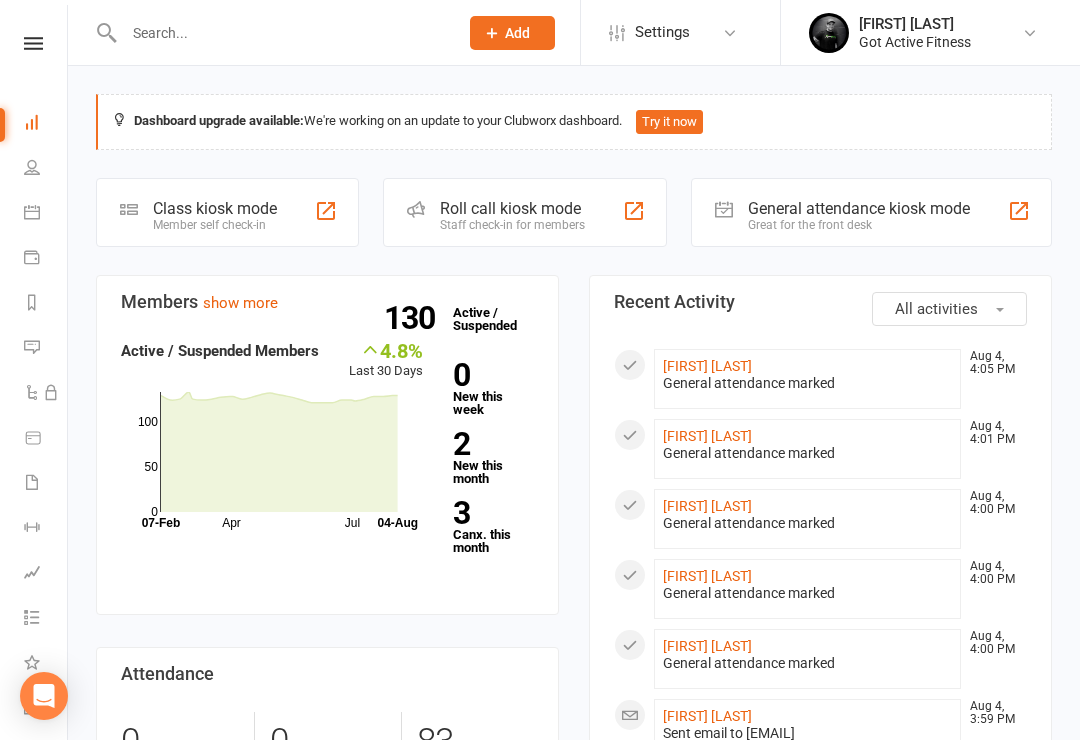 click on "[FIRST] [LAST]" 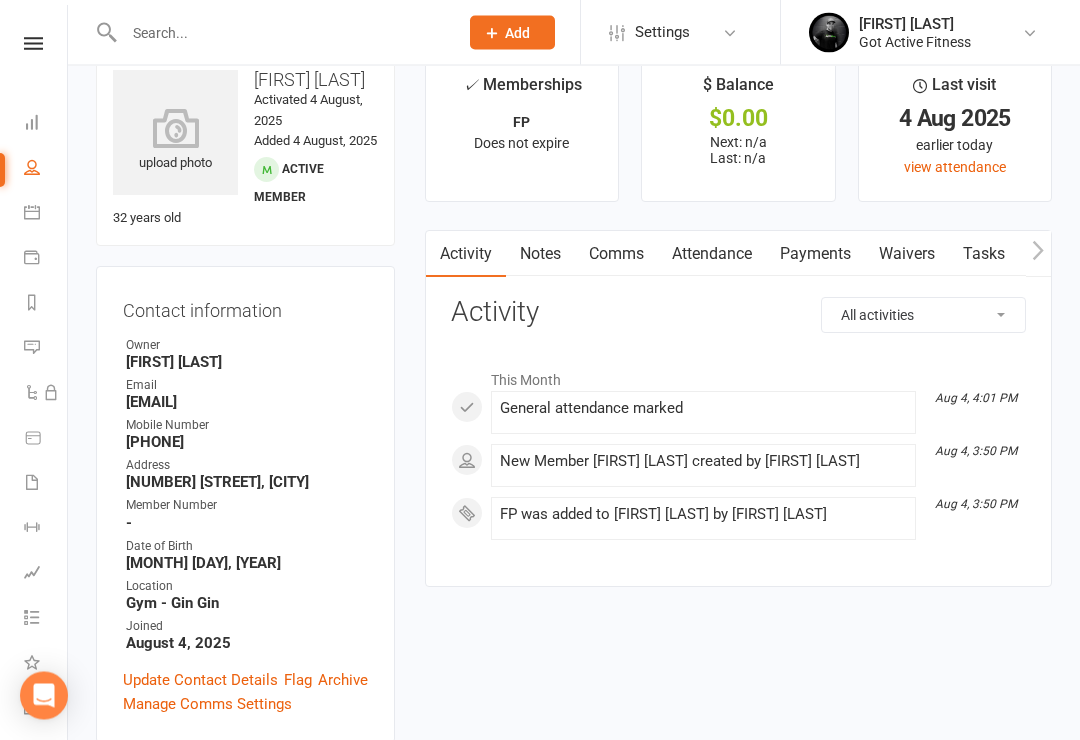scroll, scrollTop: 0, scrollLeft: 0, axis: both 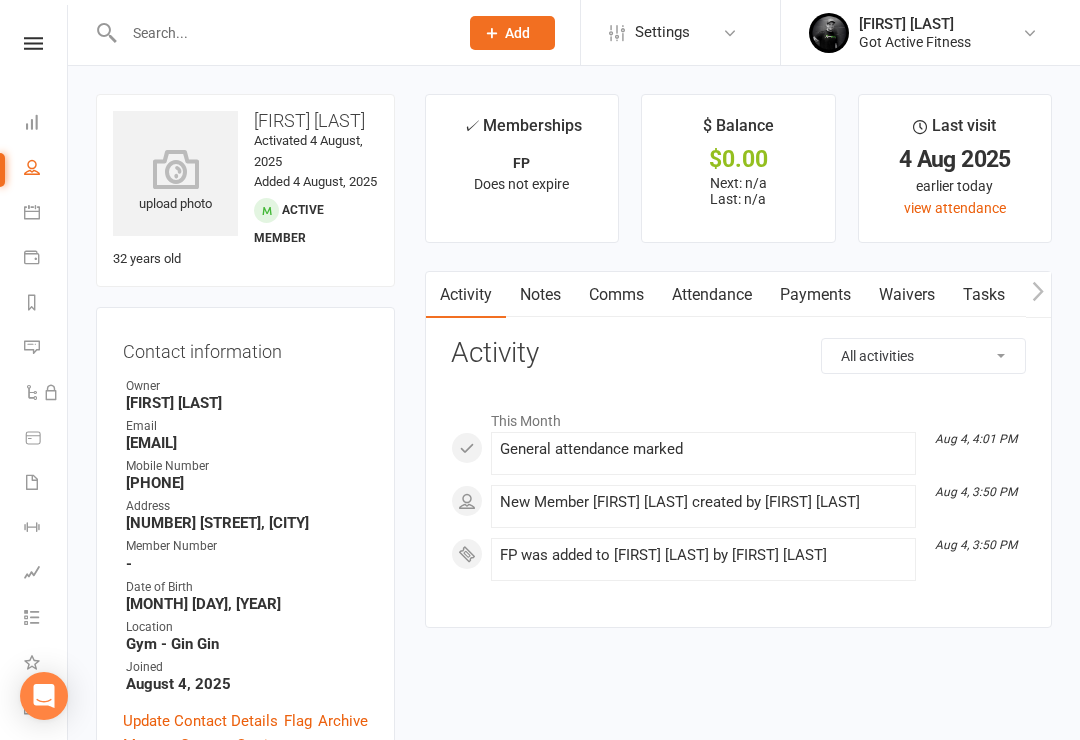click on "Waivers" at bounding box center (907, 295) 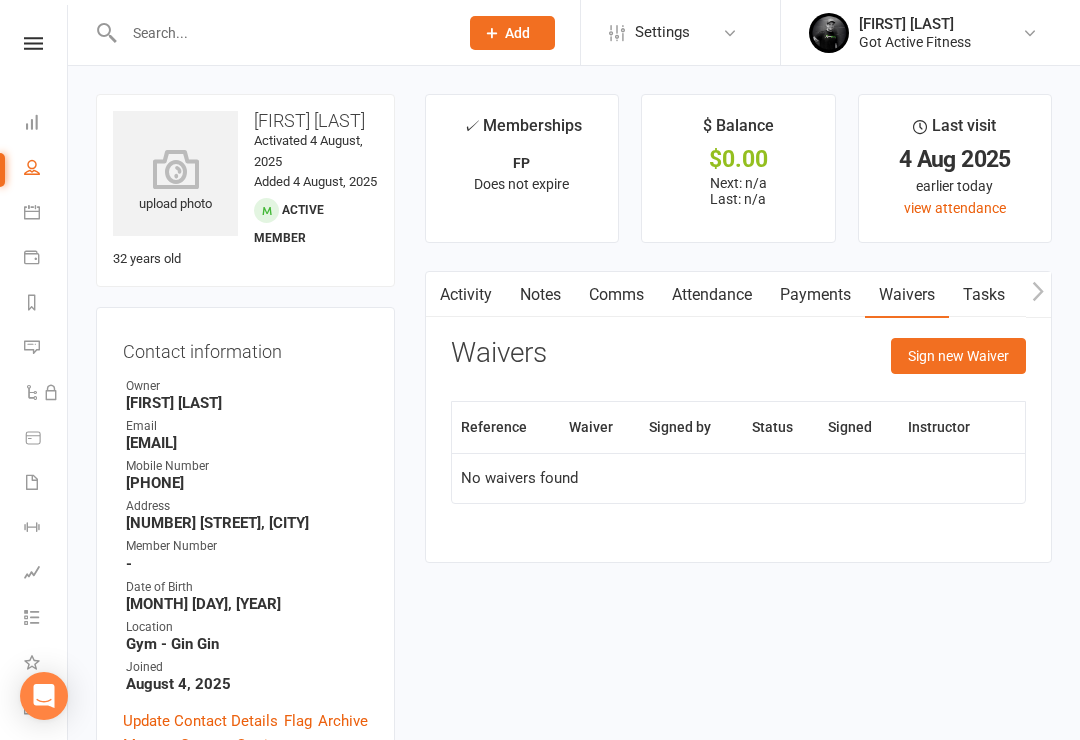 click on "Sign new Waiver" at bounding box center [958, 356] 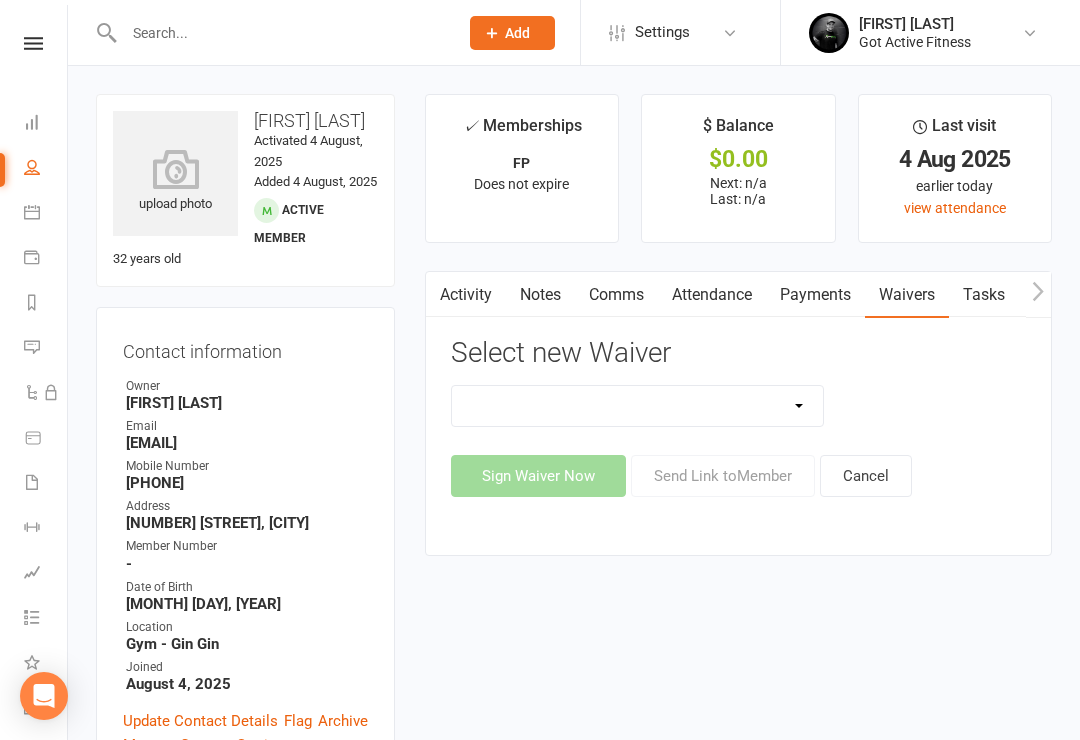 click on "Direct Debit Do Not Use Upfront" at bounding box center (638, 406) 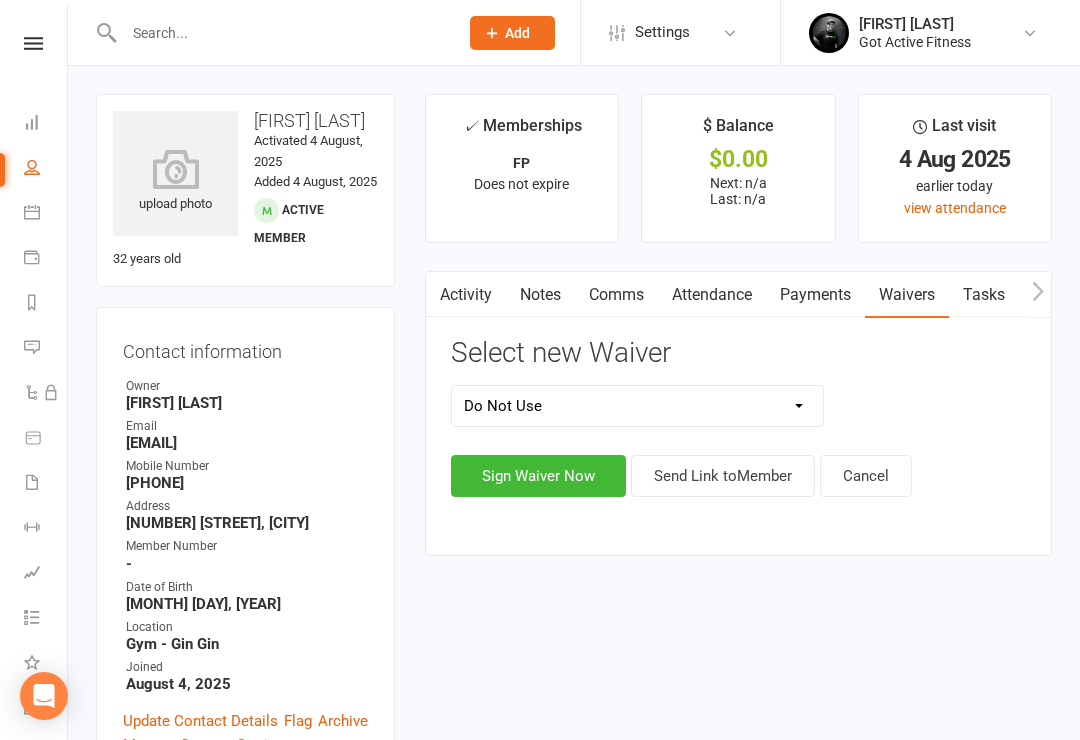 click on "Sign Waiver Now" at bounding box center [538, 476] 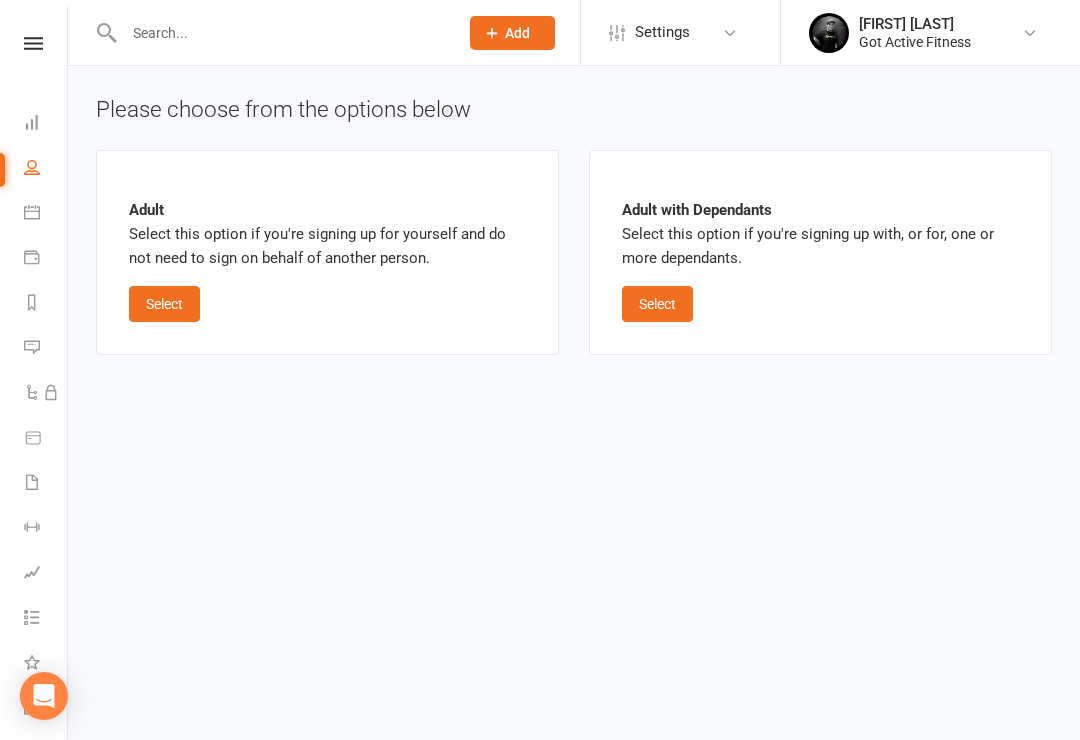 click on "Select" at bounding box center (164, 304) 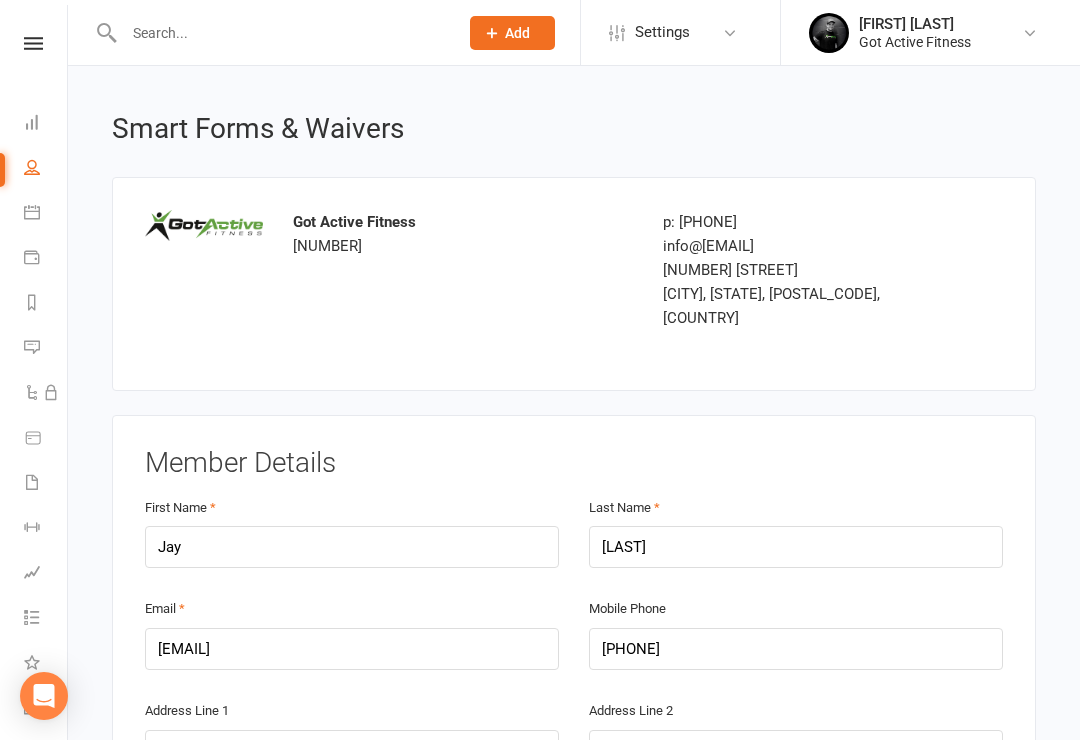scroll, scrollTop: 0, scrollLeft: 0, axis: both 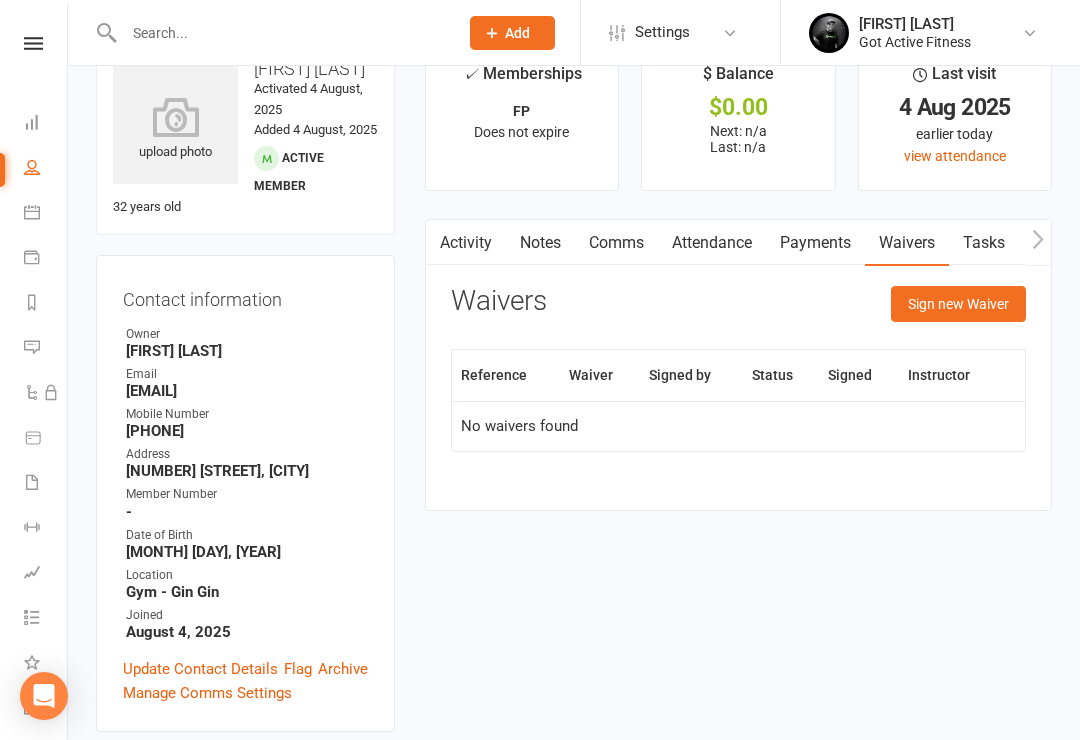 click on "Update Contact Details" at bounding box center [200, 669] 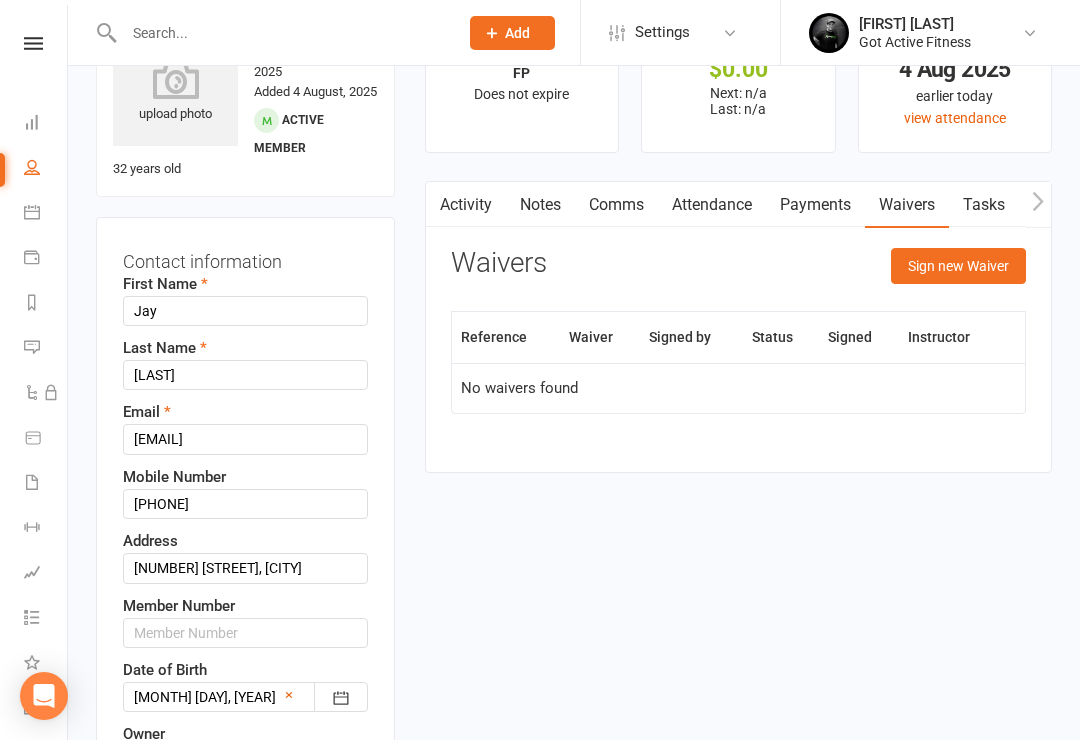 scroll, scrollTop: 94, scrollLeft: 0, axis: vertical 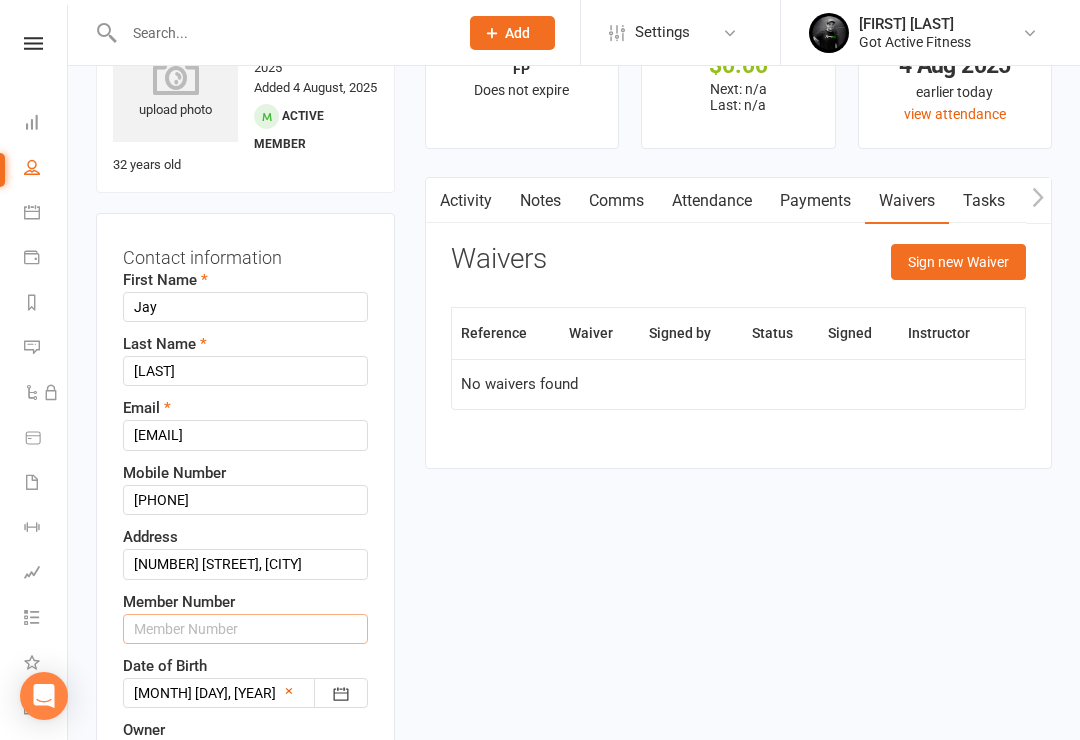 click at bounding box center (245, 629) 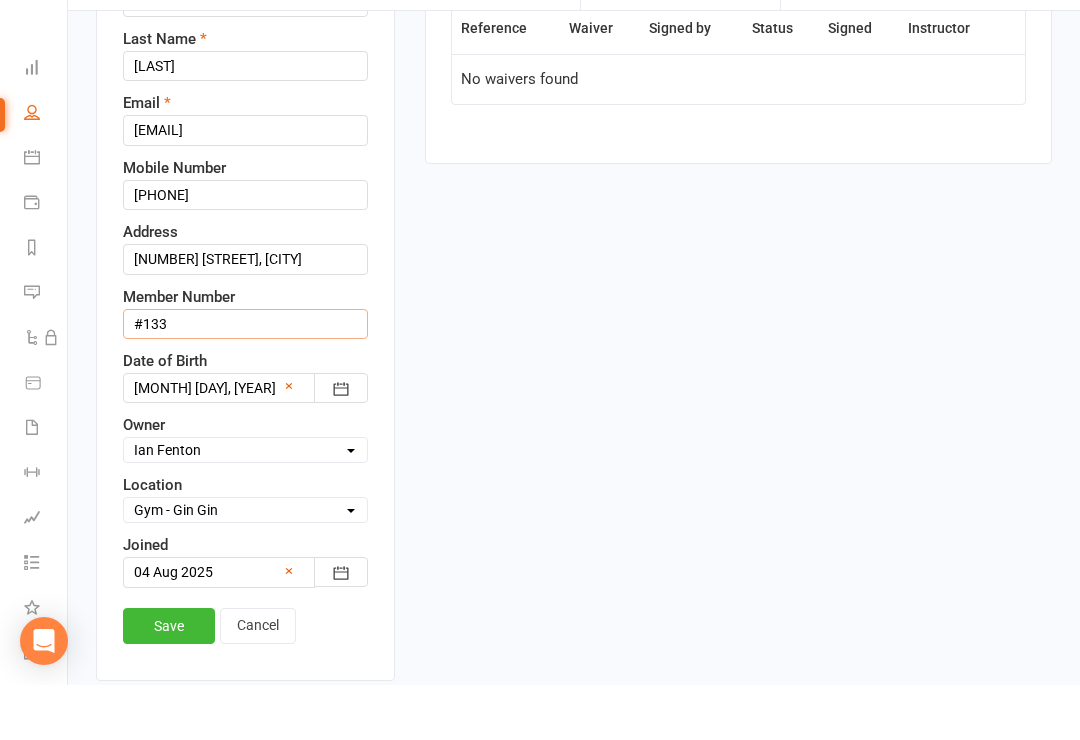 scroll, scrollTop: 367, scrollLeft: 0, axis: vertical 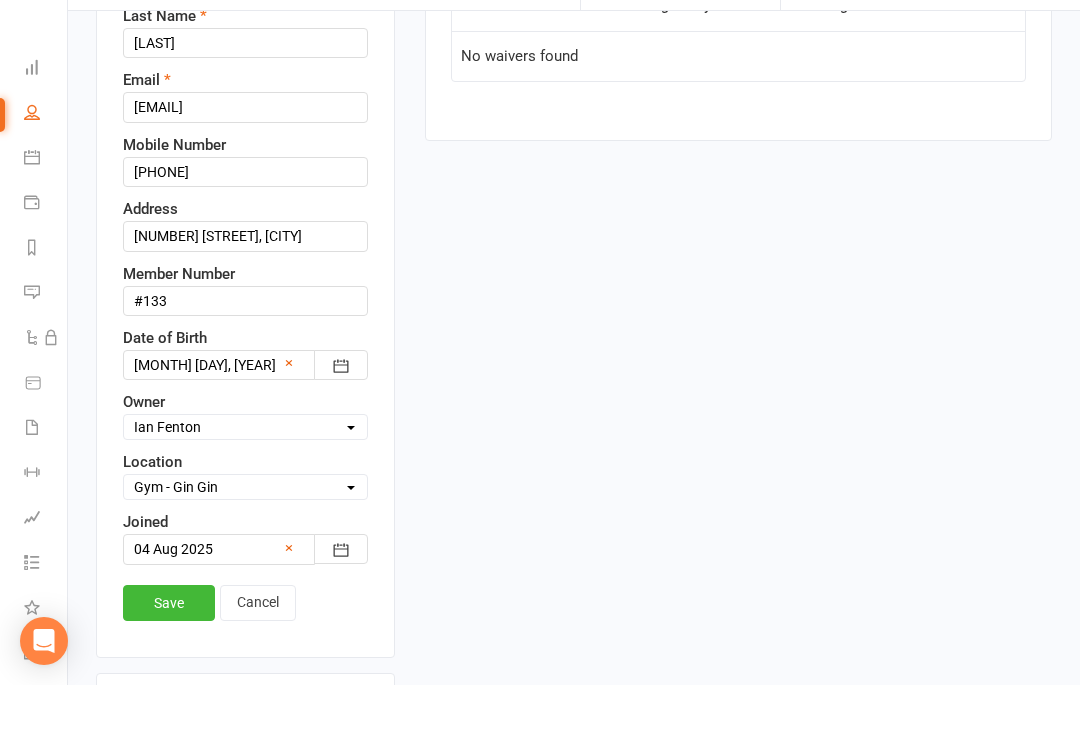click on "Save" at bounding box center (169, 658) 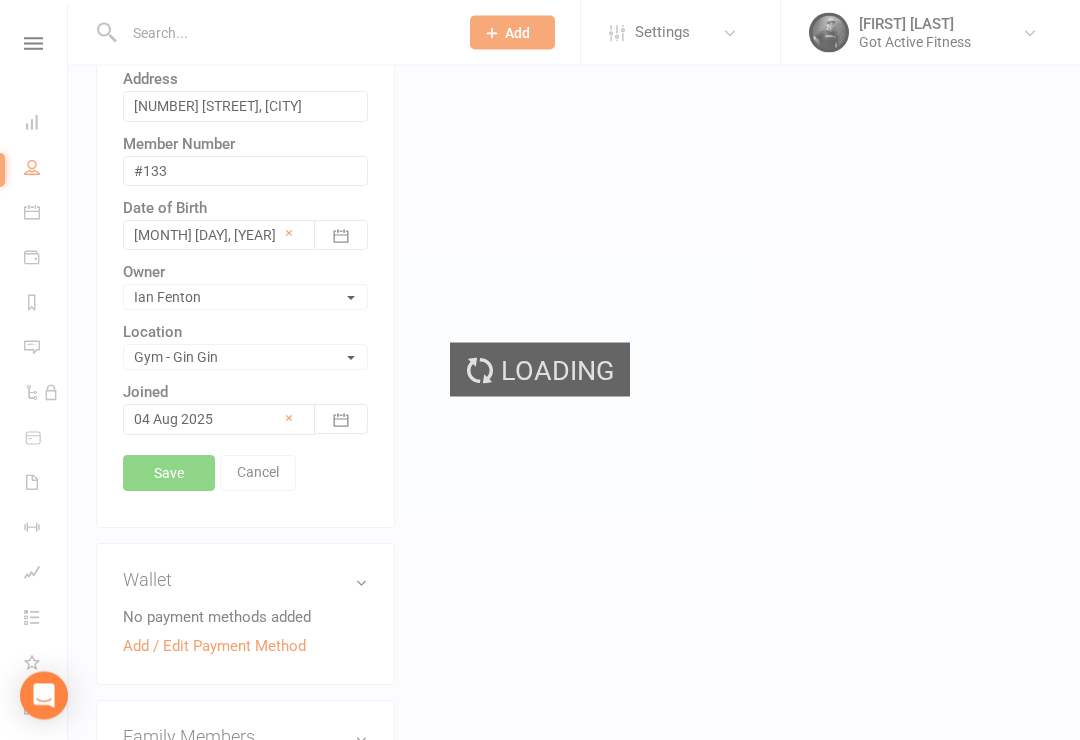 scroll, scrollTop: 552, scrollLeft: 0, axis: vertical 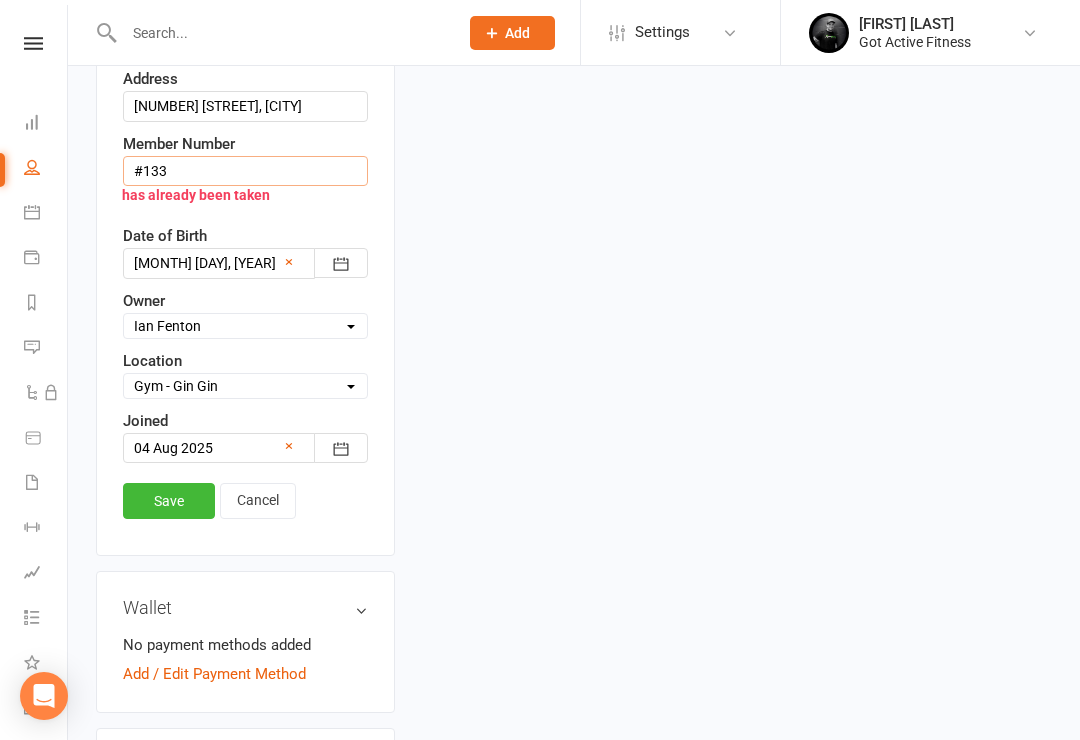 click on "#133" at bounding box center (245, 171) 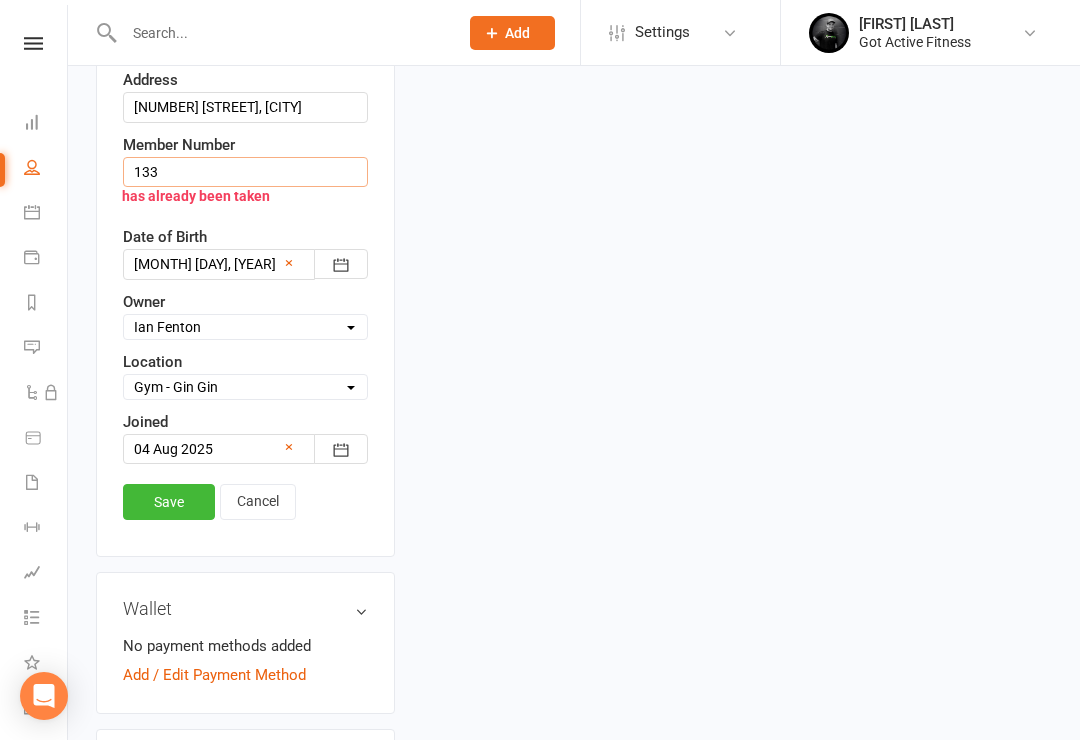type on "133" 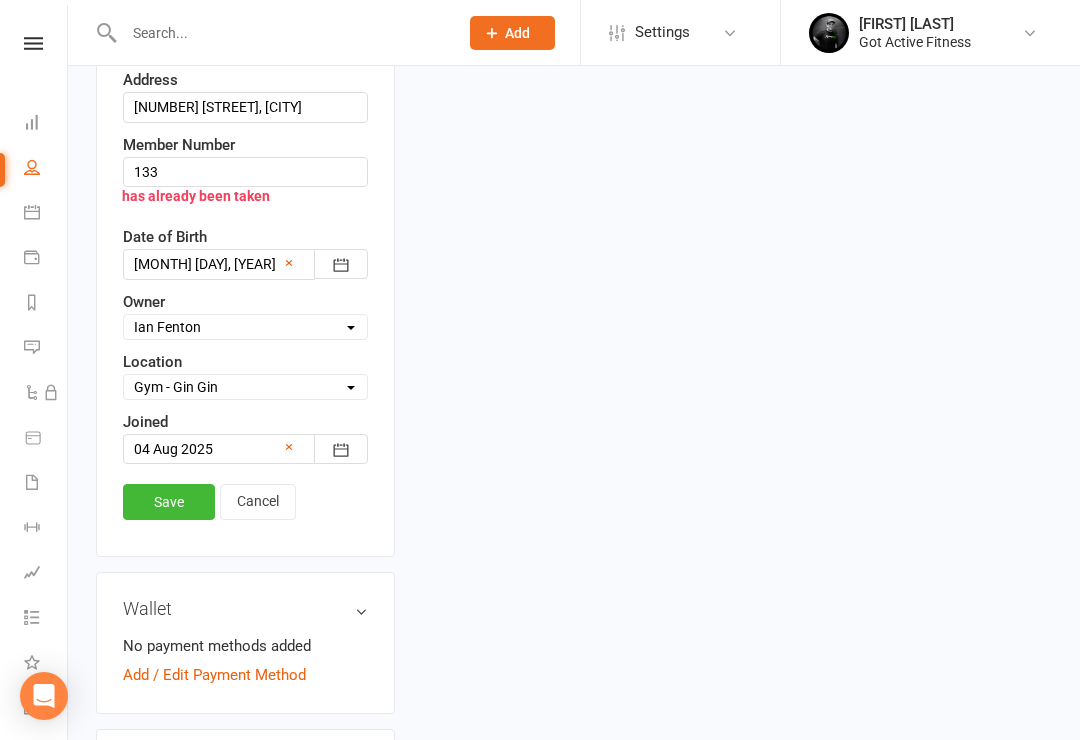click on "Save" at bounding box center (169, 502) 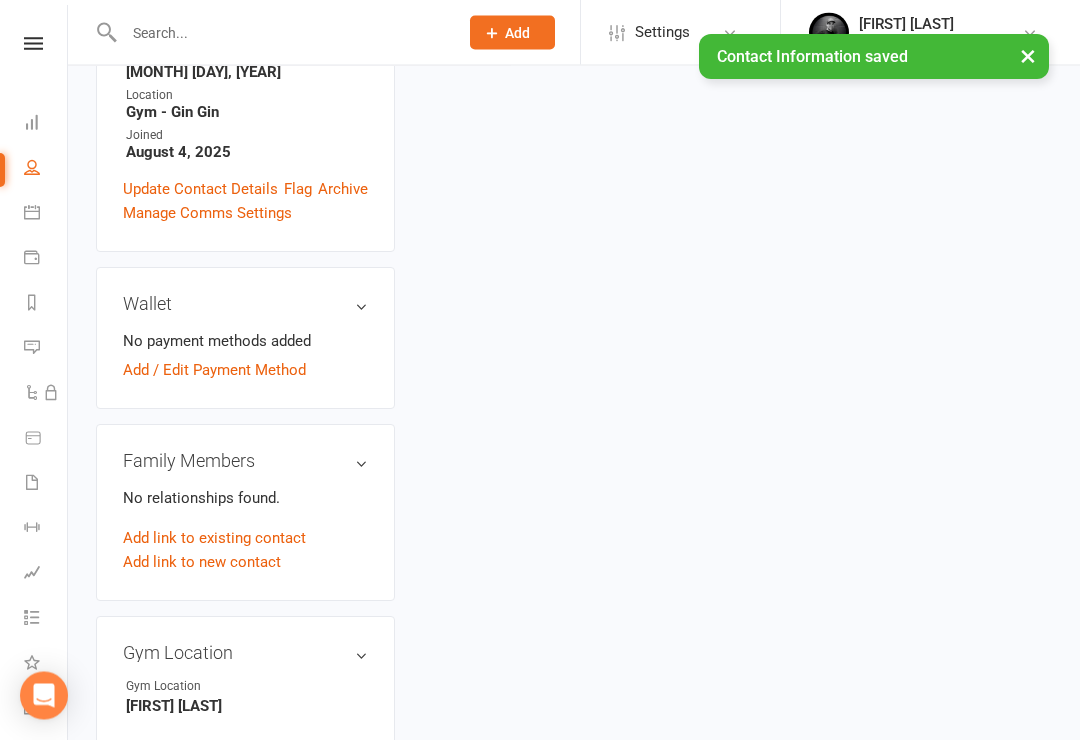 click on "Wallet" at bounding box center (245, 305) 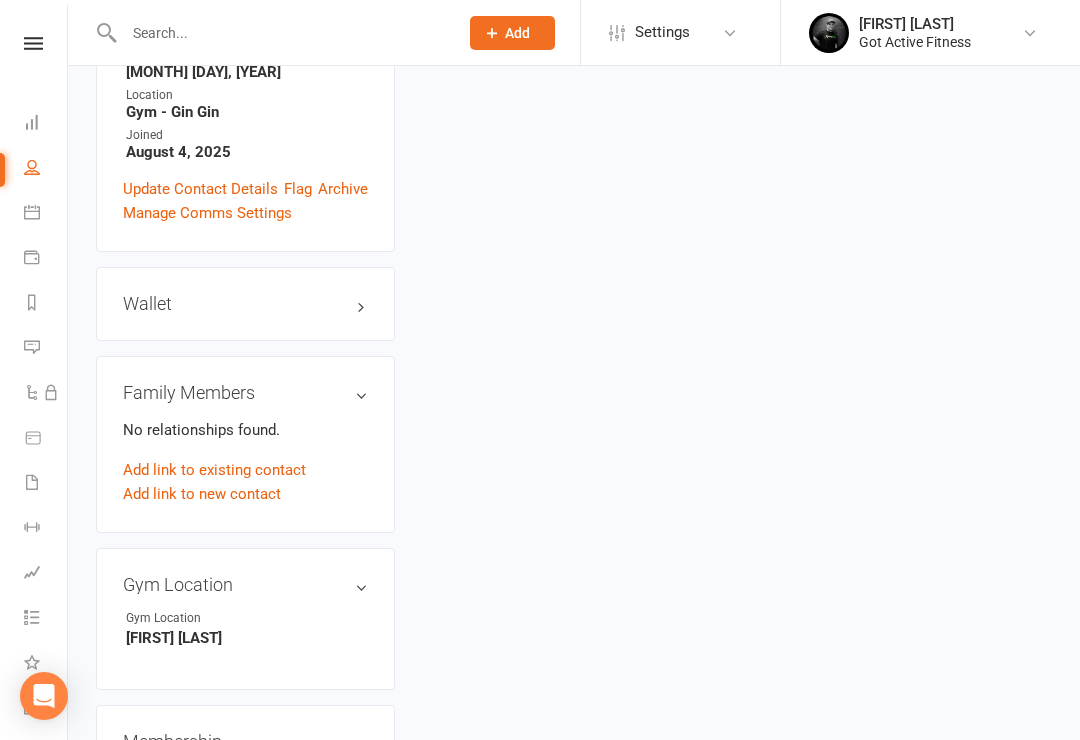 click on "Wallet" at bounding box center (245, 304) 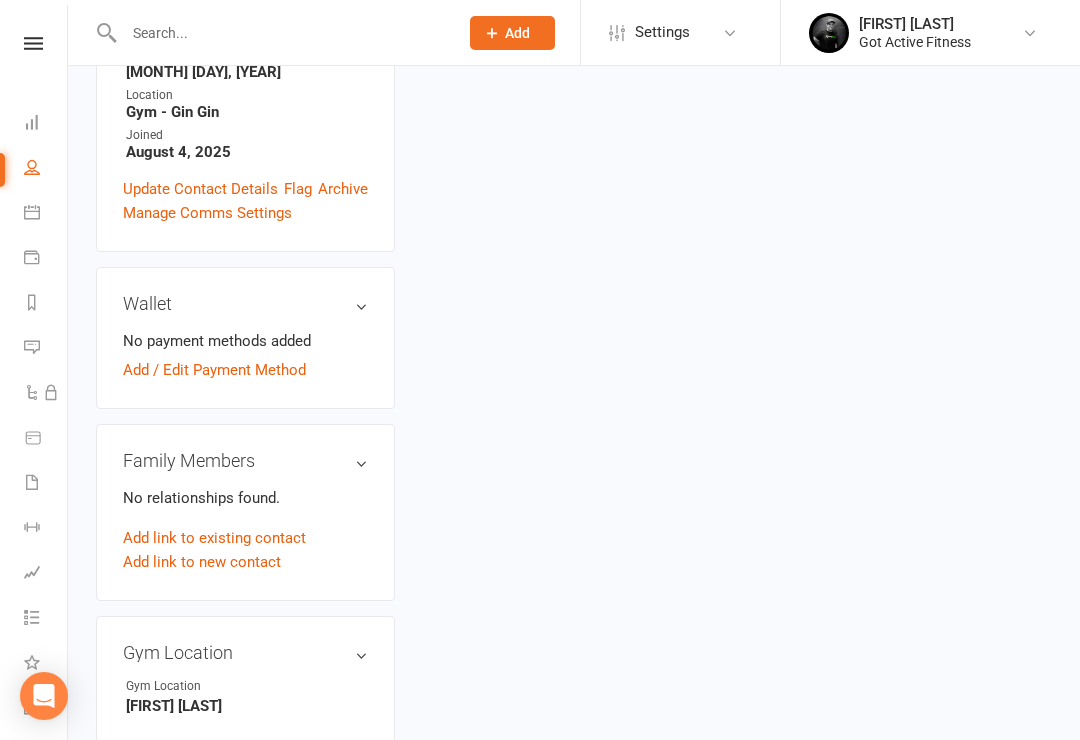 click on "Add / Edit Payment Method" at bounding box center (214, 370) 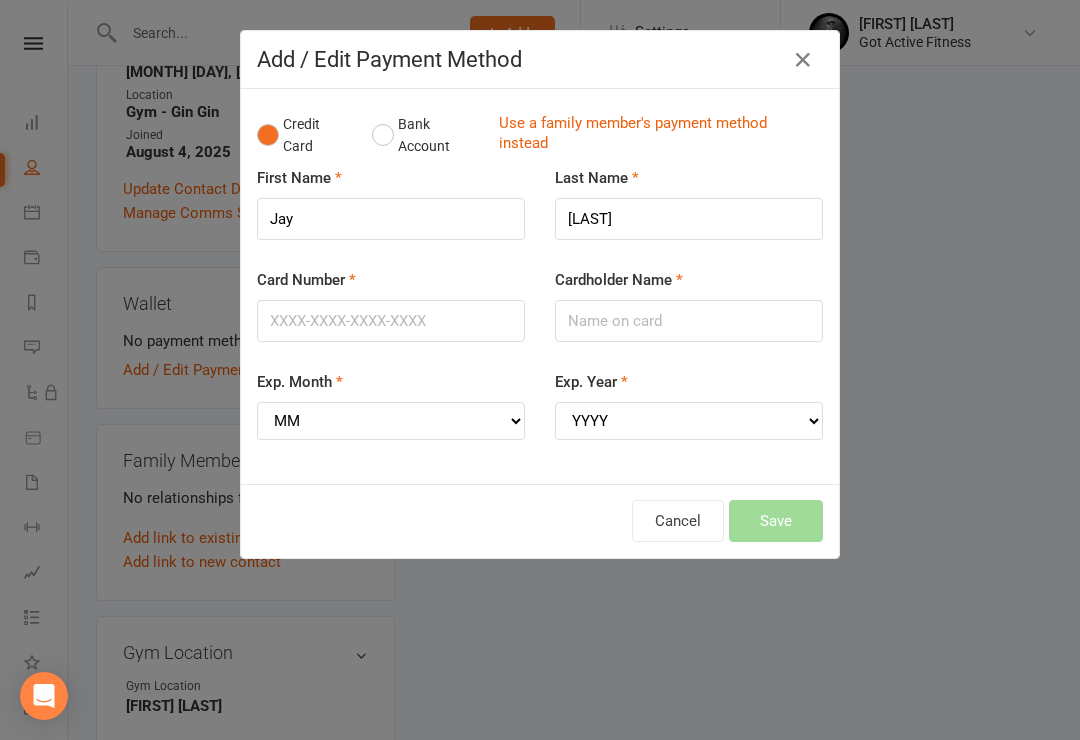 click at bounding box center (803, 60) 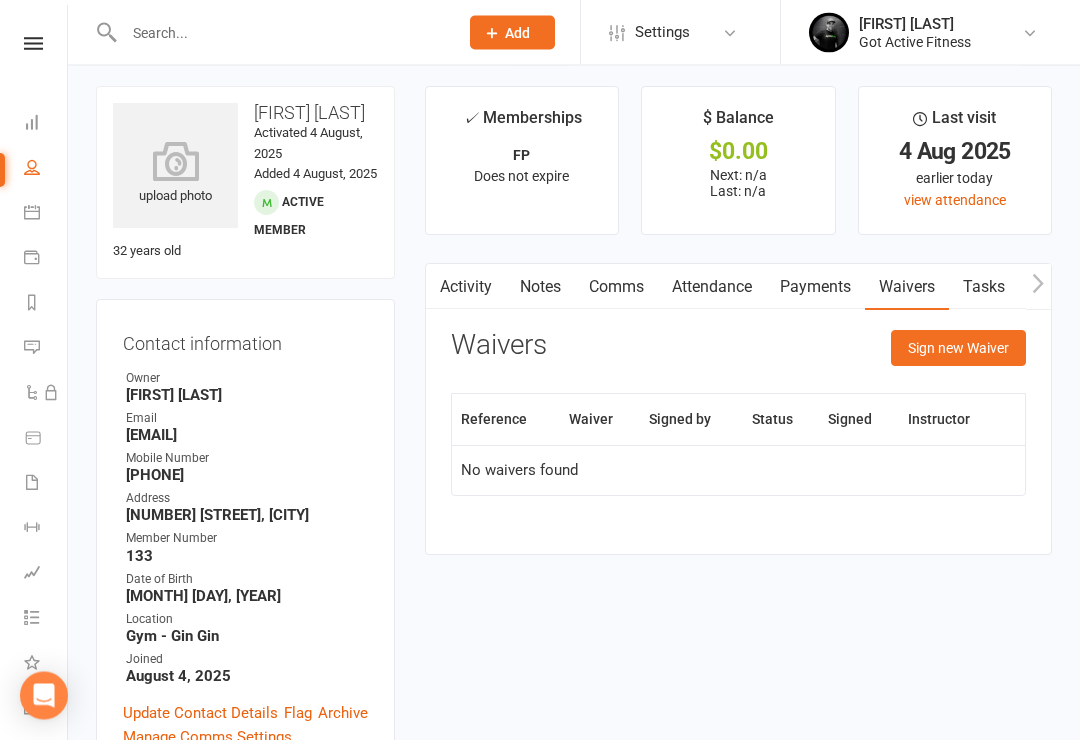 scroll, scrollTop: 0, scrollLeft: 0, axis: both 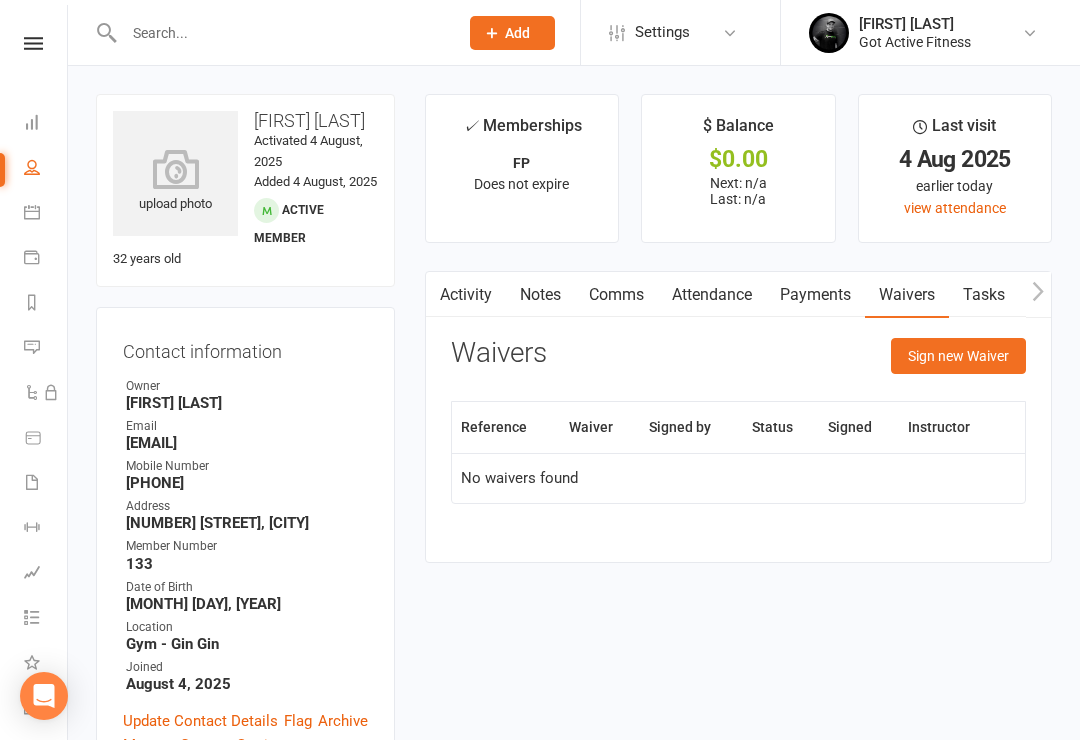 click at bounding box center [281, 33] 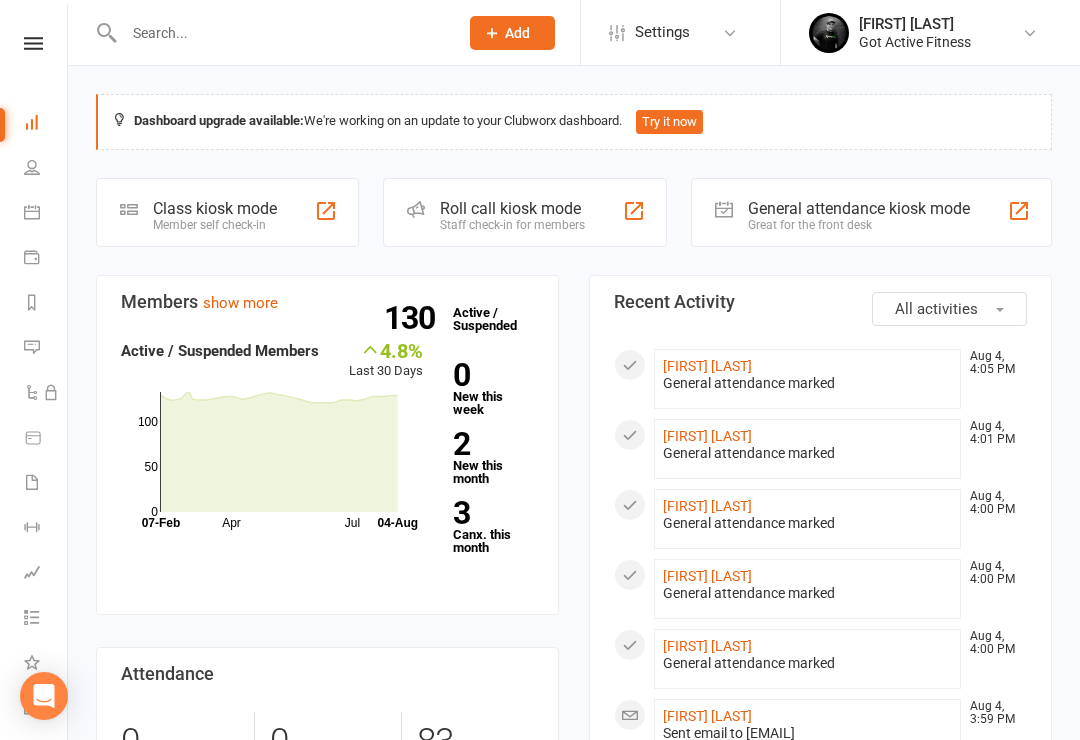 click at bounding box center [281, 33] 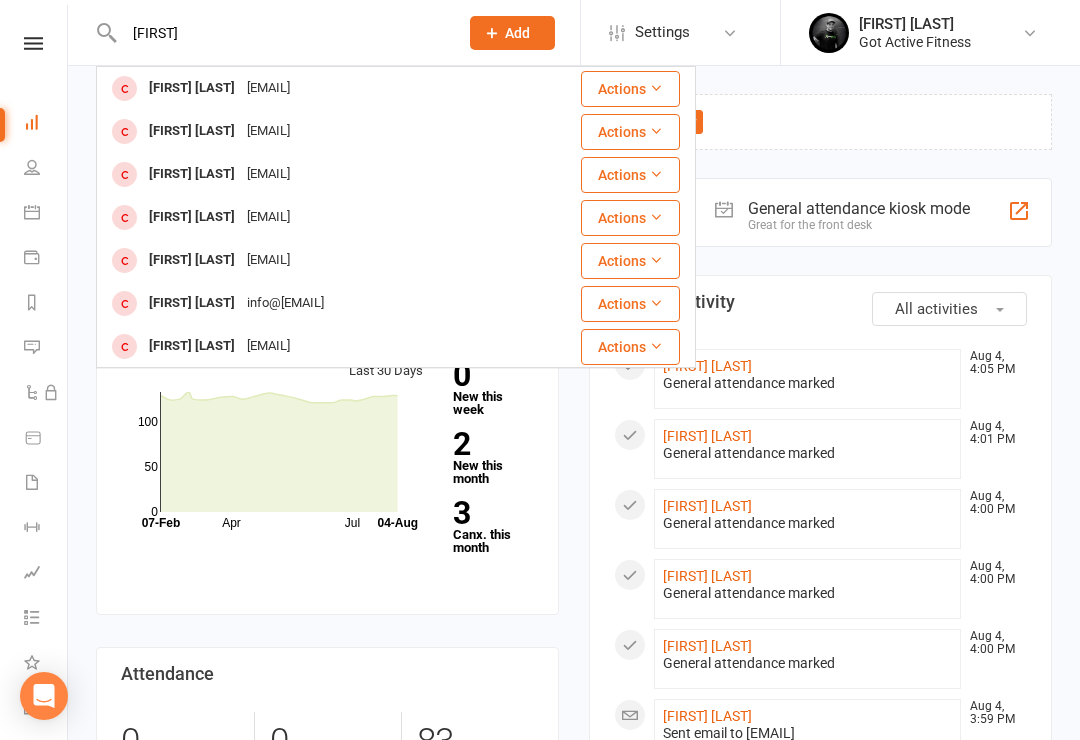 scroll, scrollTop: 0, scrollLeft: 0, axis: both 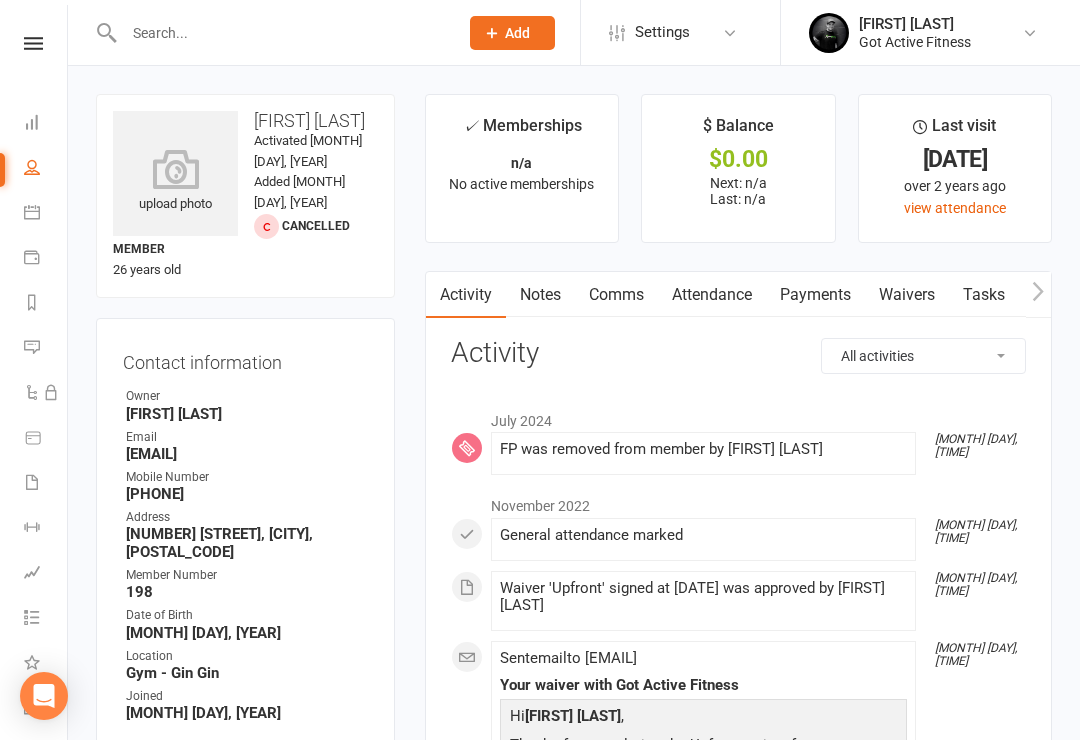 click on "Waivers" at bounding box center [907, 295] 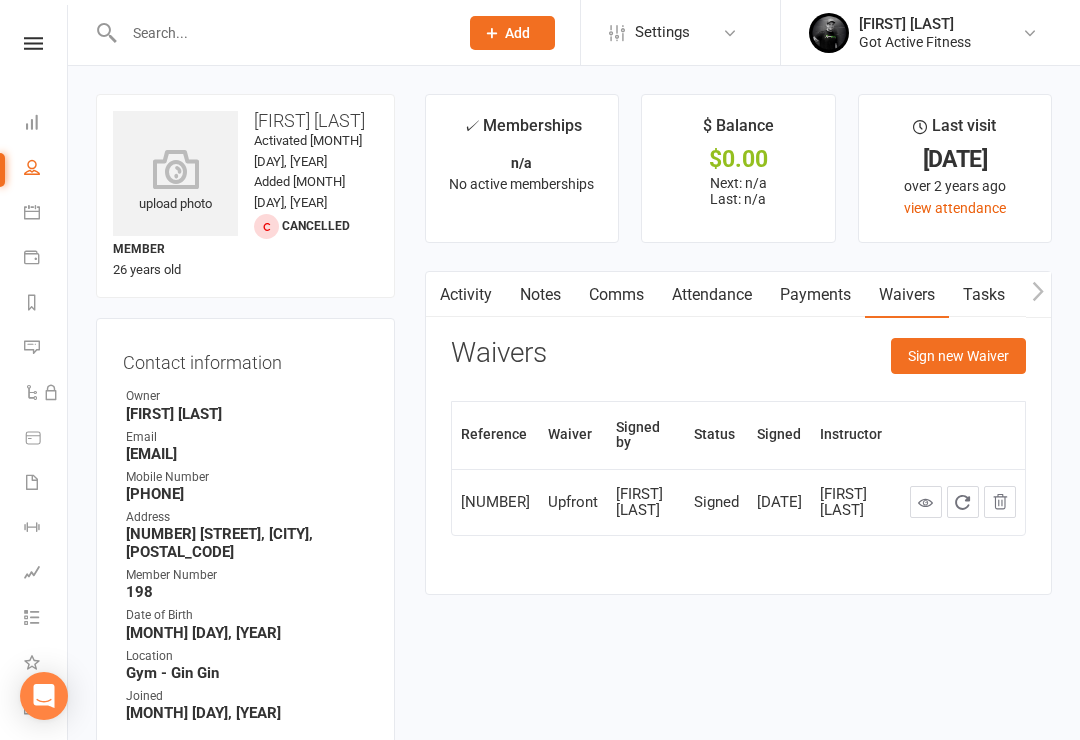 click on "Sign new Waiver" at bounding box center [958, 356] 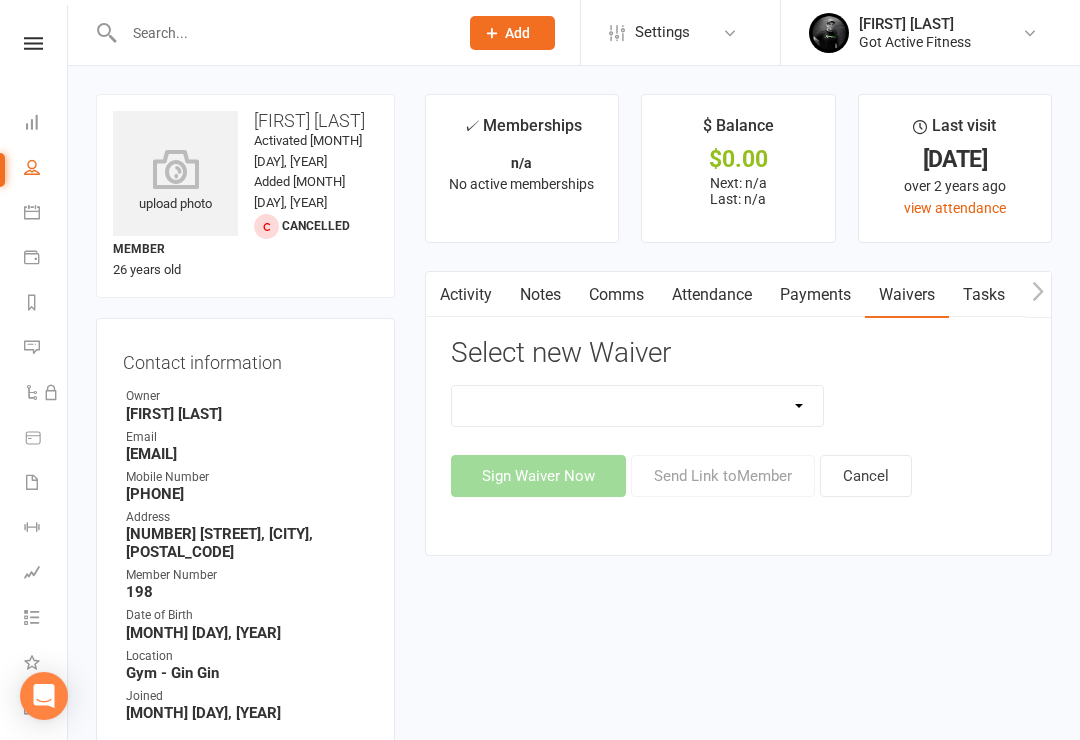 click on "Direct Debit Do Not Use Upfront" at bounding box center [638, 406] 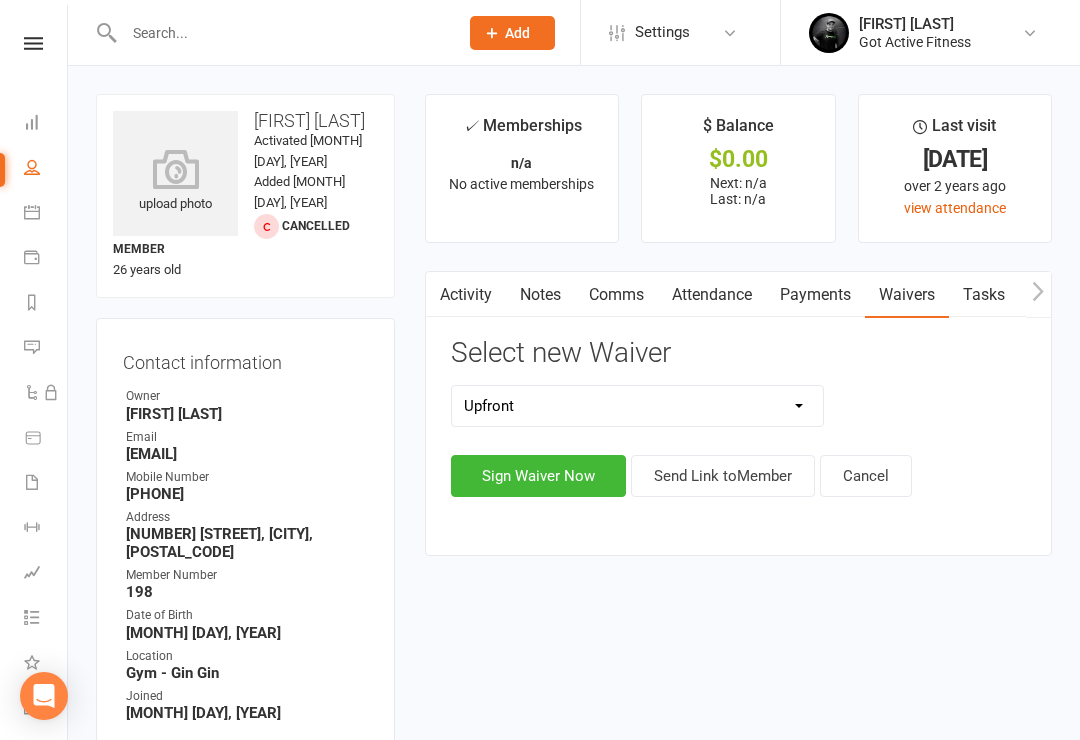 click on "Sign Waiver Now" at bounding box center (538, 476) 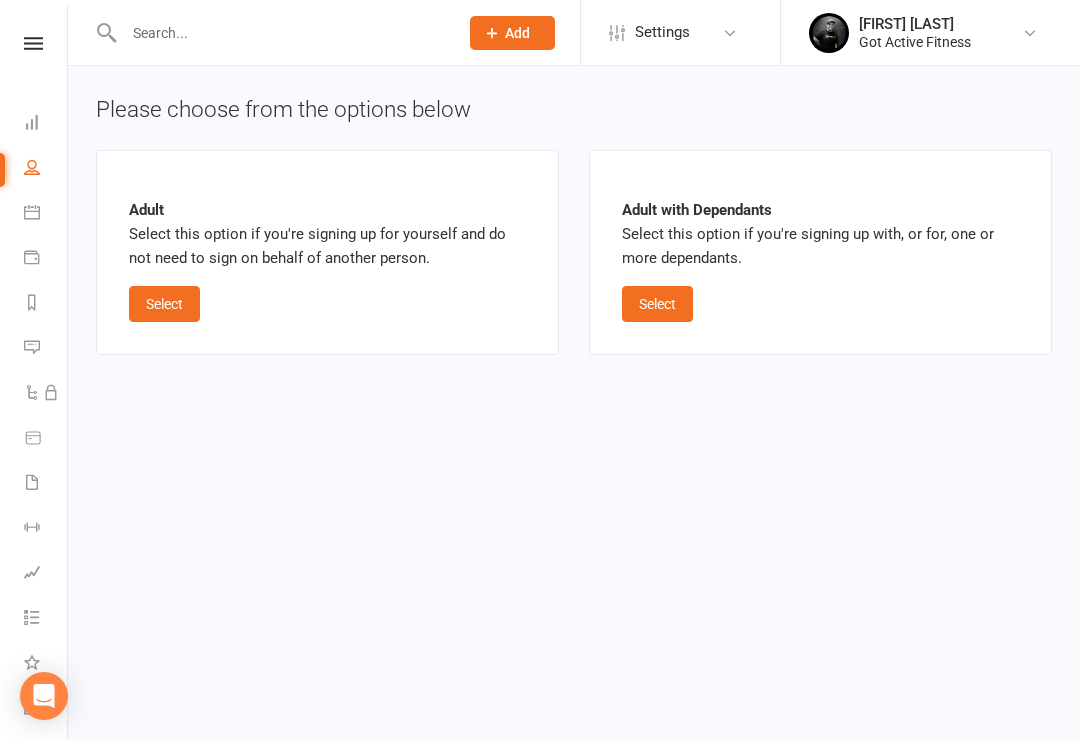 click on "Select" at bounding box center (164, 304) 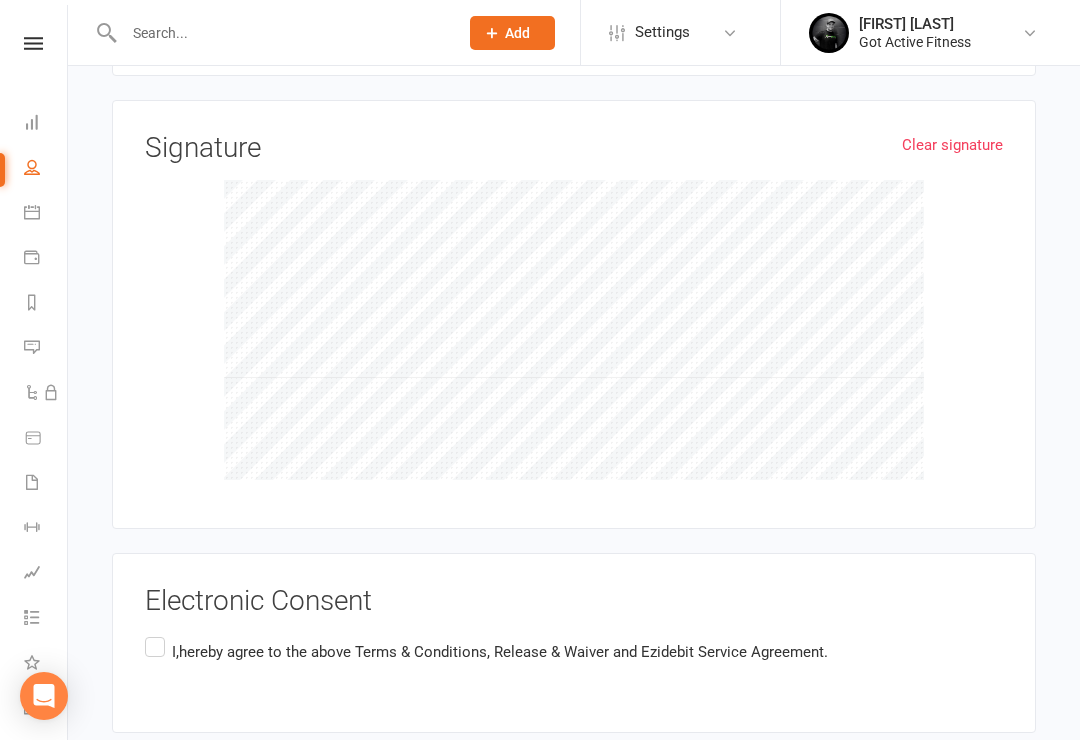 scroll, scrollTop: 2158, scrollLeft: 0, axis: vertical 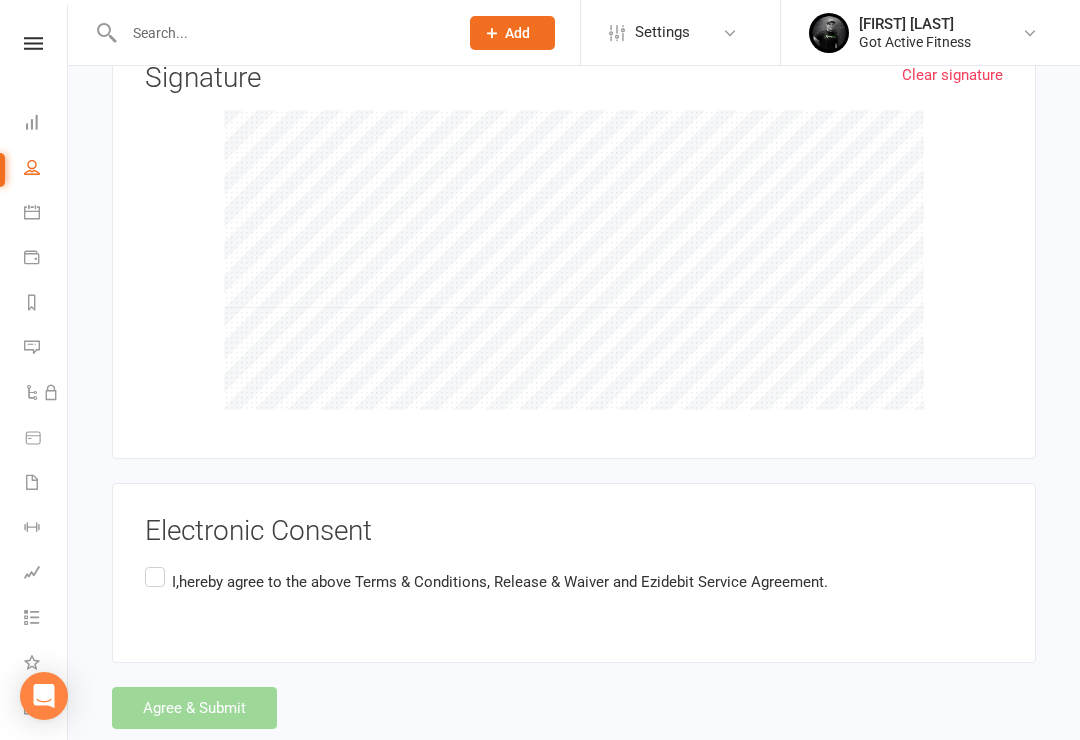 click on "I,  [LAST], hereby agree to the above Terms & Conditions, Release & Waiver and Ezidebit Service Agreement." at bounding box center [486, 582] 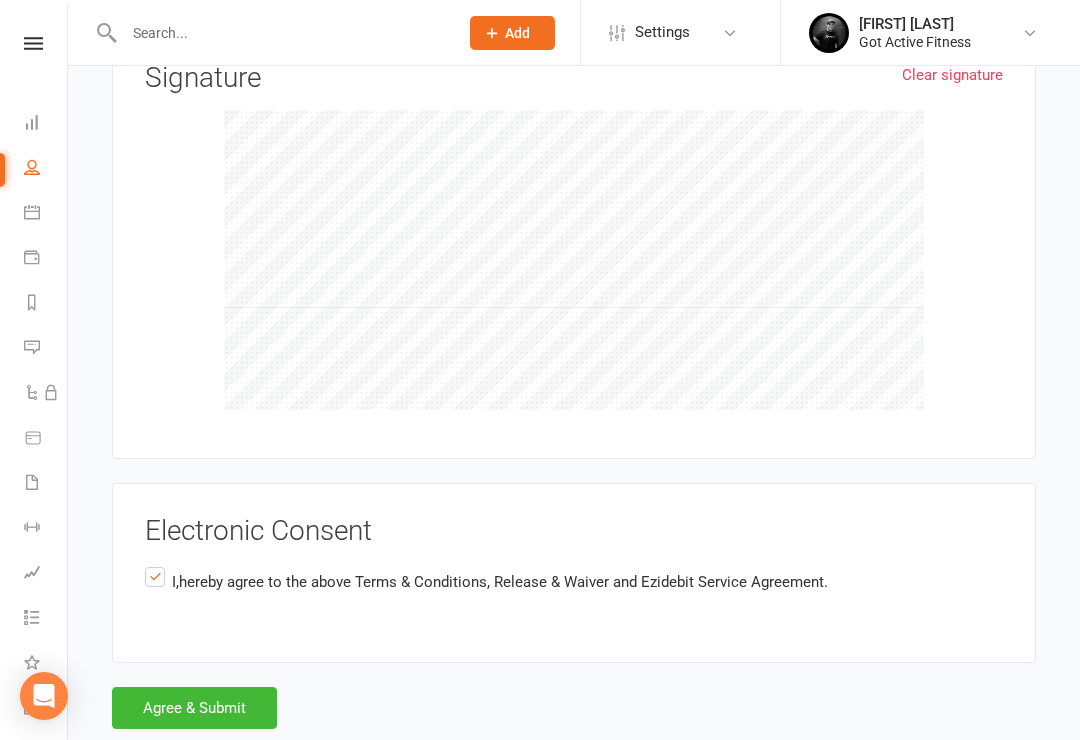 click on "Agree & Submit" at bounding box center (194, 708) 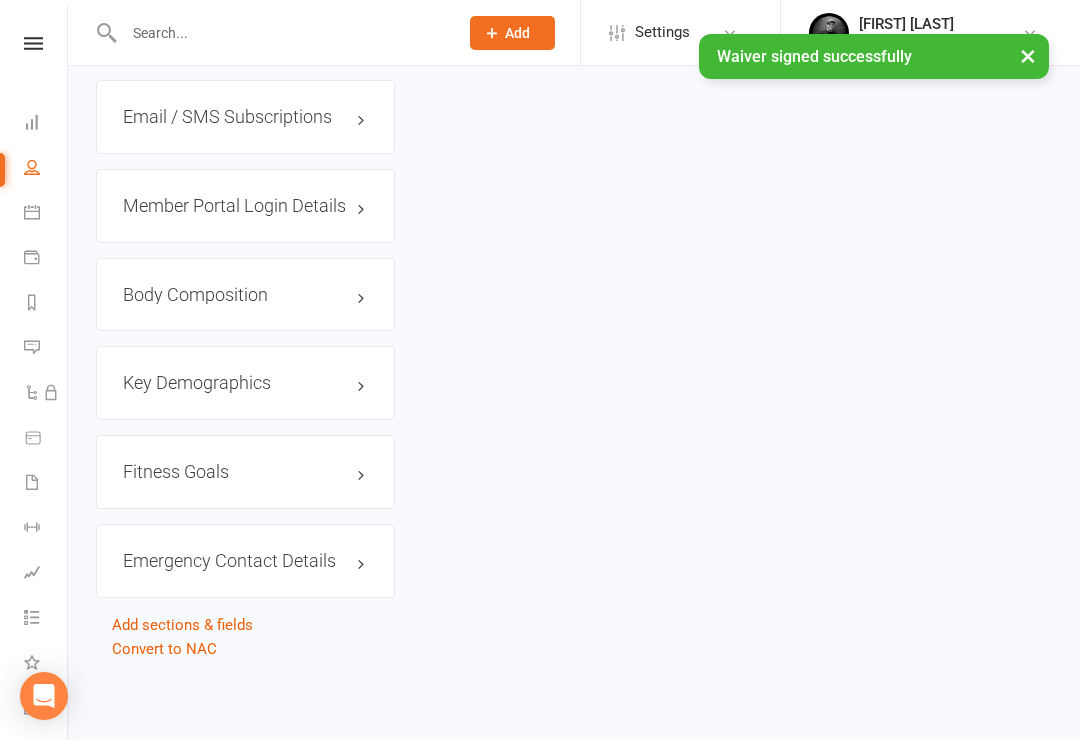 scroll, scrollTop: 0, scrollLeft: 0, axis: both 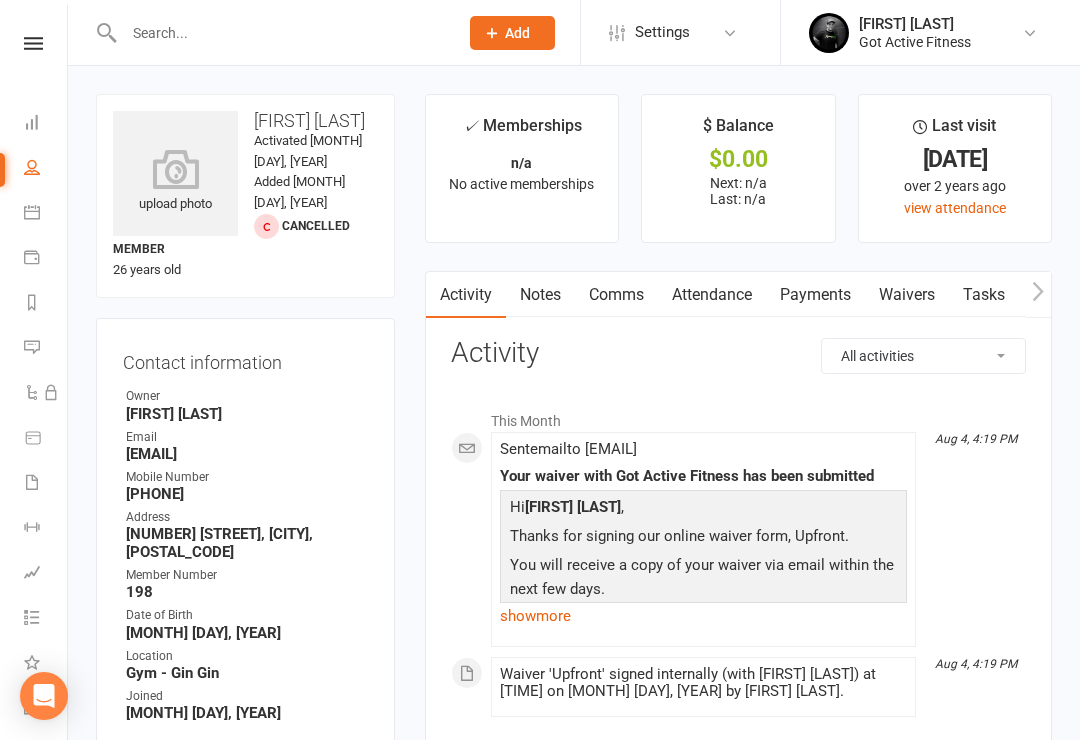 click at bounding box center (281, 33) 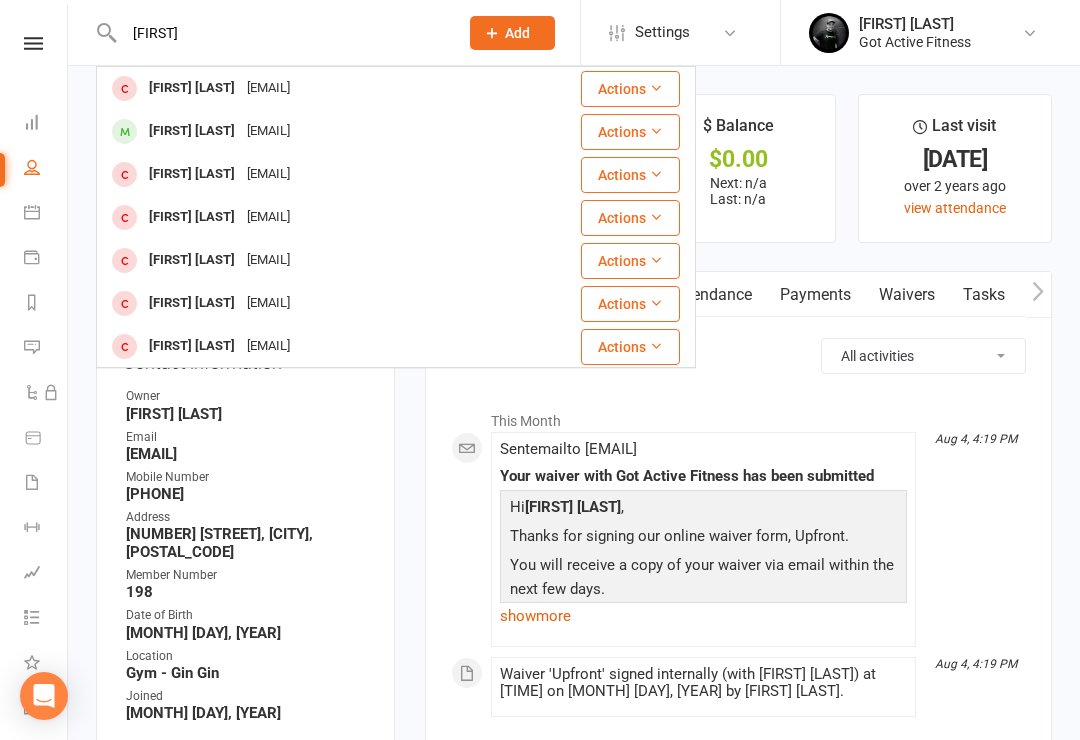 type on "Caitlin" 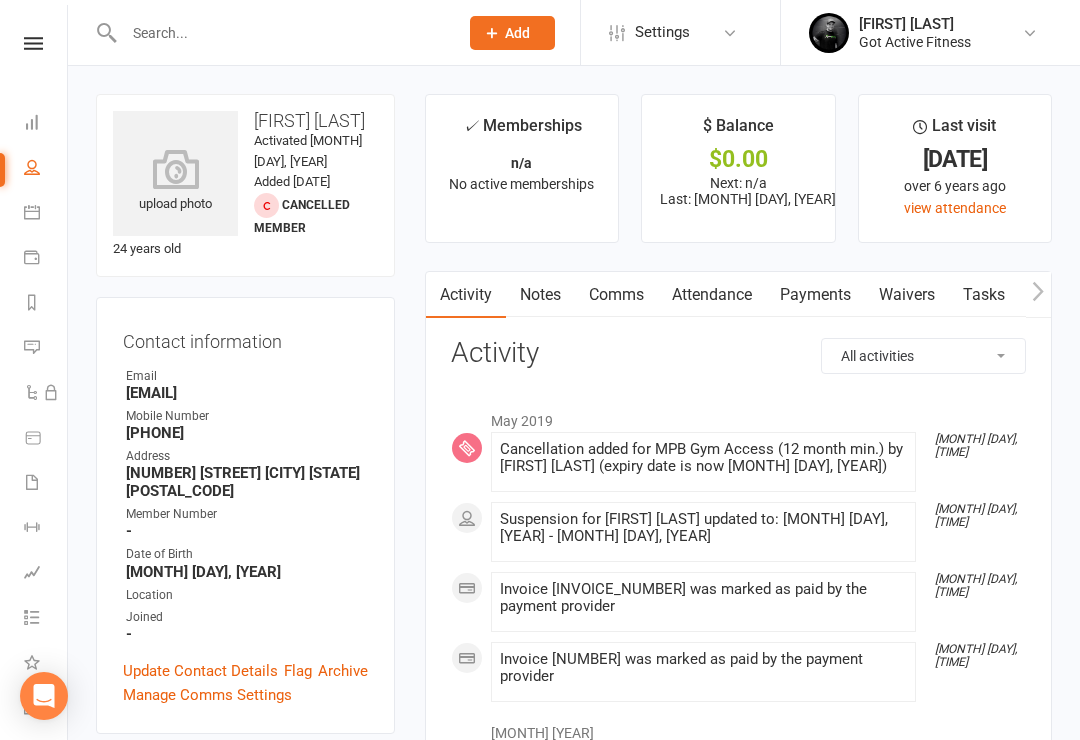 click at bounding box center [281, 33] 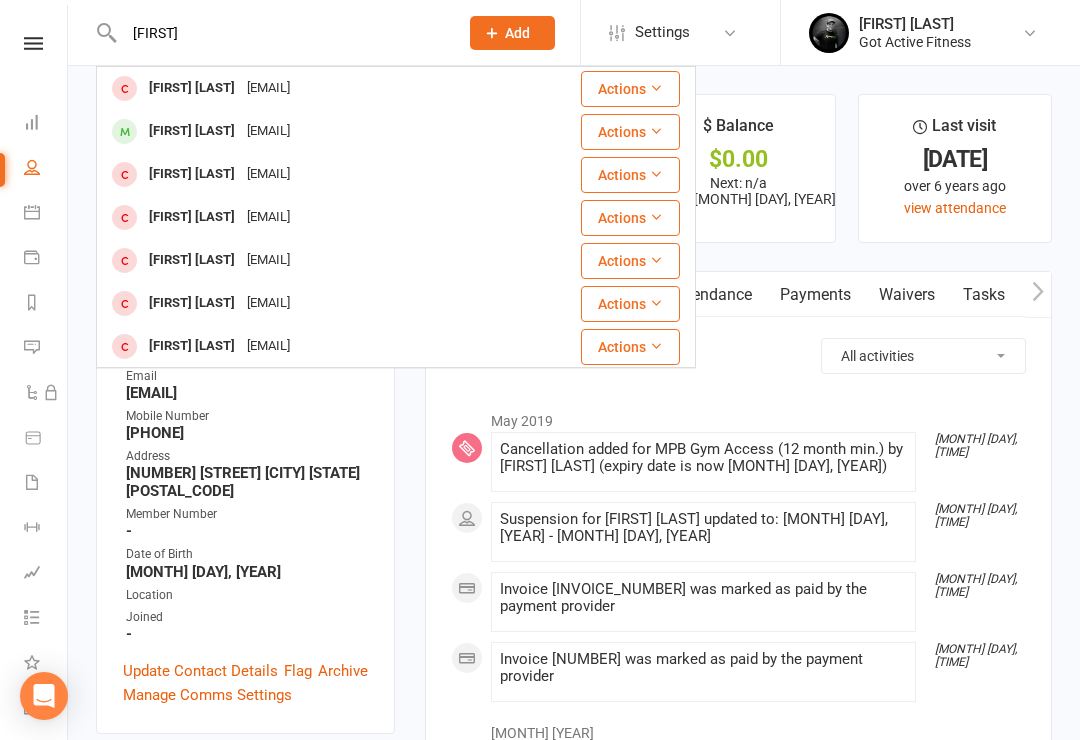 type on "Caitlin" 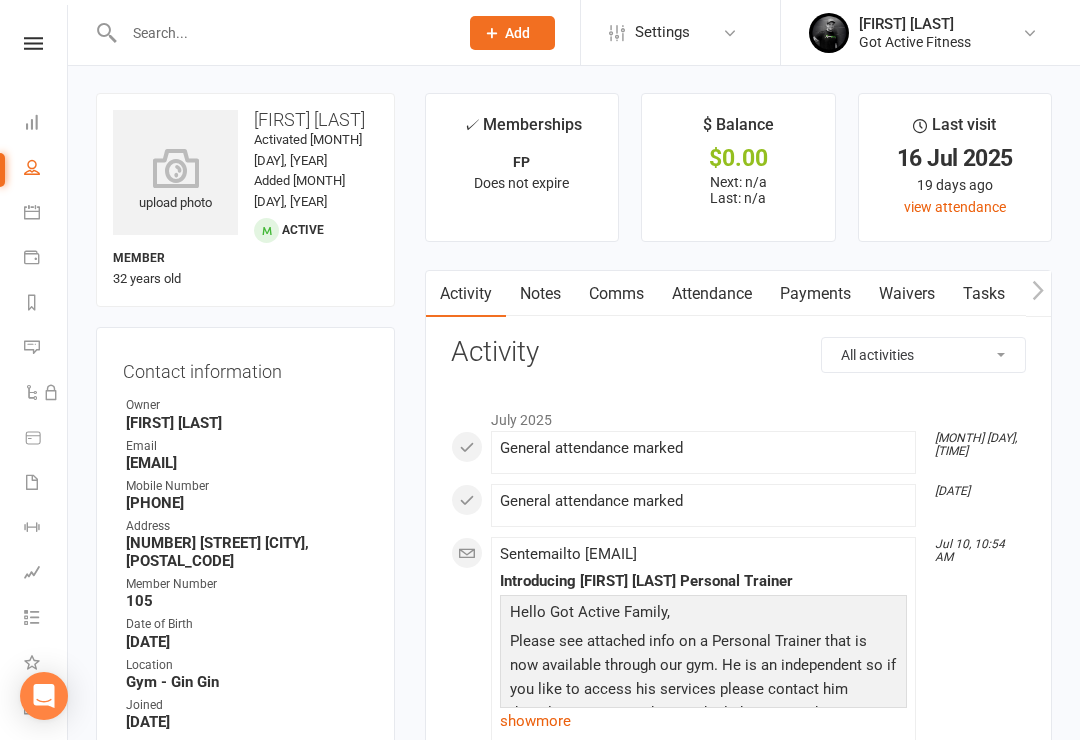 scroll, scrollTop: 0, scrollLeft: 0, axis: both 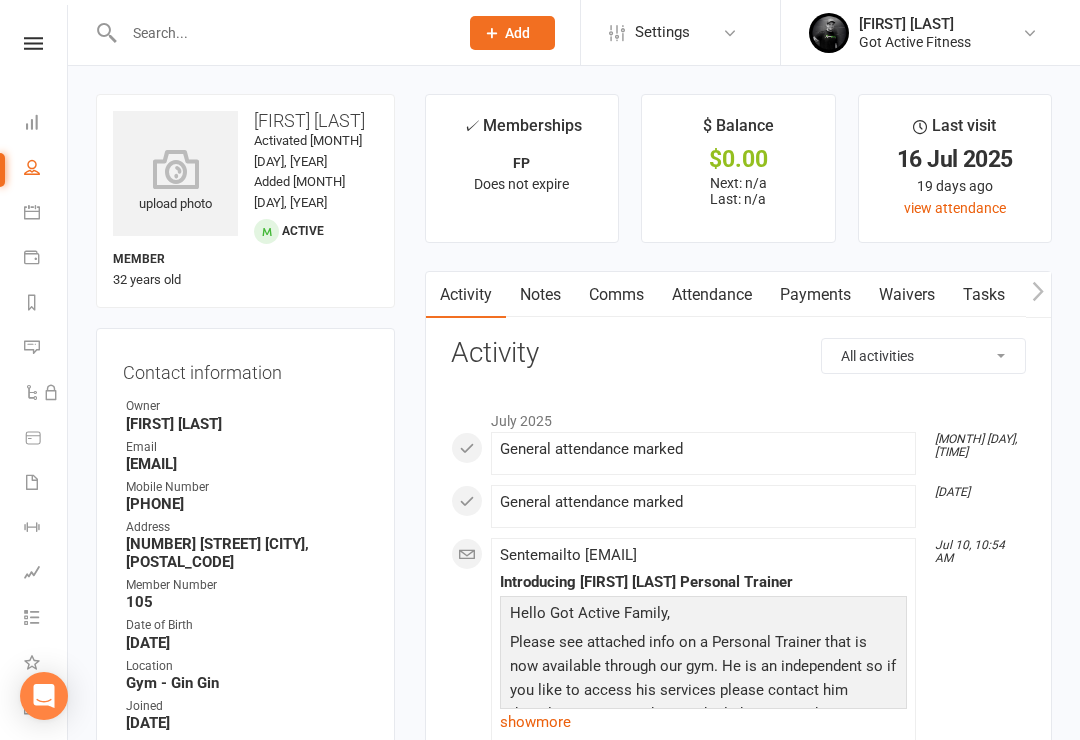 click on "Waivers" at bounding box center (907, 295) 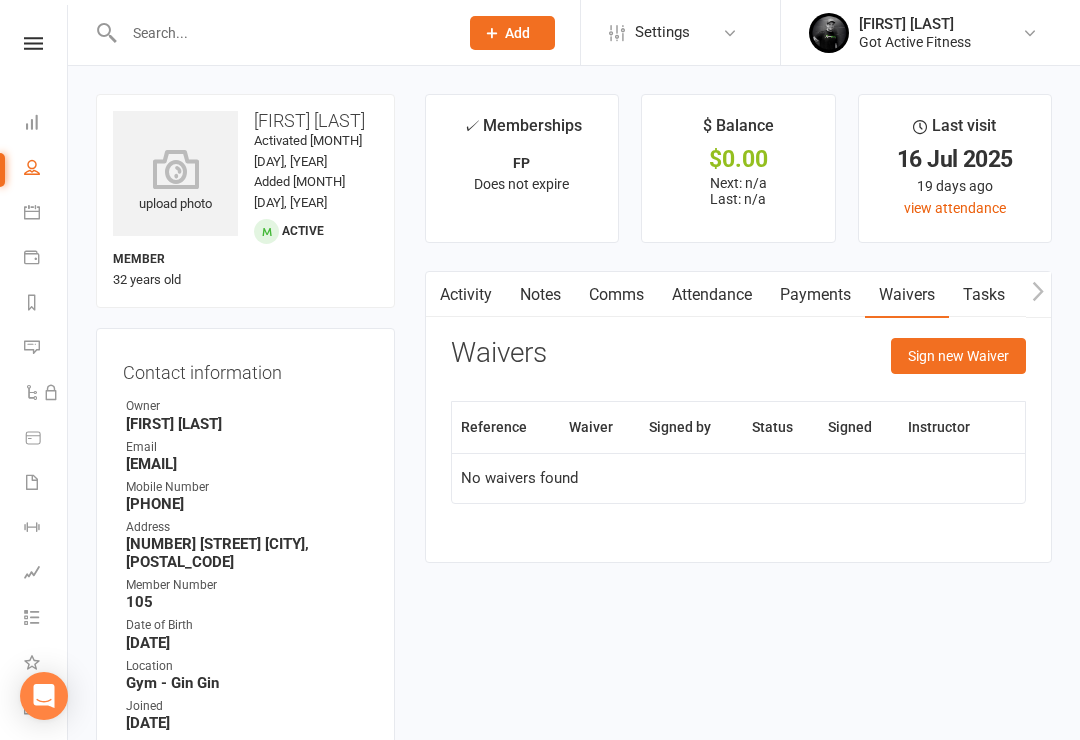 click at bounding box center [281, 33] 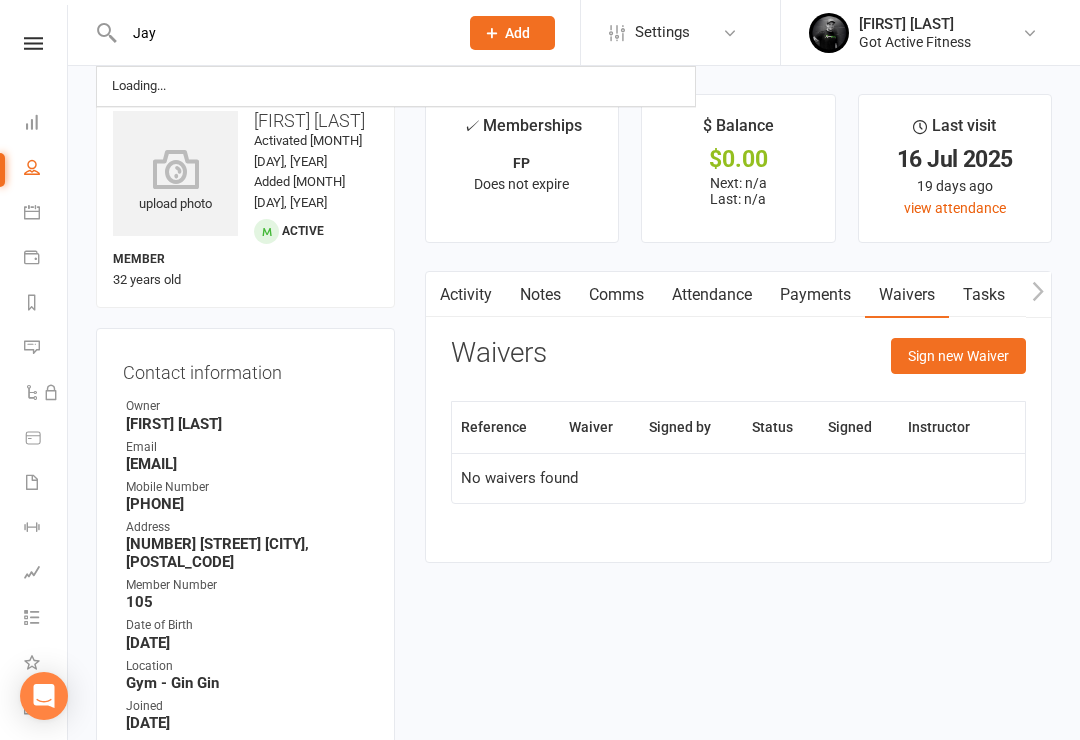 click on "Jay" at bounding box center [281, 33] 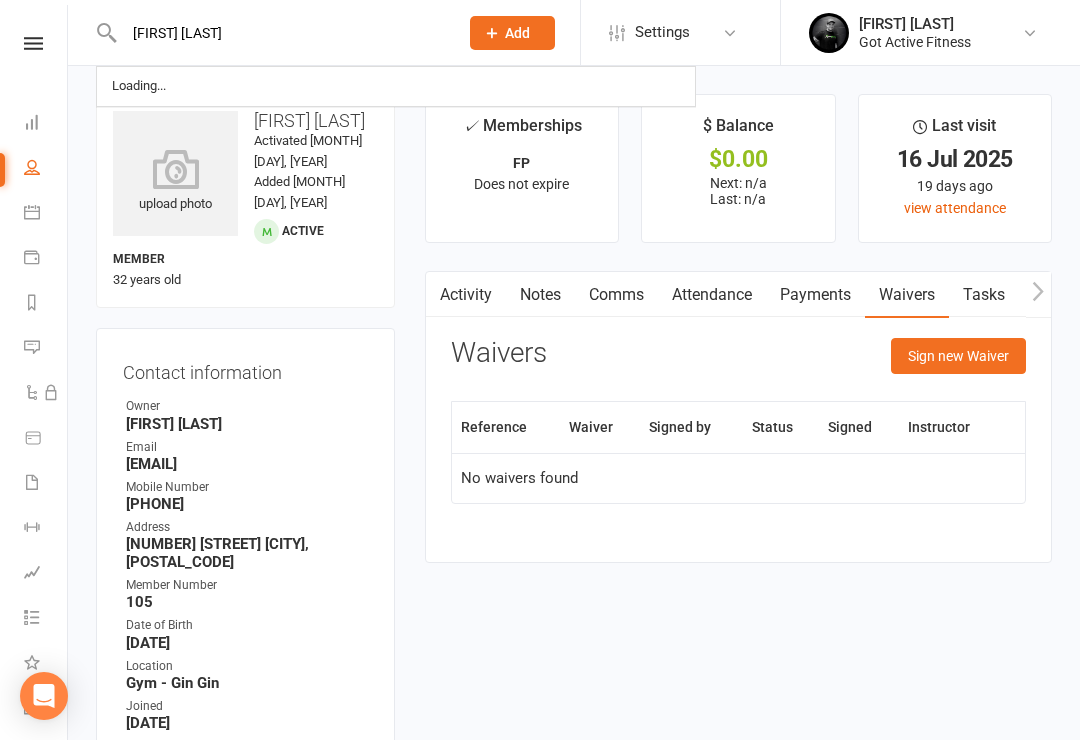 type on "[FIRST] [LAST]" 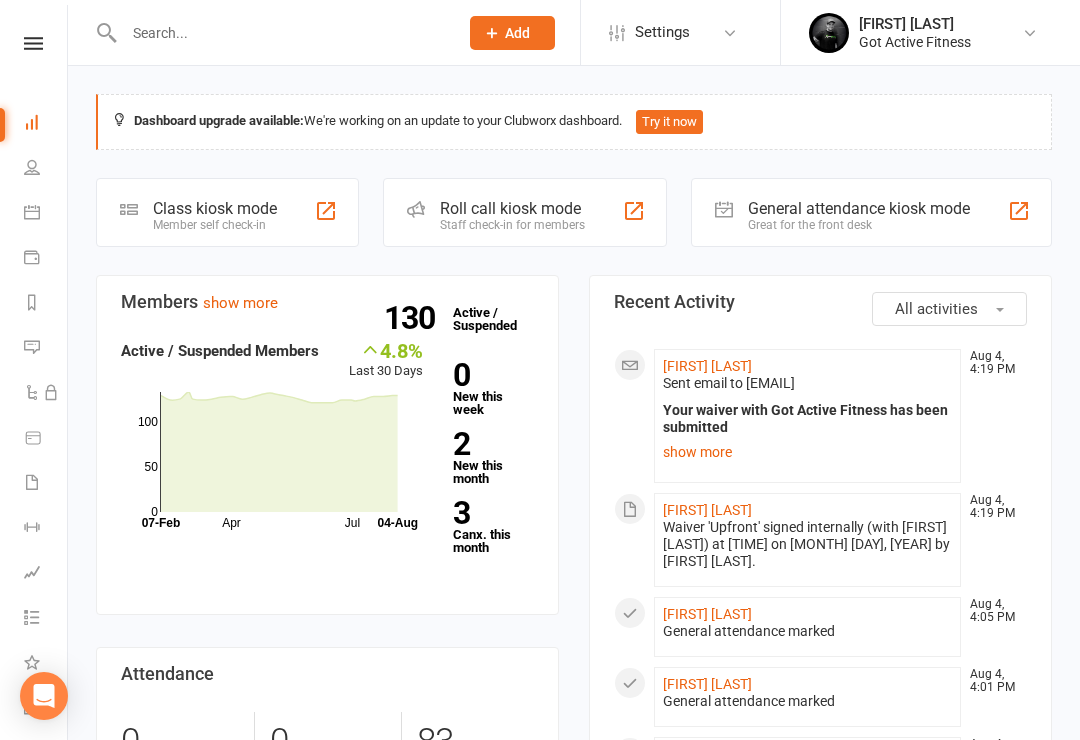 click at bounding box center [281, 33] 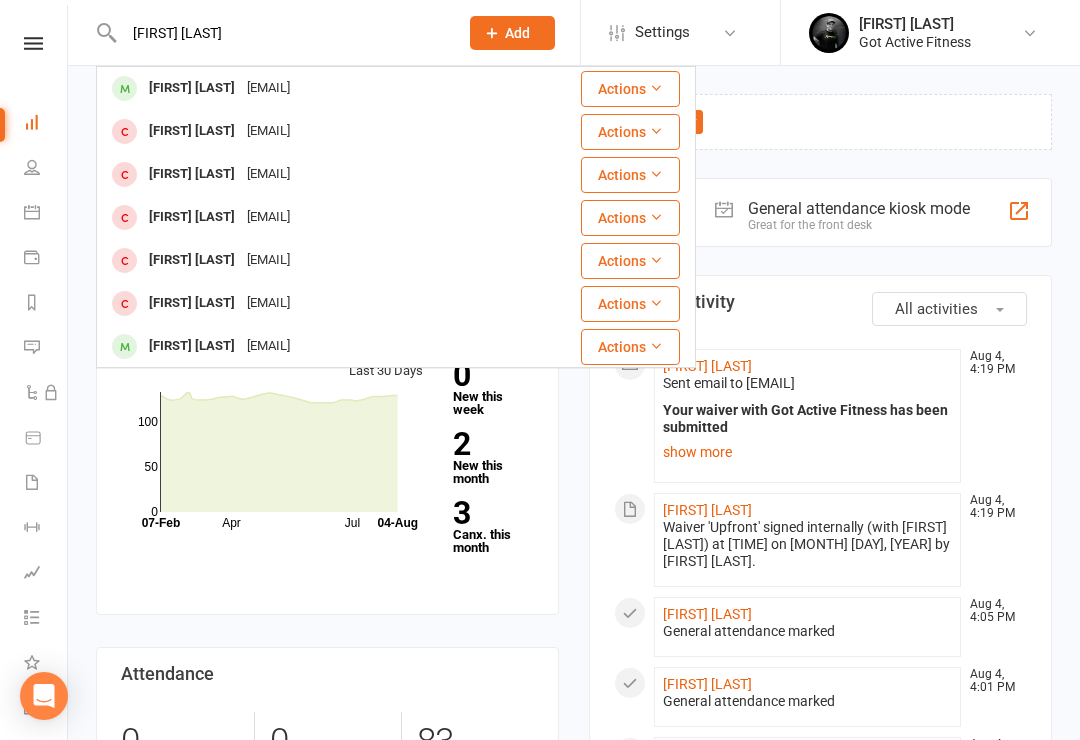 type on "[FIRST] [LAST]" 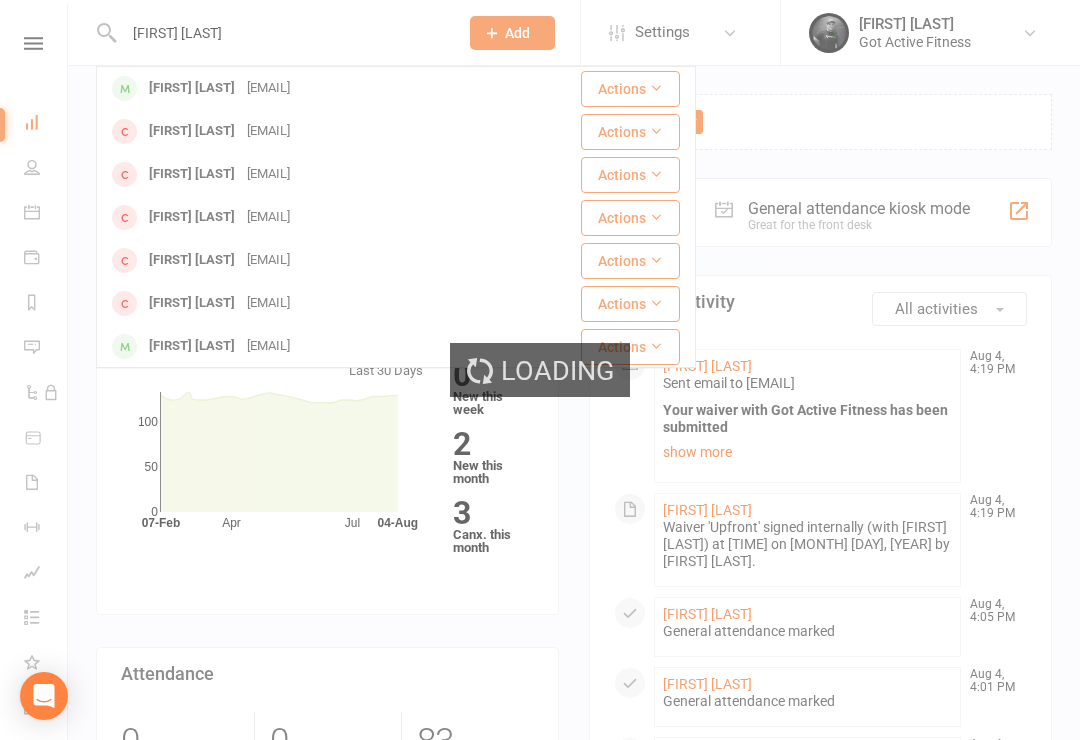 type 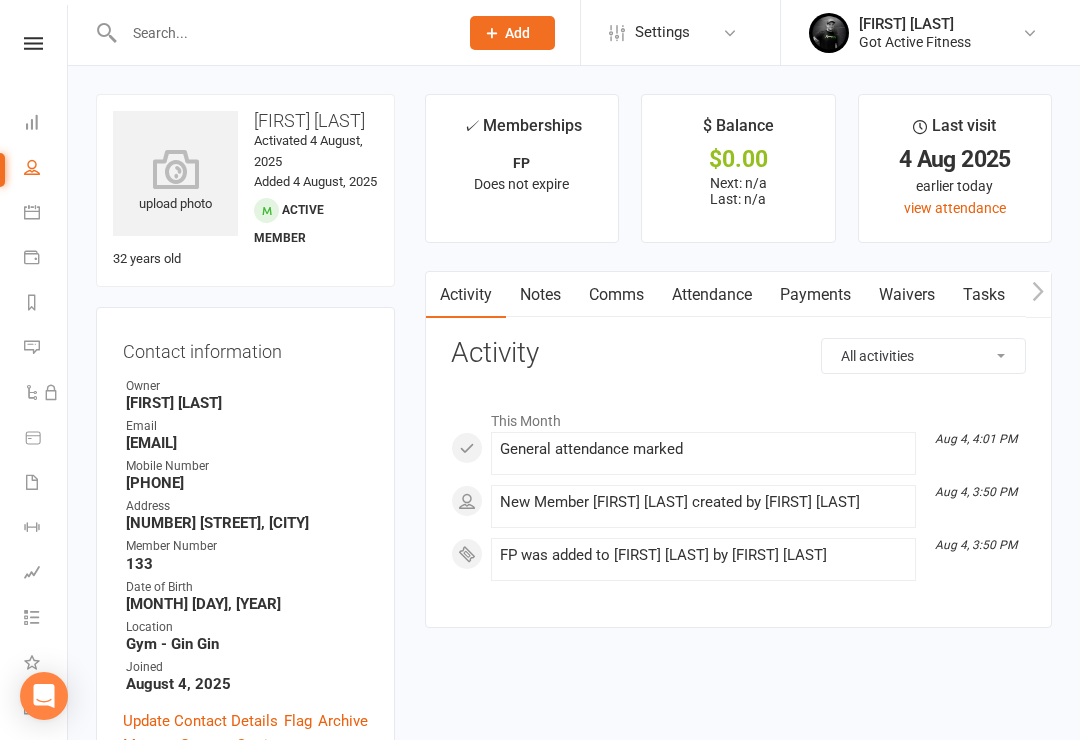 click on "Notes" at bounding box center [540, 295] 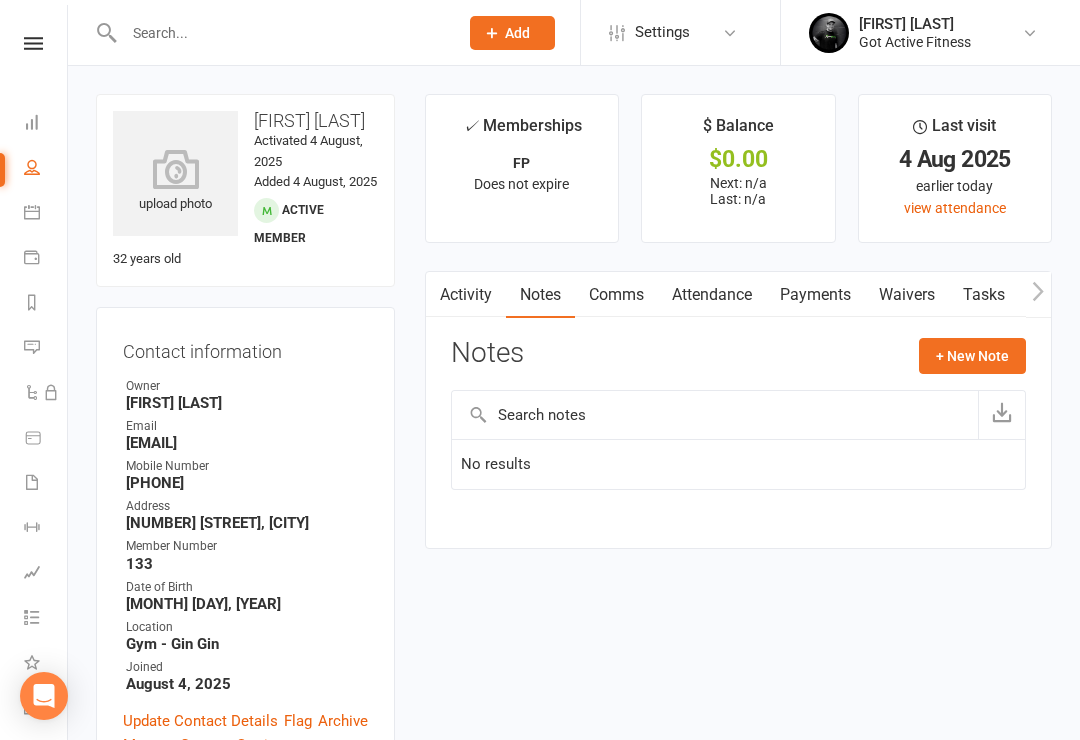 click on "+ New Note" at bounding box center [972, 356] 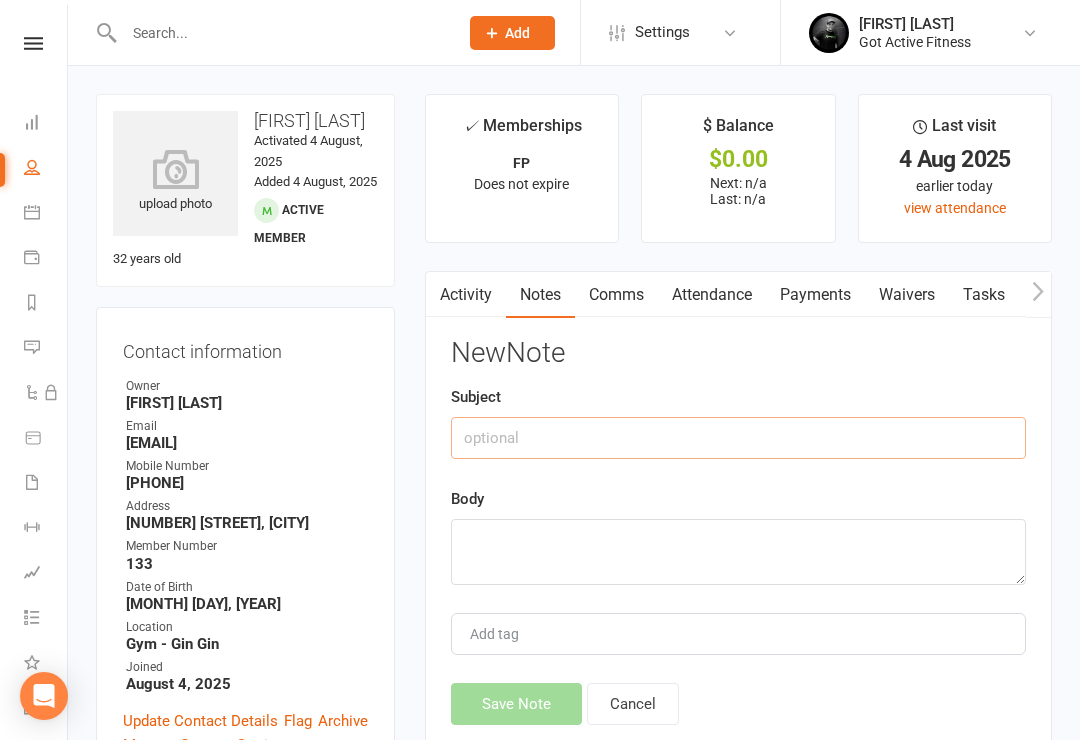click at bounding box center [738, 438] 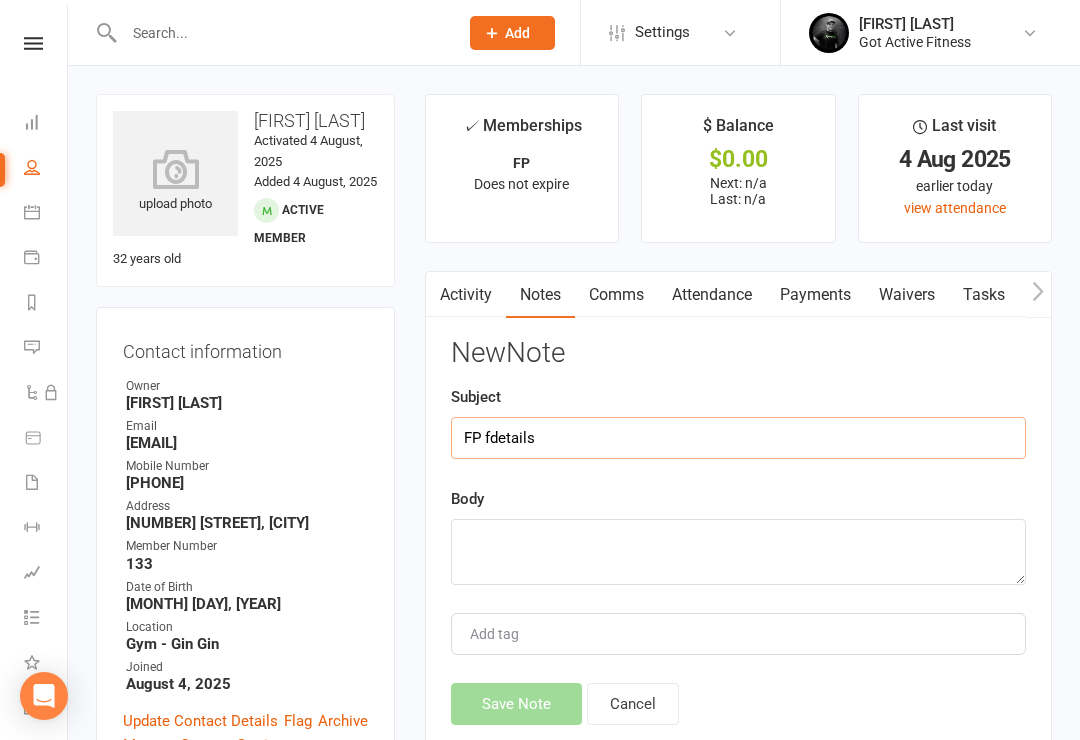 type on "FP fdetails" 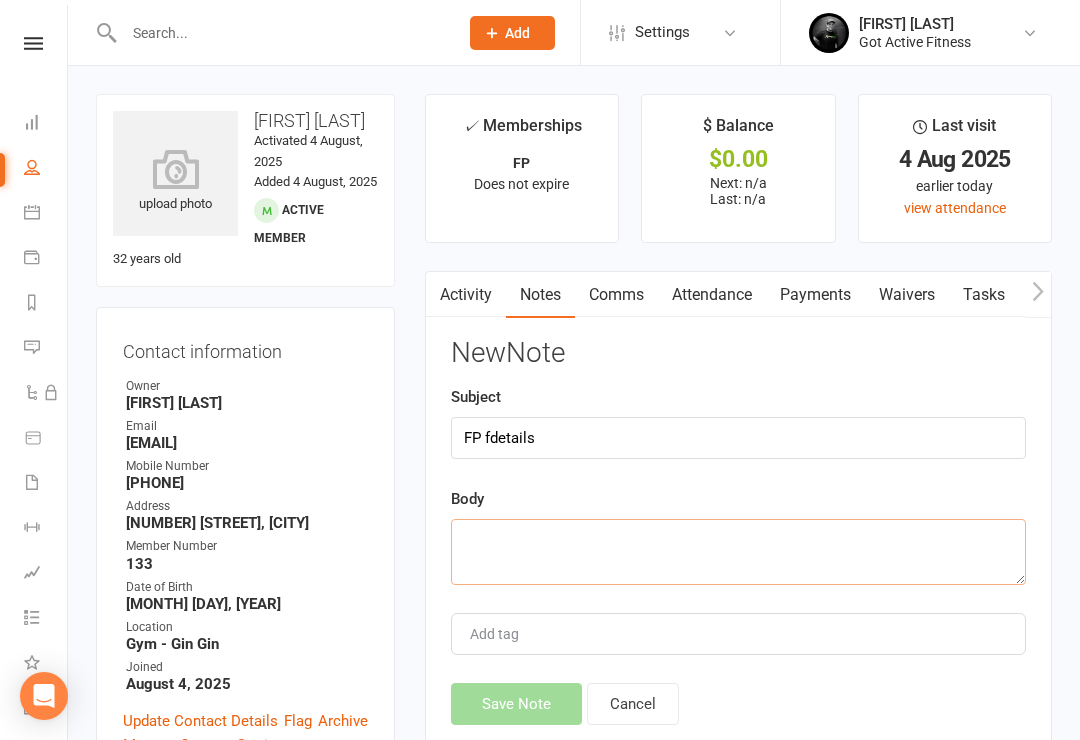 click at bounding box center [738, 552] 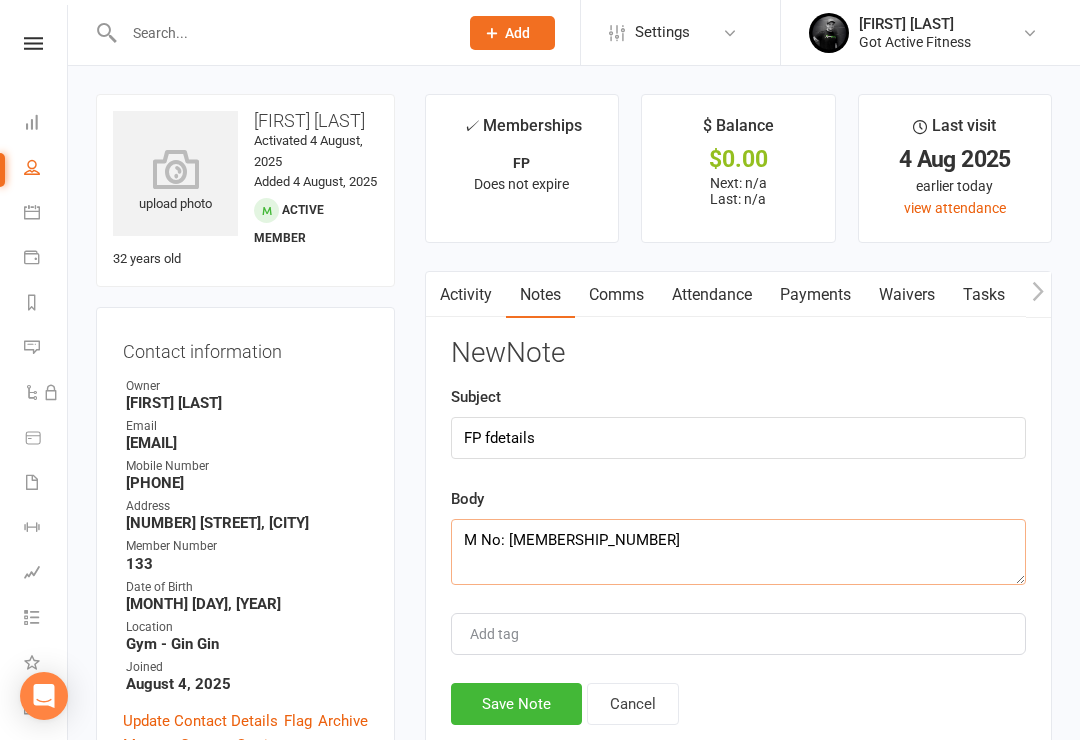 click on "M No: EEQ.1567" at bounding box center [738, 552] 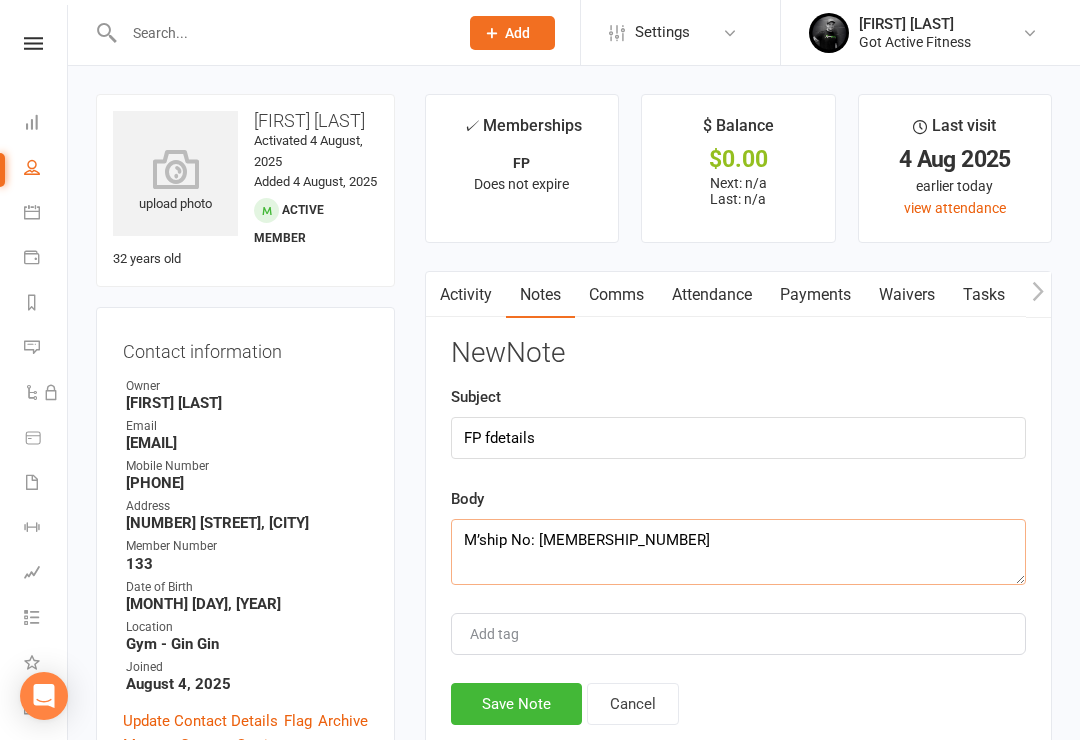 click on "M’ship No: EEQ.1567" at bounding box center (738, 552) 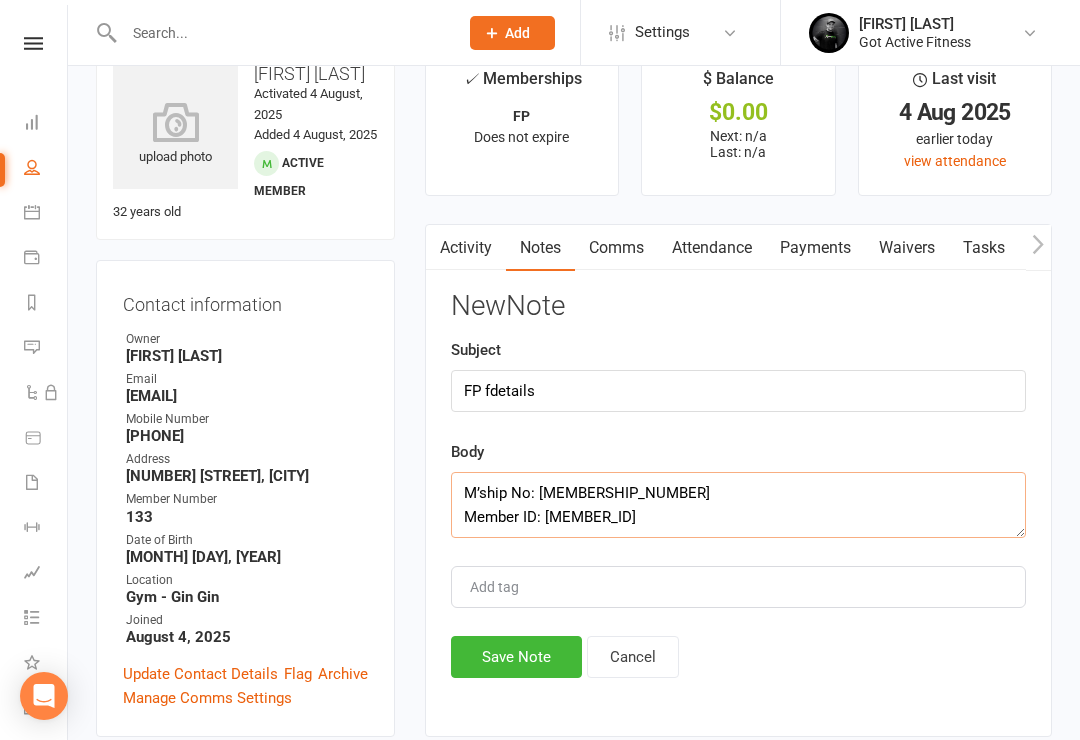 scroll, scrollTop: 43, scrollLeft: 0, axis: vertical 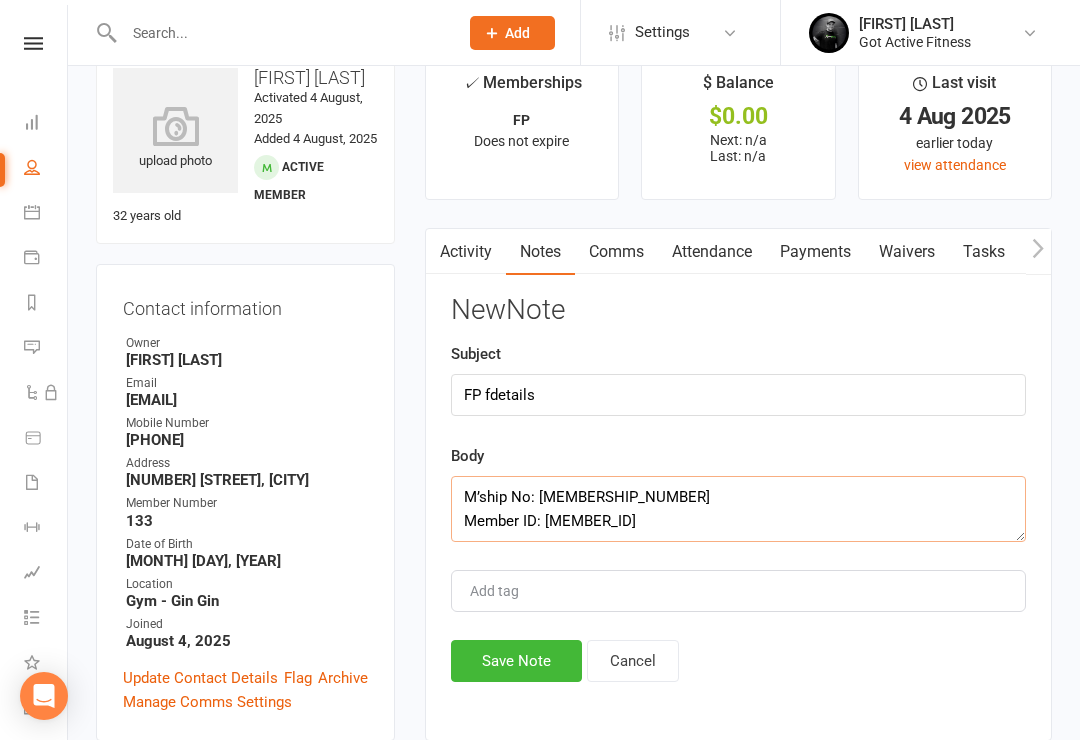 type on "M’ship No: EEQ.1567
Member ID: 610254" 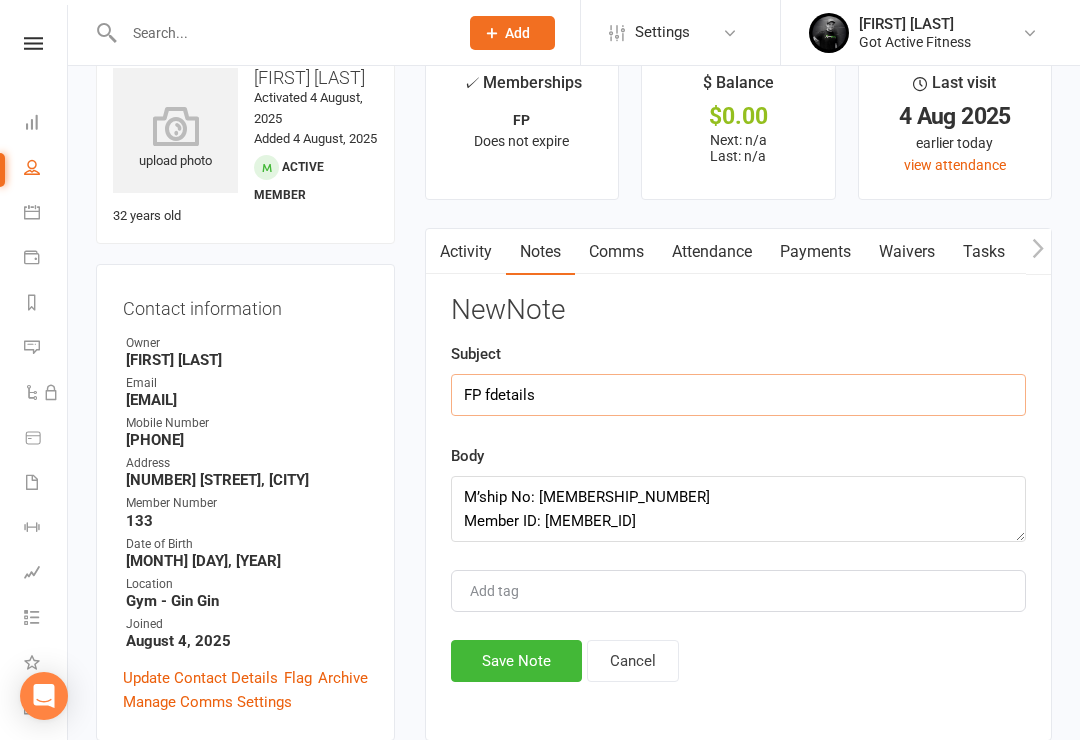 click on "FP fdetails" at bounding box center [738, 395] 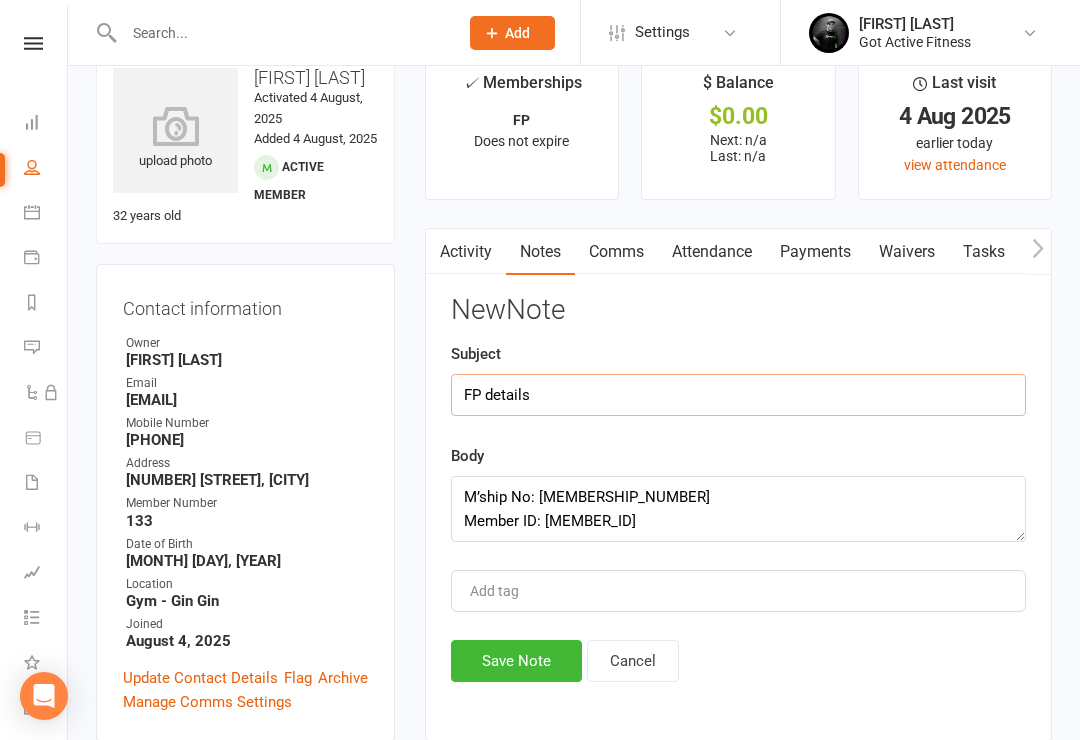 scroll, scrollTop: 110, scrollLeft: 0, axis: vertical 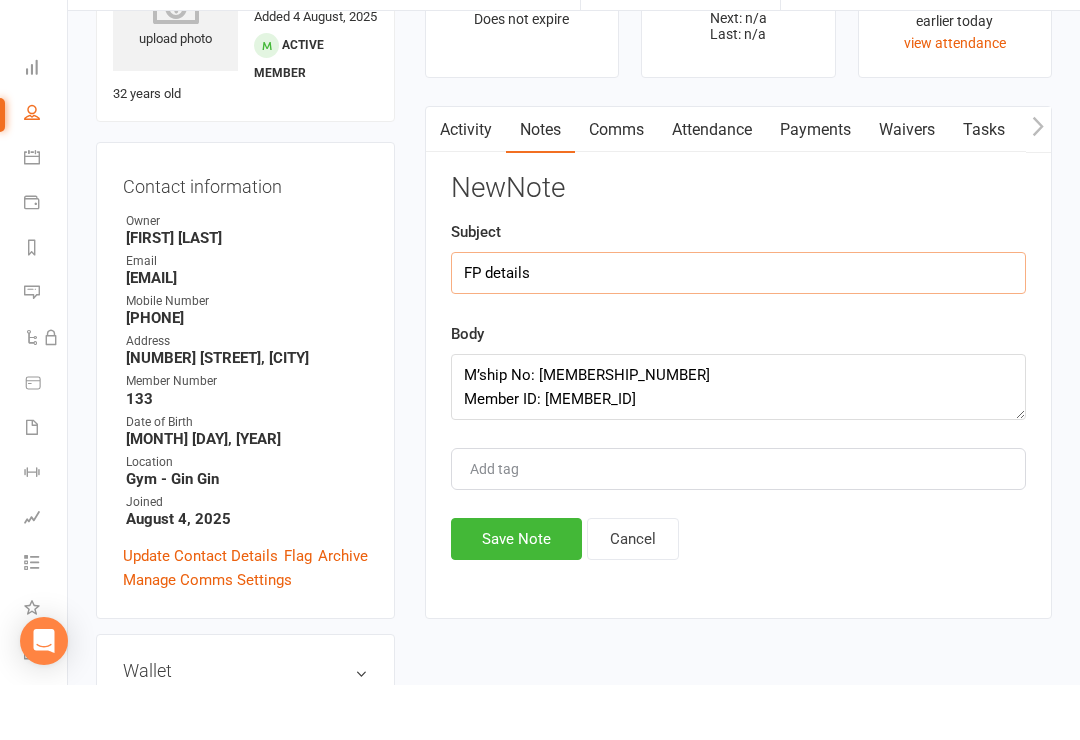 type on "FP details" 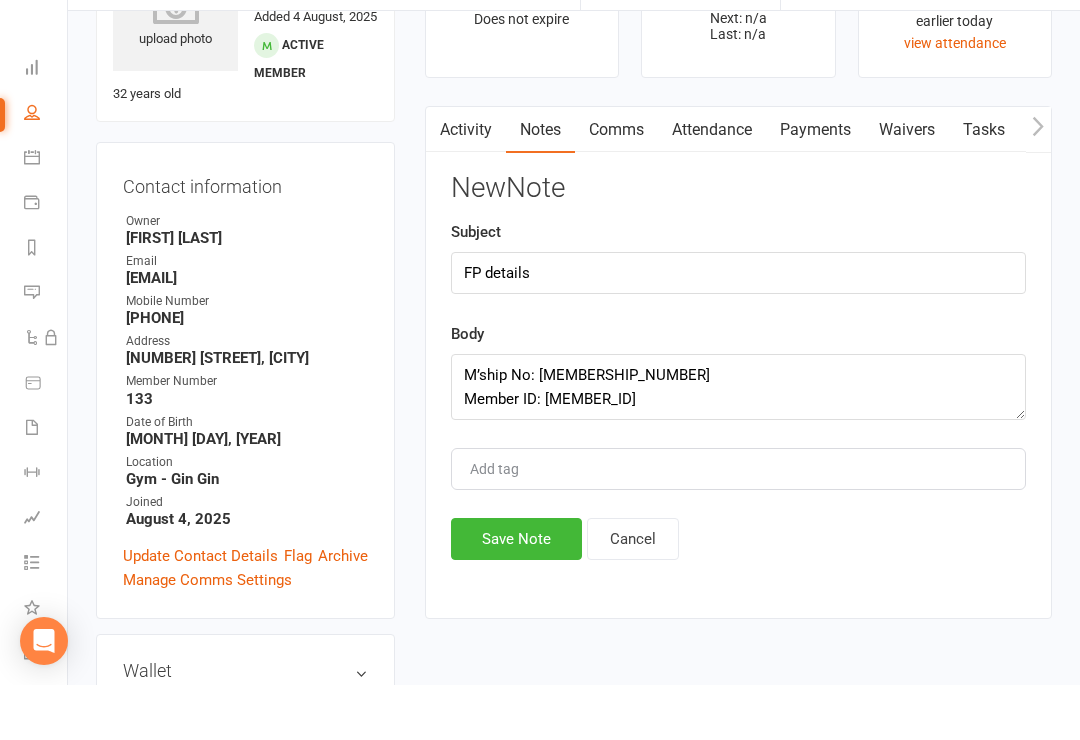 click on "Save Note" at bounding box center (516, 594) 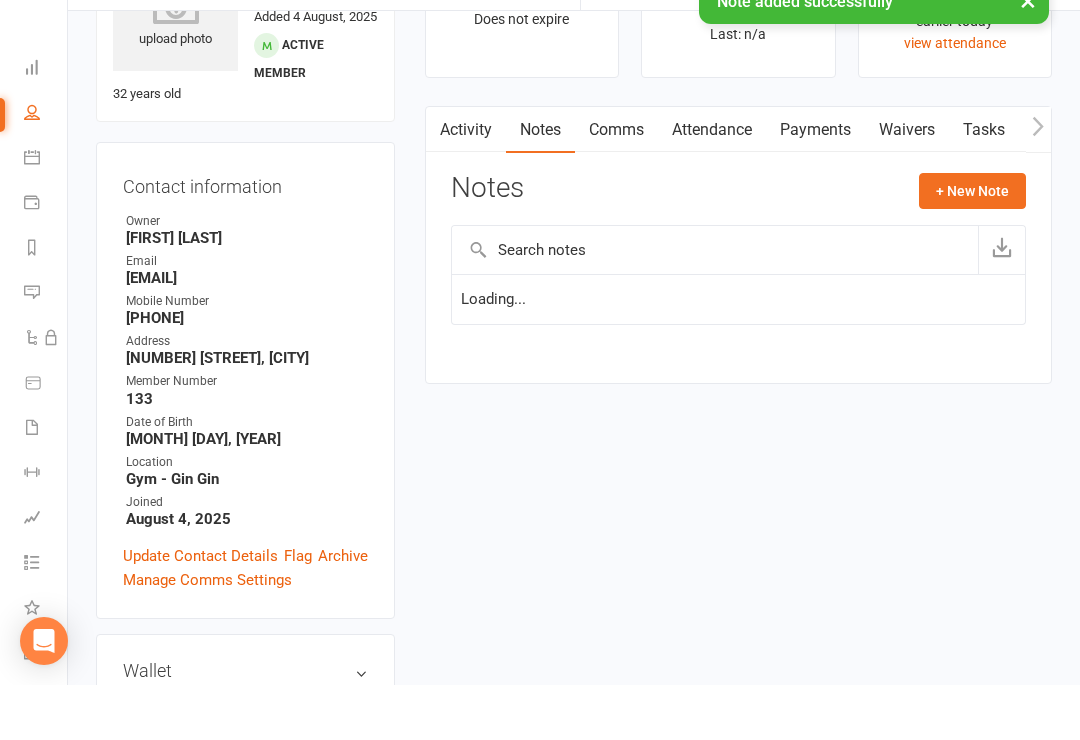 scroll, scrollTop: 166, scrollLeft: 0, axis: vertical 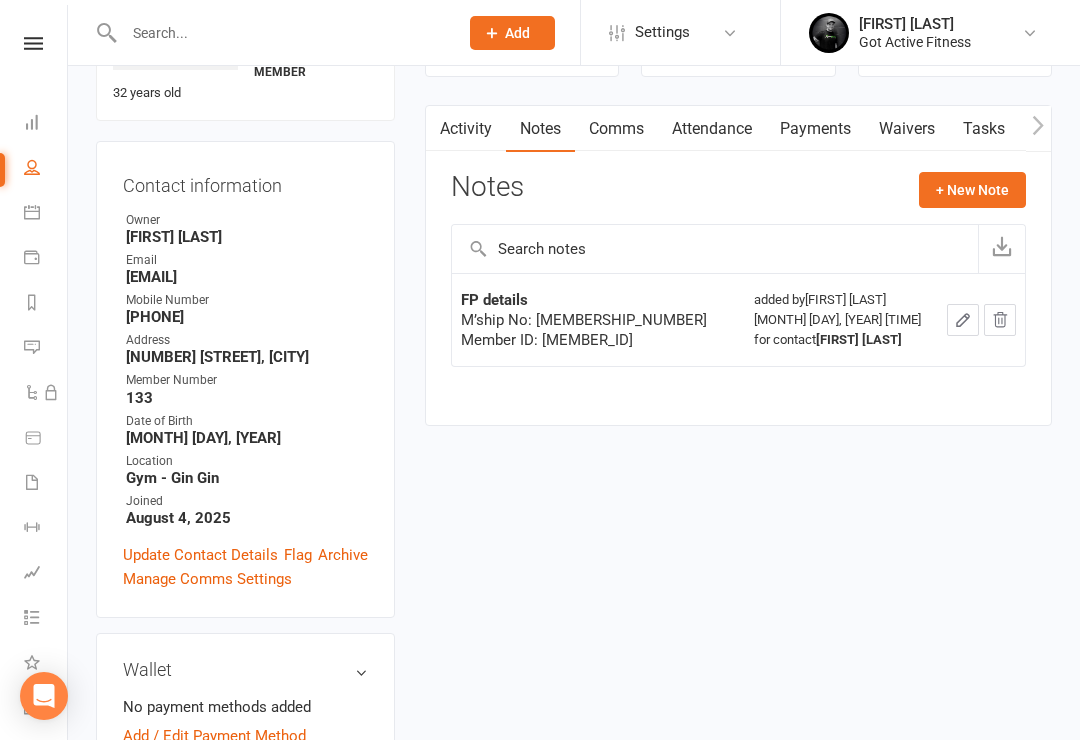 click on "Dashboard" at bounding box center (33, 124) 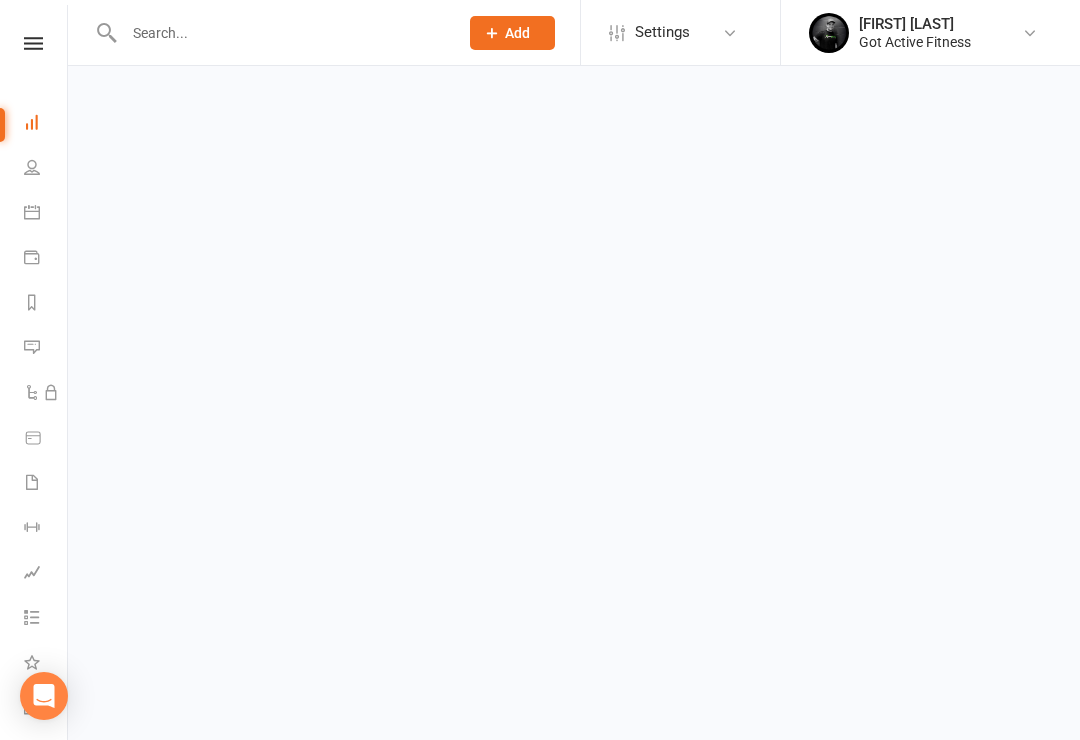scroll, scrollTop: 0, scrollLeft: 0, axis: both 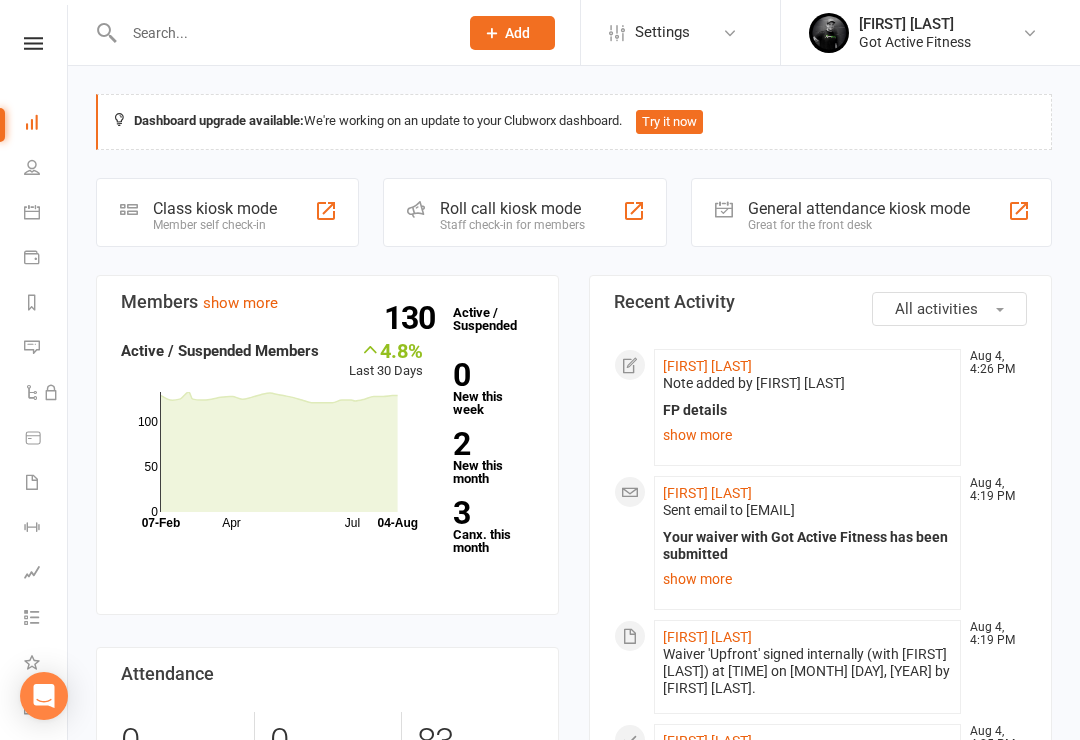 click at bounding box center (32, 167) 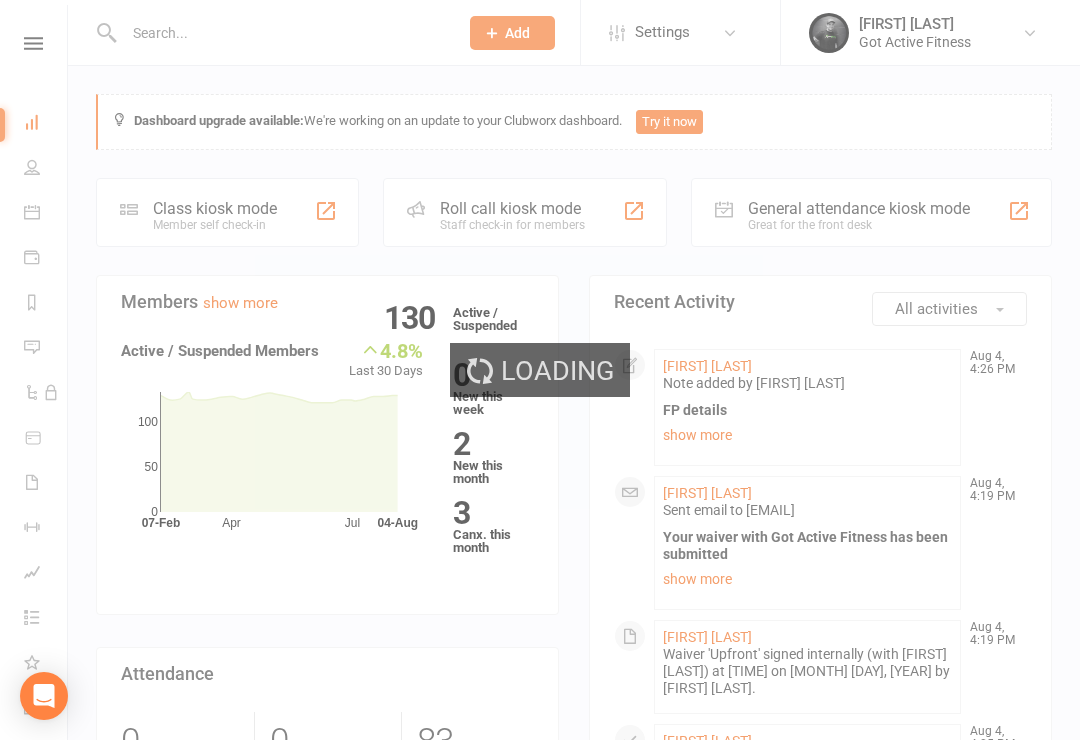 select on "100" 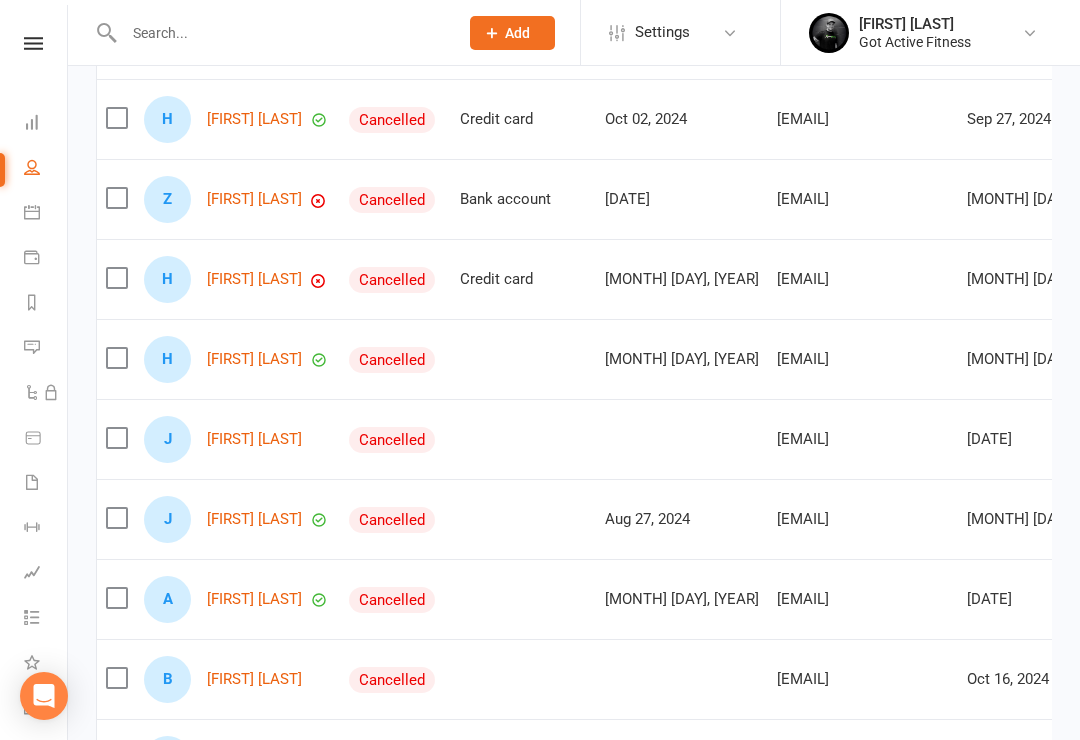 scroll, scrollTop: 592, scrollLeft: 0, axis: vertical 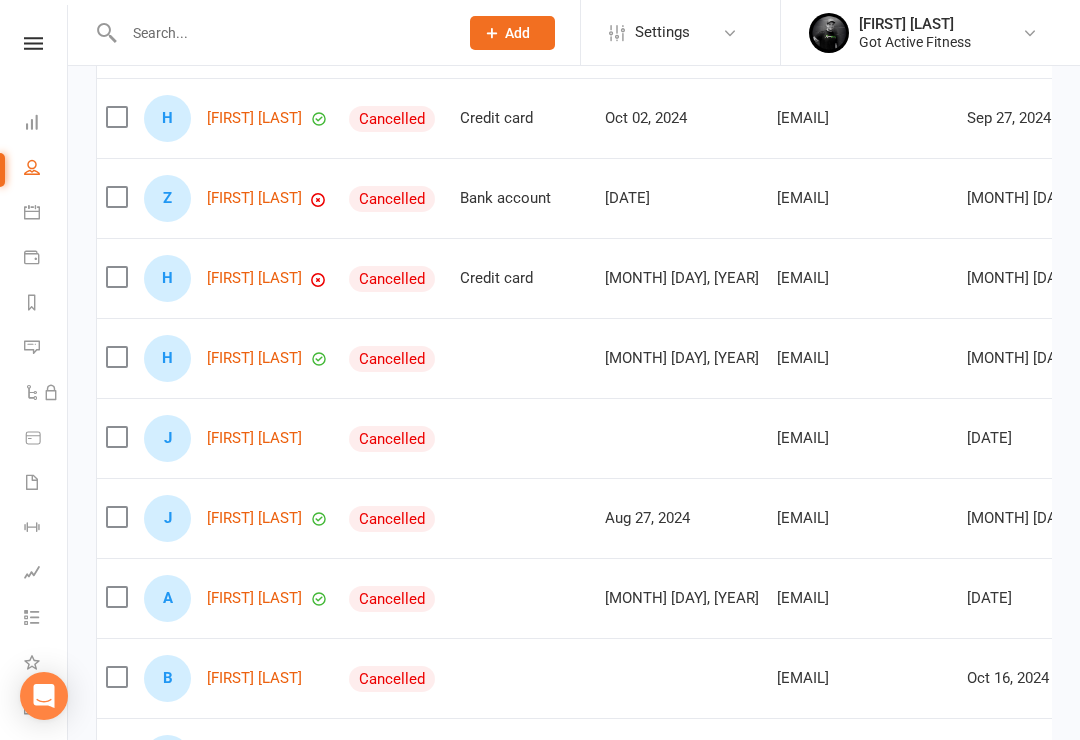 click at bounding box center [281, 33] 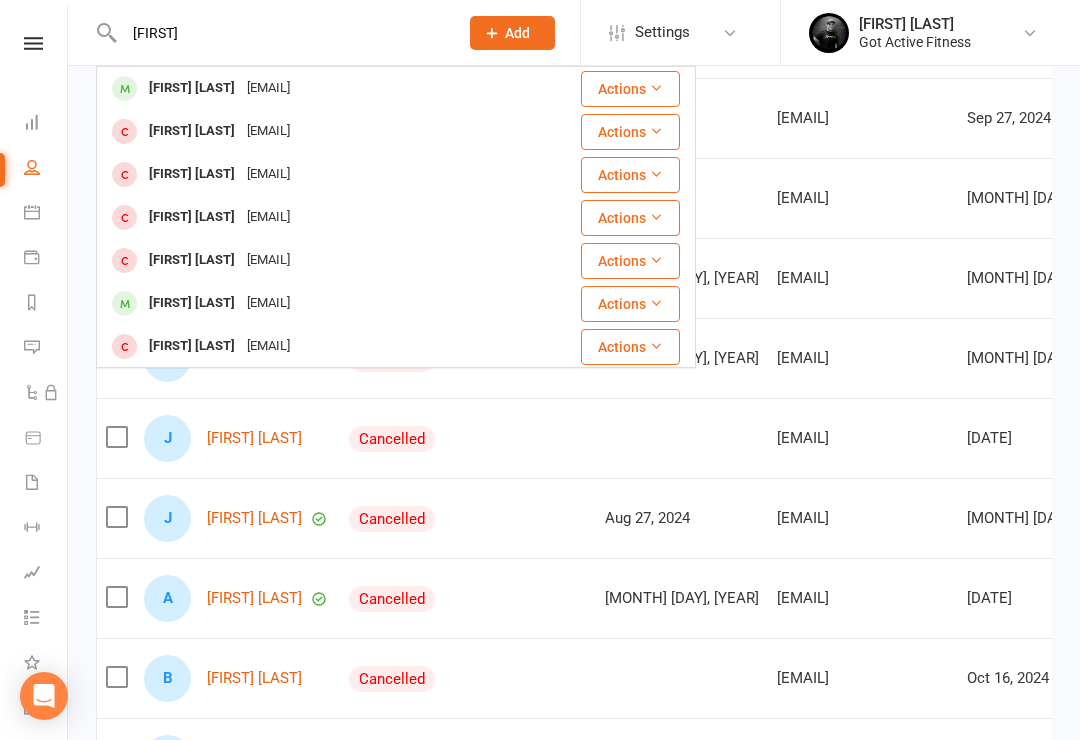 type on "[FIRST]" 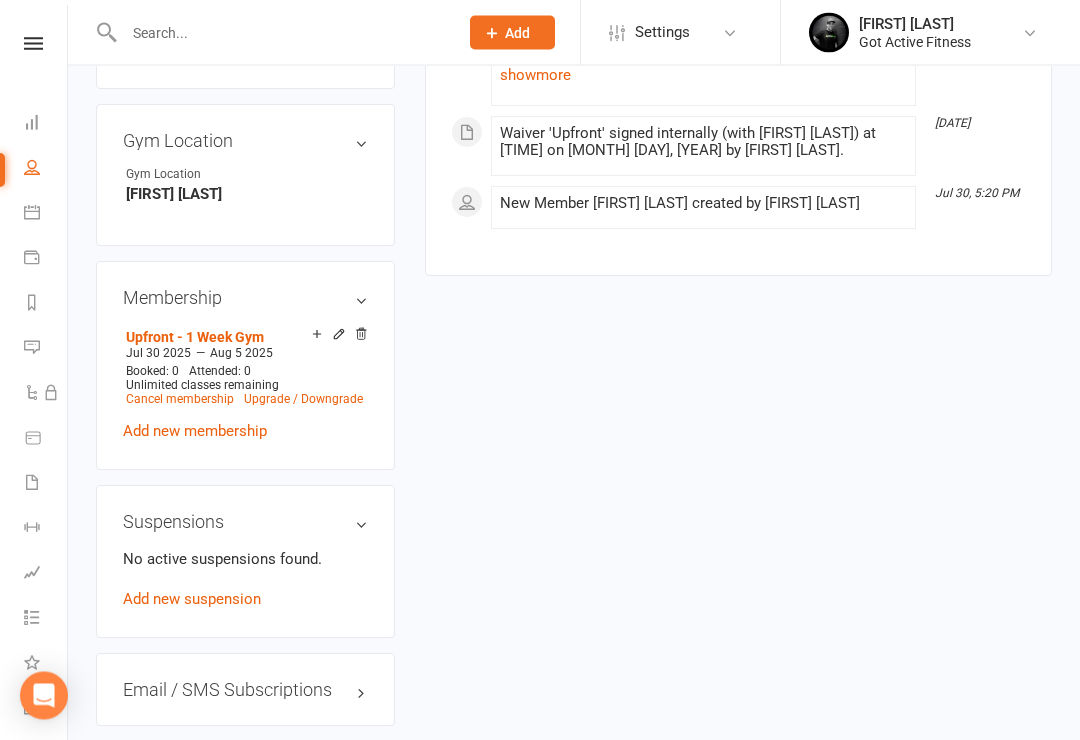 scroll, scrollTop: 1044, scrollLeft: 0, axis: vertical 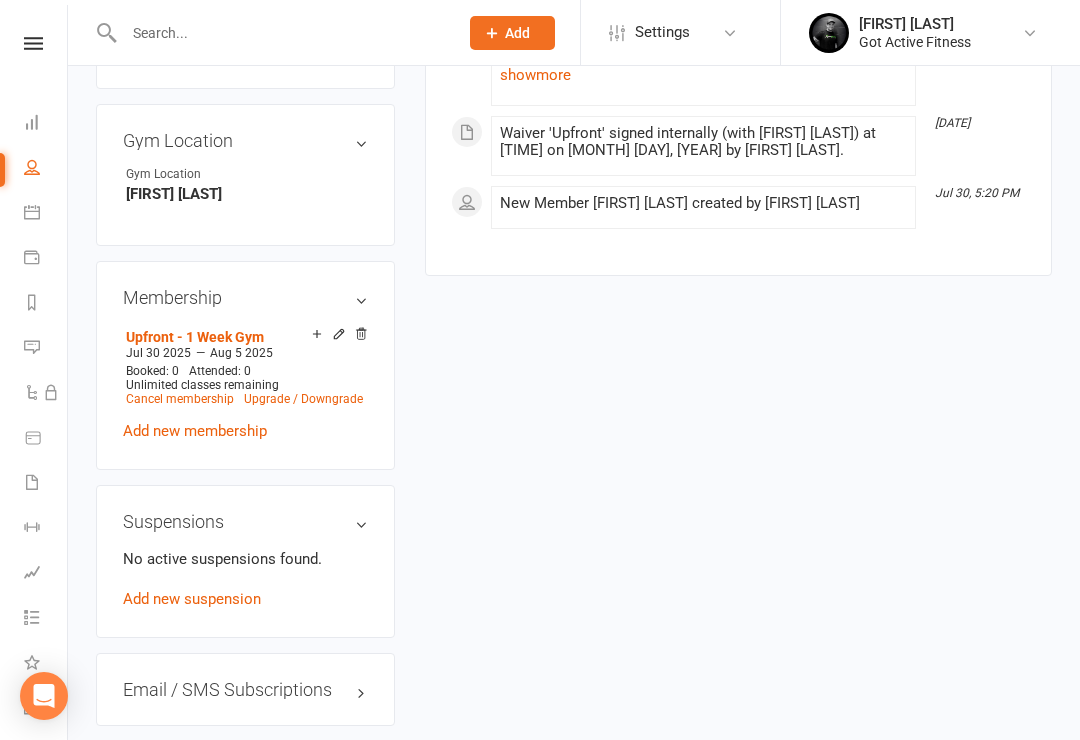 click 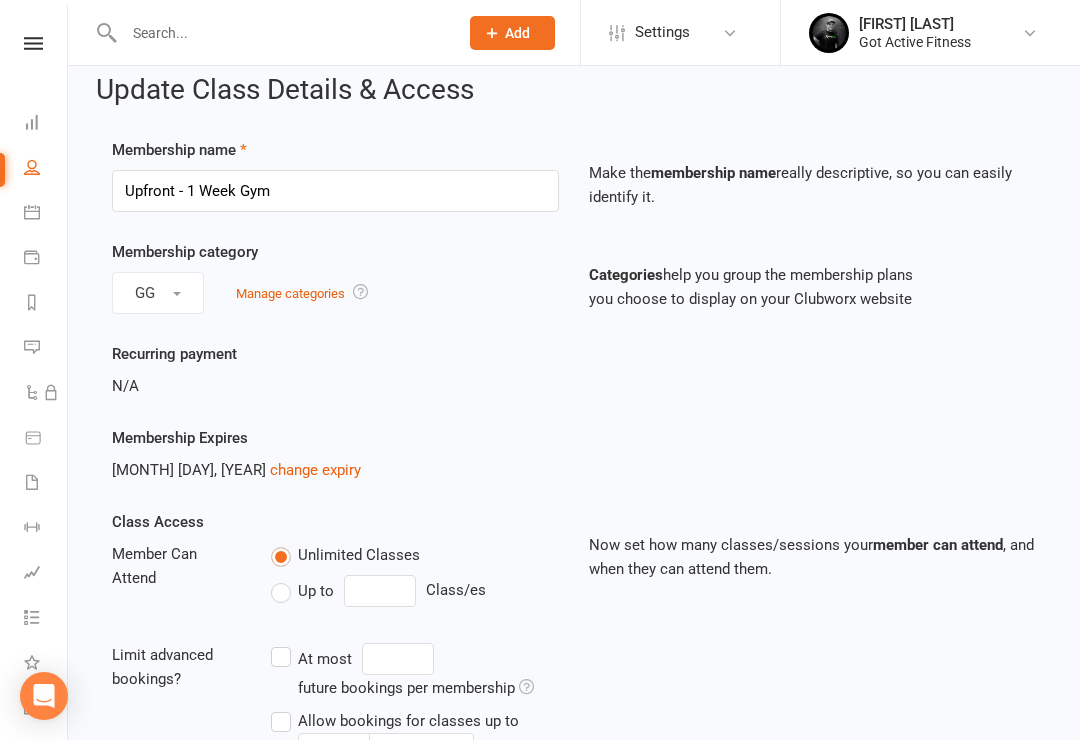 scroll, scrollTop: 14, scrollLeft: 0, axis: vertical 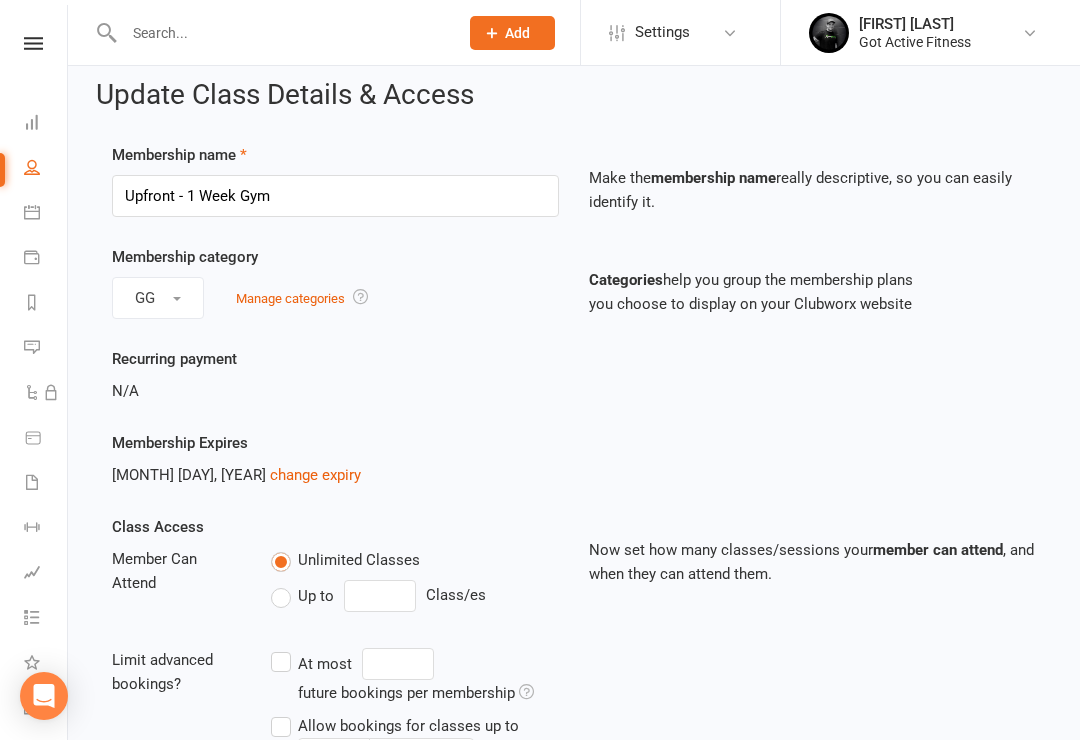 click on "change expiry" at bounding box center [315, 475] 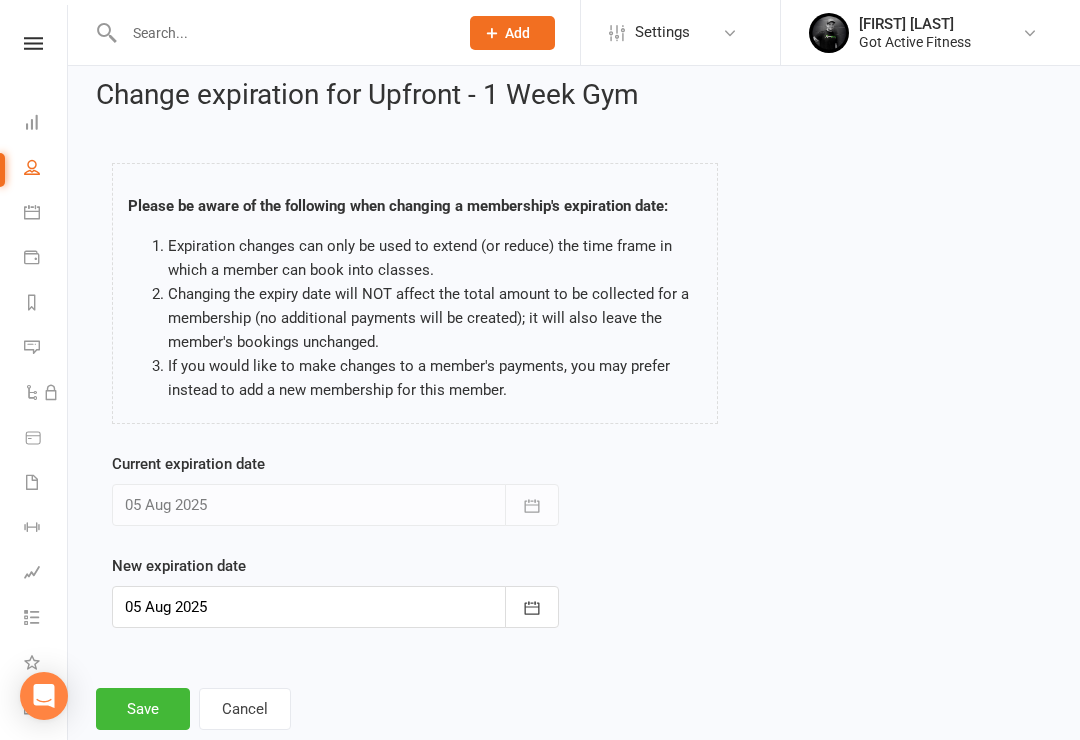scroll, scrollTop: 0, scrollLeft: 0, axis: both 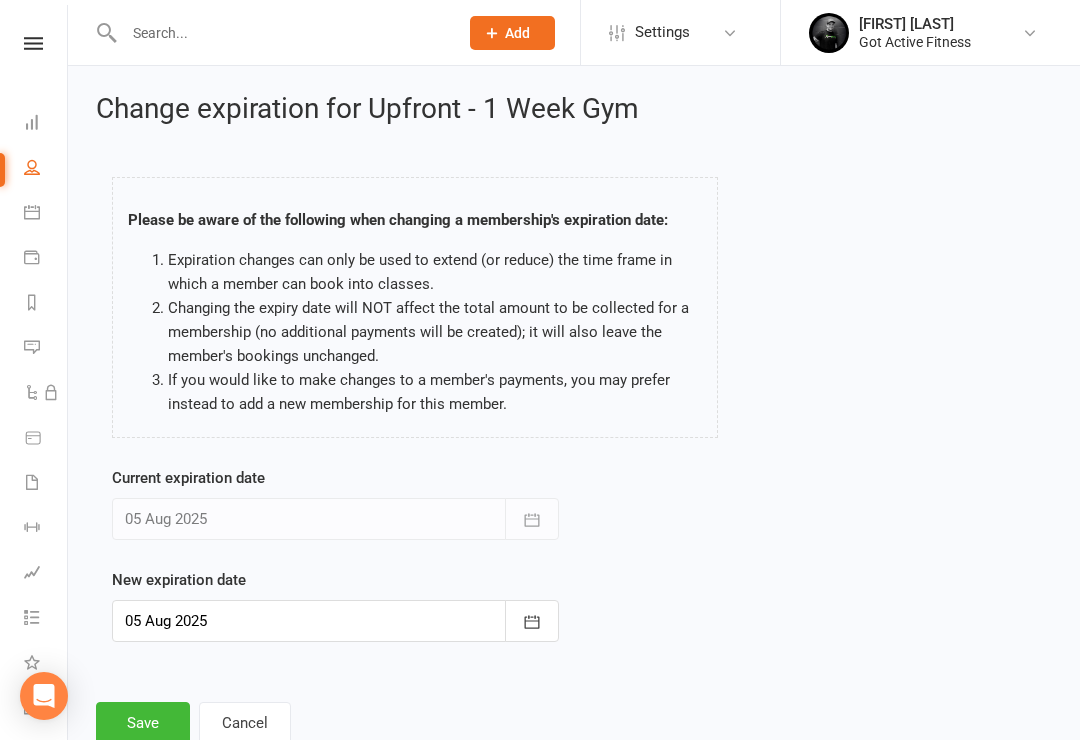 click 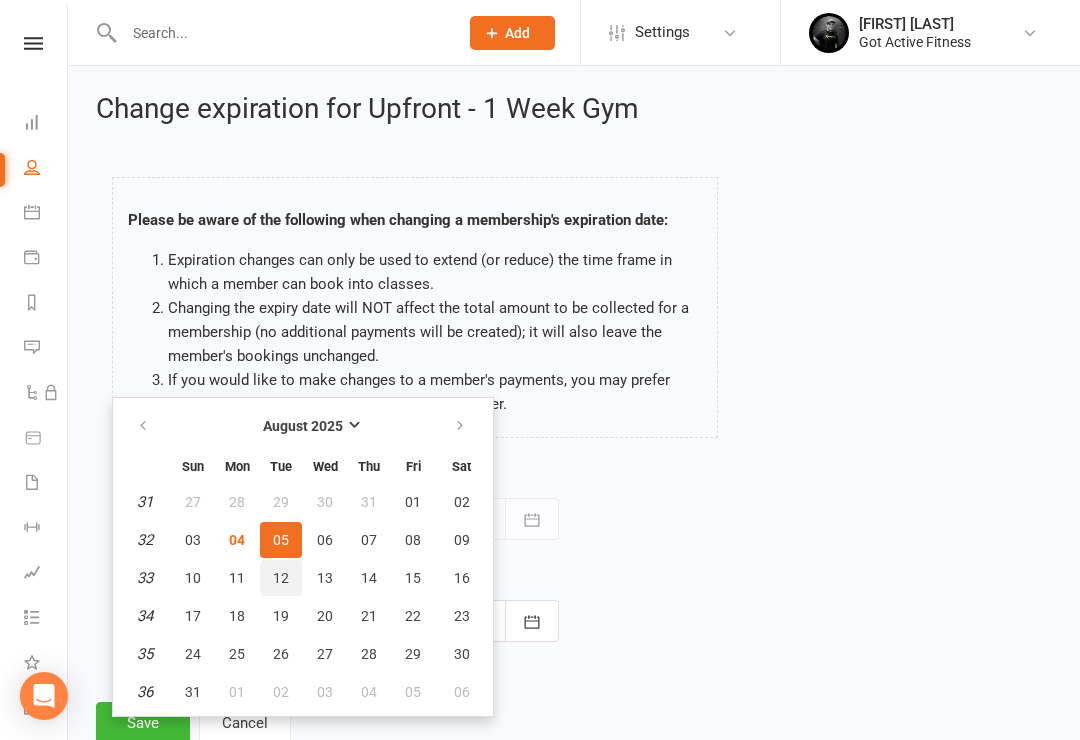 click on "12" at bounding box center [281, 578] 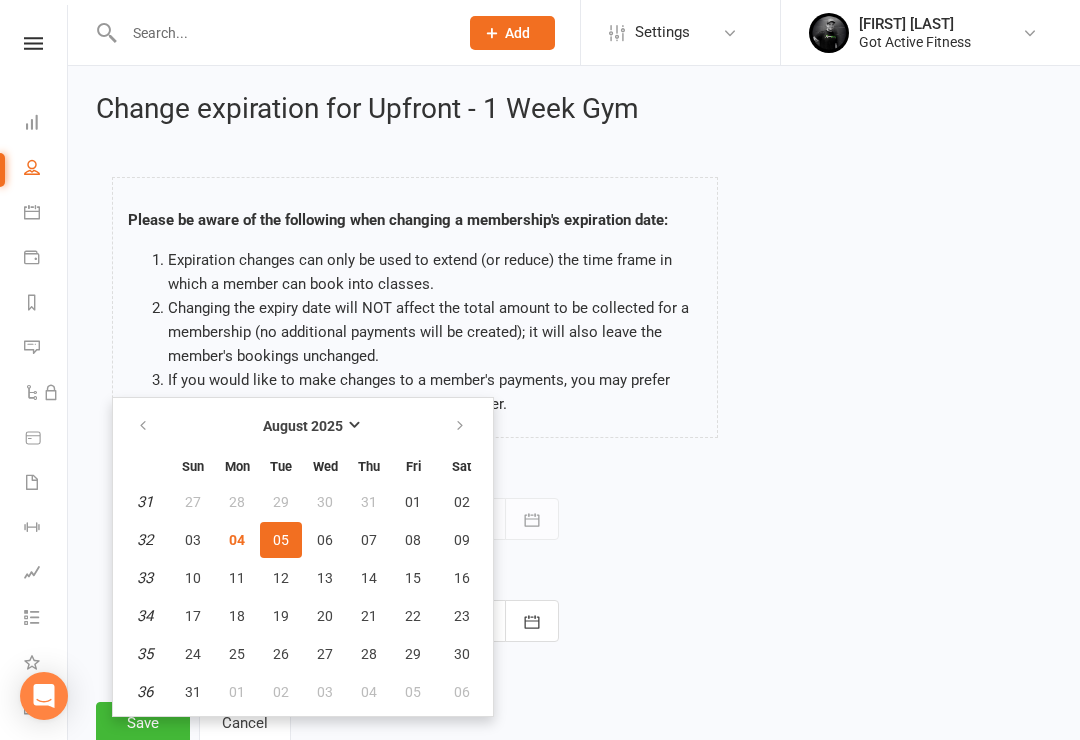 type on "12 Aug 2025" 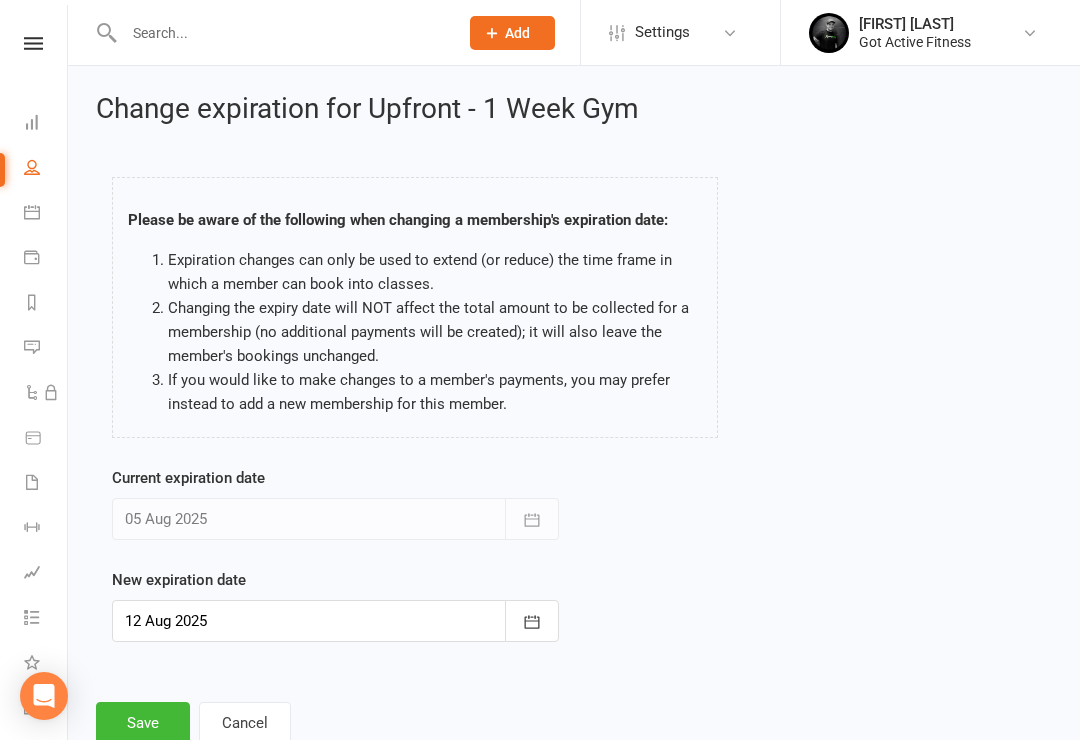 click on "Save" at bounding box center [143, 723] 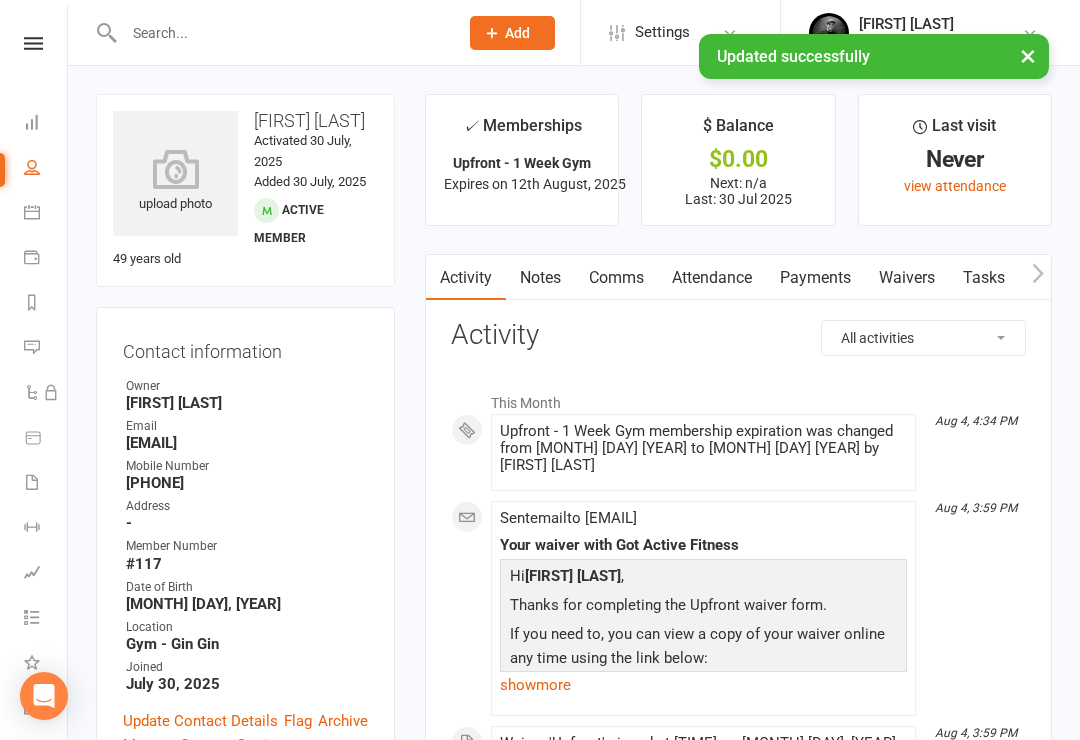 click on "Payments" at bounding box center [815, 278] 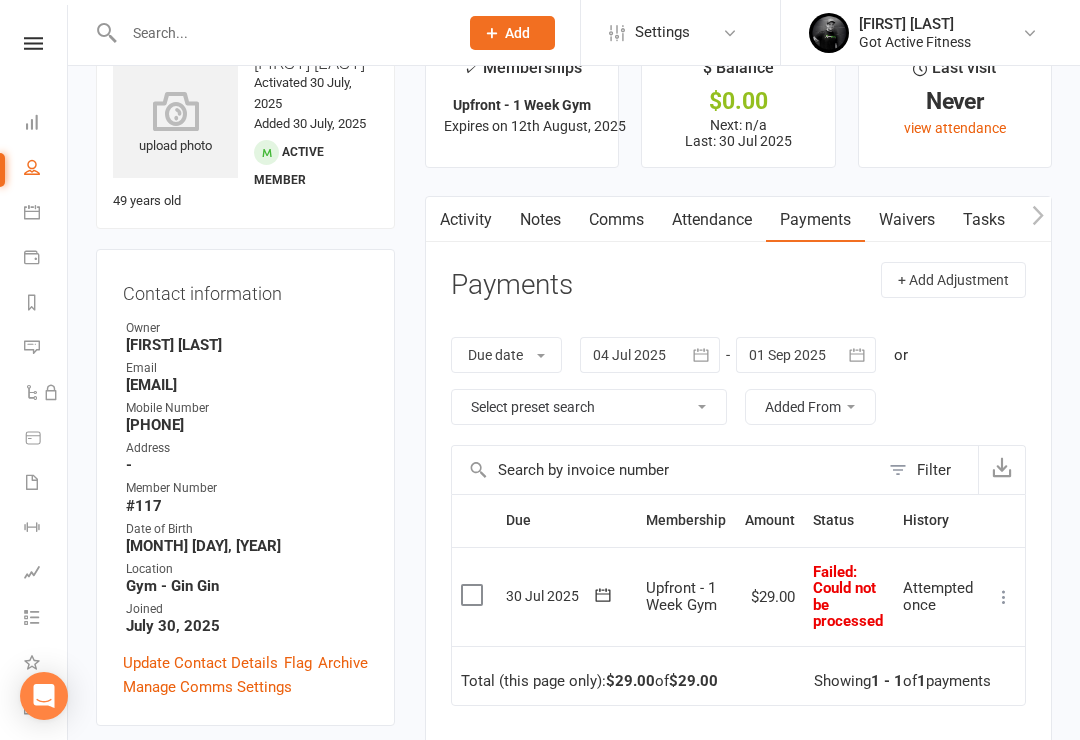 scroll, scrollTop: 57, scrollLeft: 0, axis: vertical 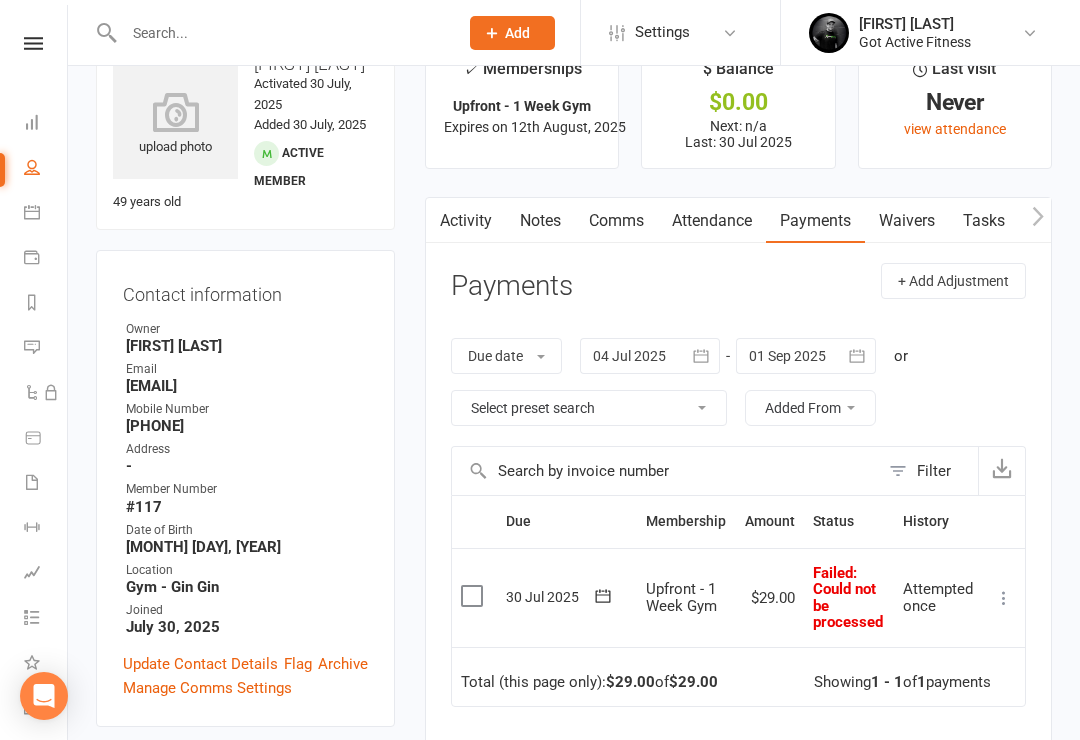 click at bounding box center (1004, 598) 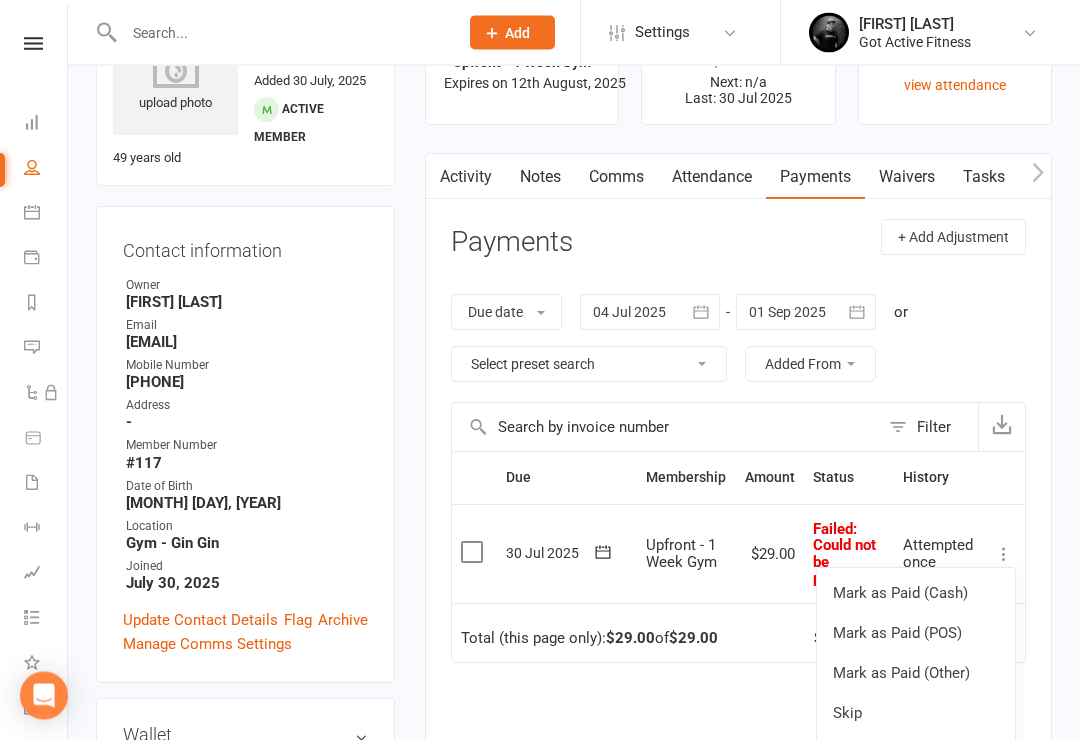 click on "✓ Memberships Upfront - 1 Week Gym Expires on 12th August, 2025 $ Balance $0.00 Next: n/a Last: 30 Jul 2025 Last visit Never view attendance
Activity Notes Comms Attendance Payments Waivers Tasks Workouts
Payments + Add Adjustment Due date  Due date Date paid Date failed Date settled 04 Jul 2025
July 2025
Sun Mon Tue Wed Thu Fri Sat
27
29
30
01
02
03
04
05
28
06
07
08
09
10
11
12
29
13
14
15
16
17
18
19
30
20
21
22 23" at bounding box center (738, 483) 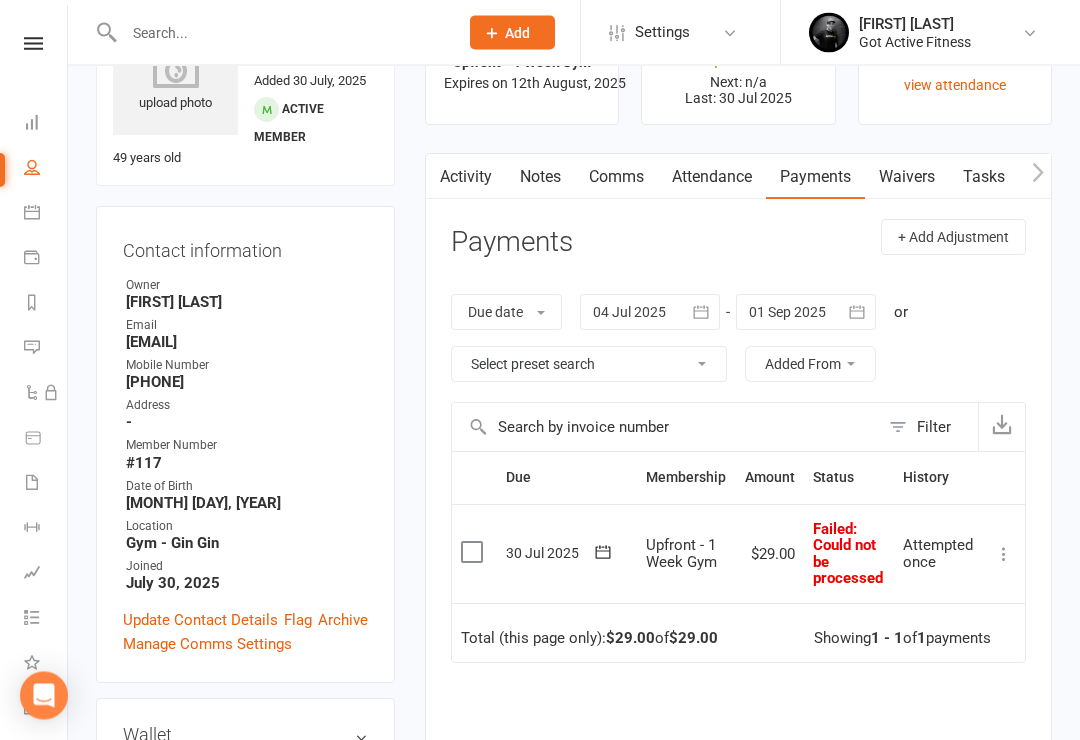 scroll, scrollTop: 101, scrollLeft: 0, axis: vertical 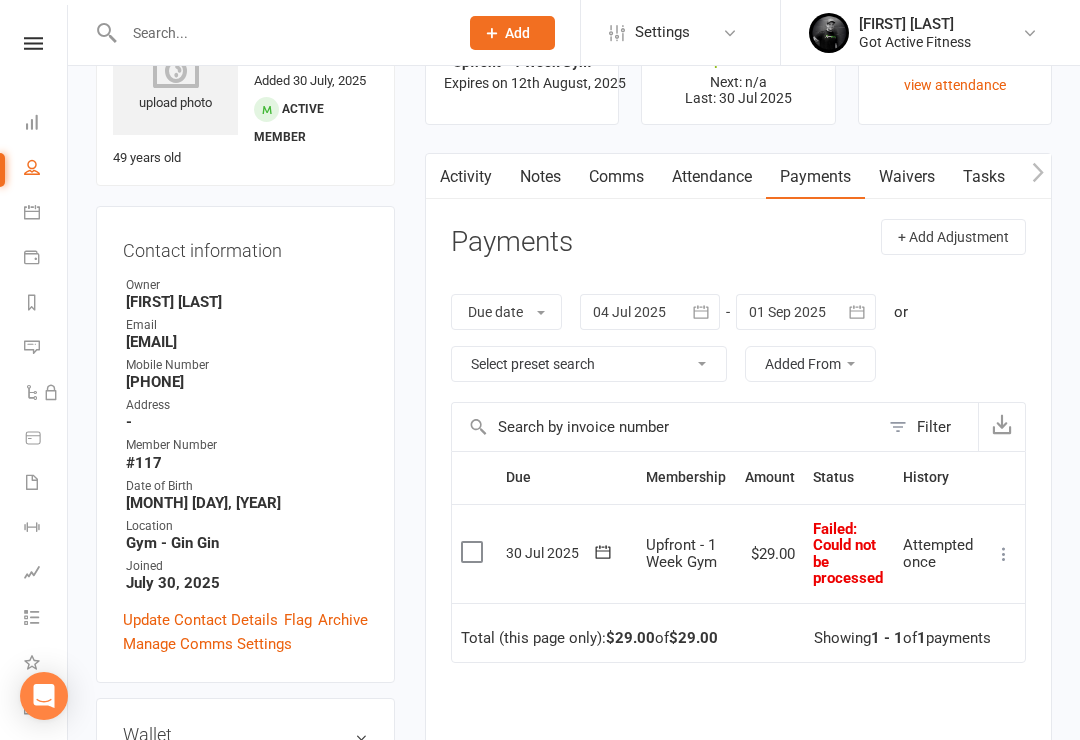 click on "Failed : Could not be processed" at bounding box center [849, 553] 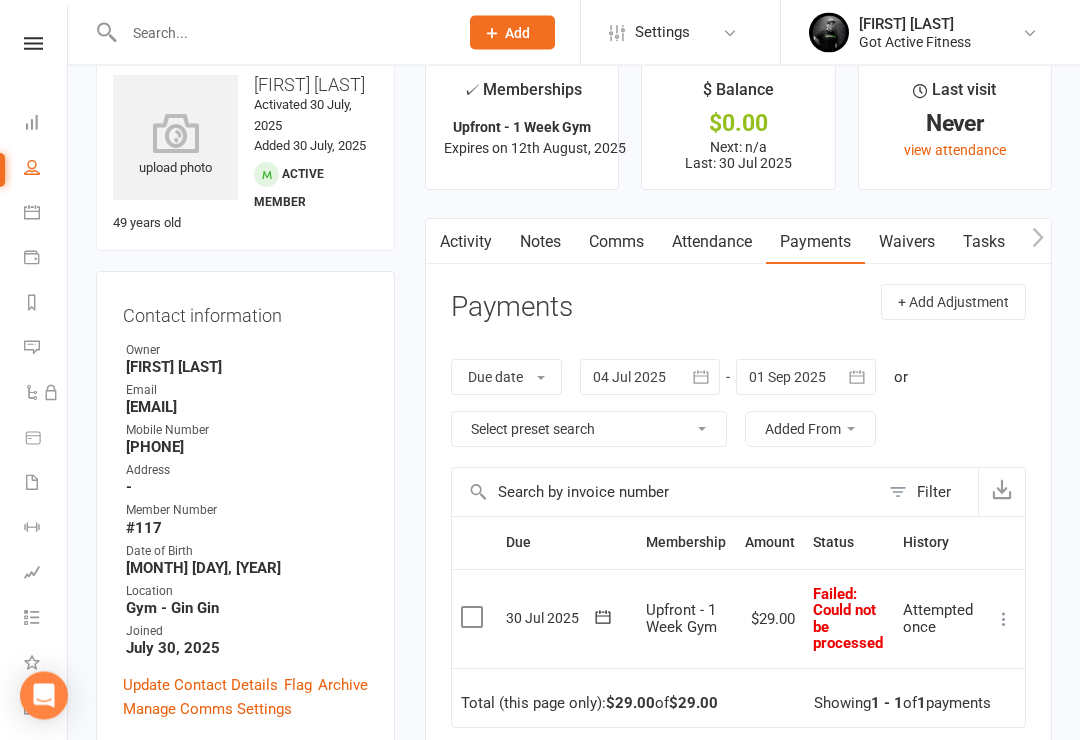 scroll, scrollTop: 0, scrollLeft: 0, axis: both 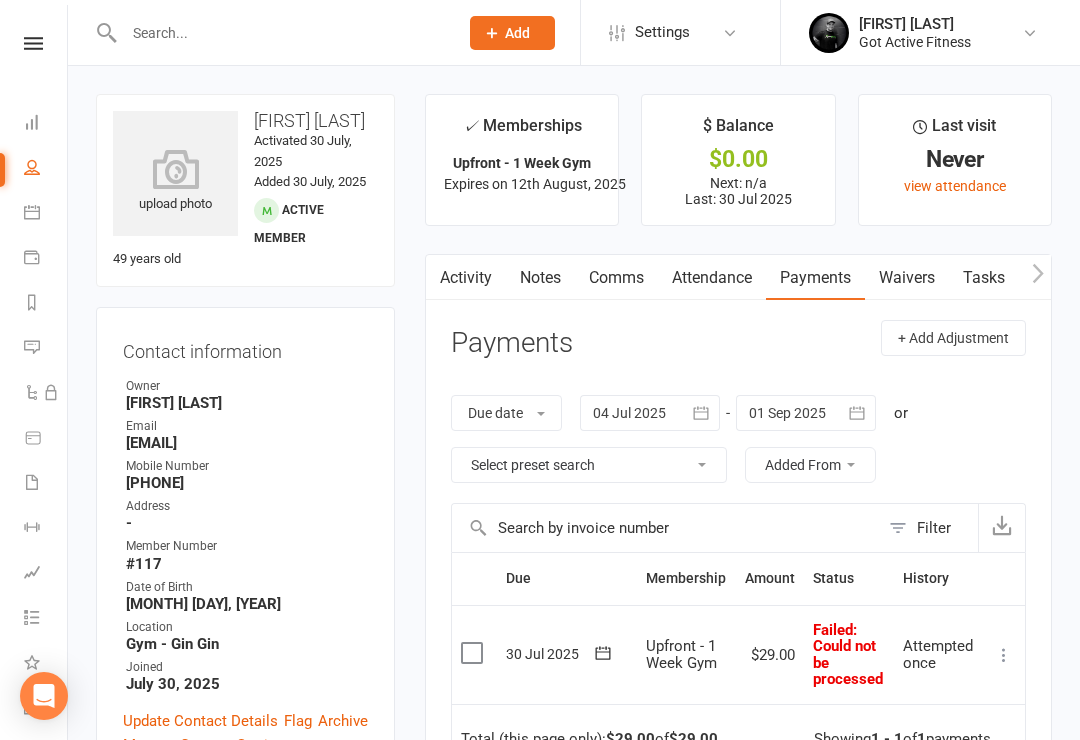 click on "Notes" at bounding box center (540, 278) 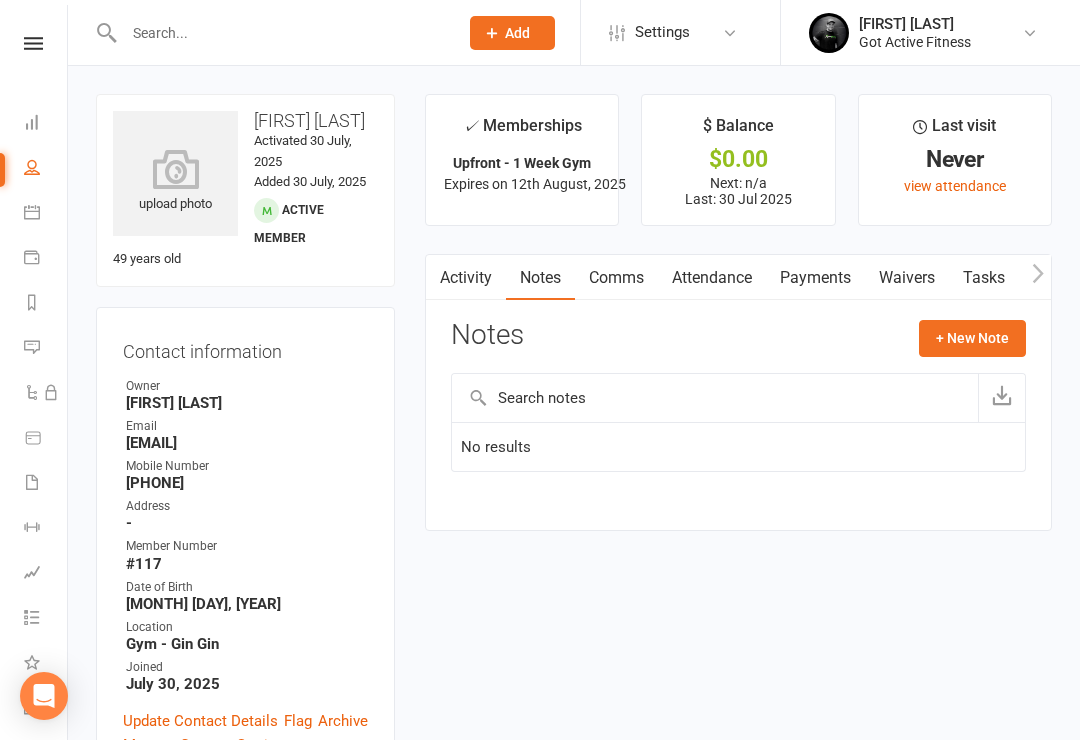 click on "+ New Note" 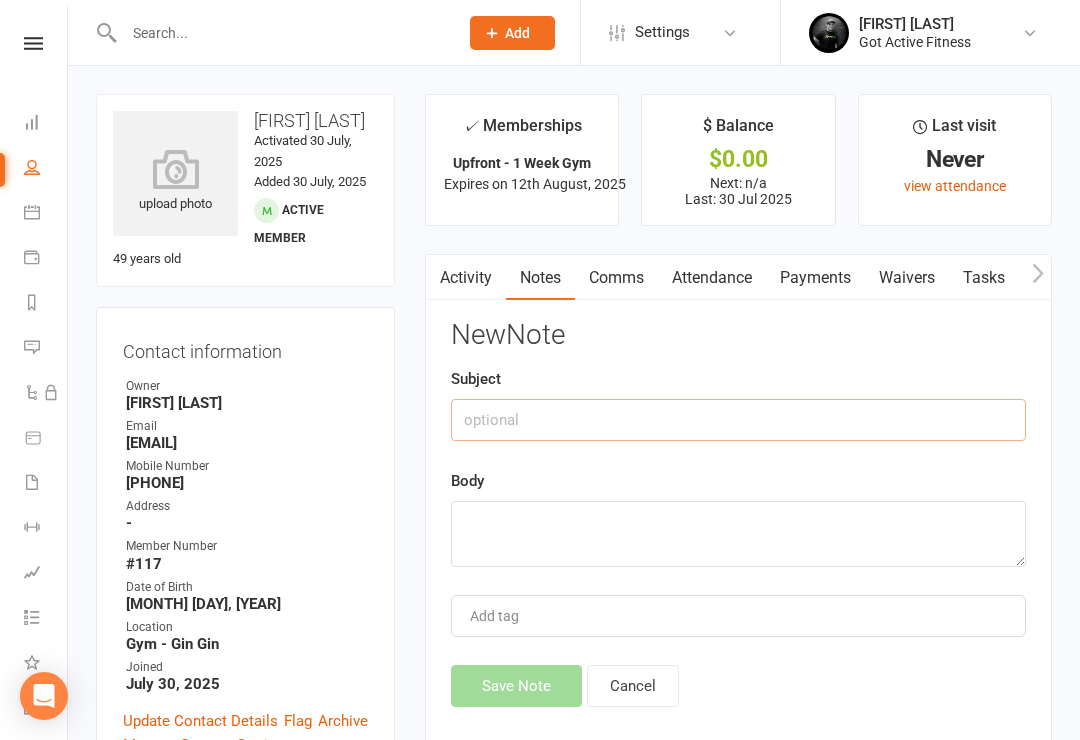 click 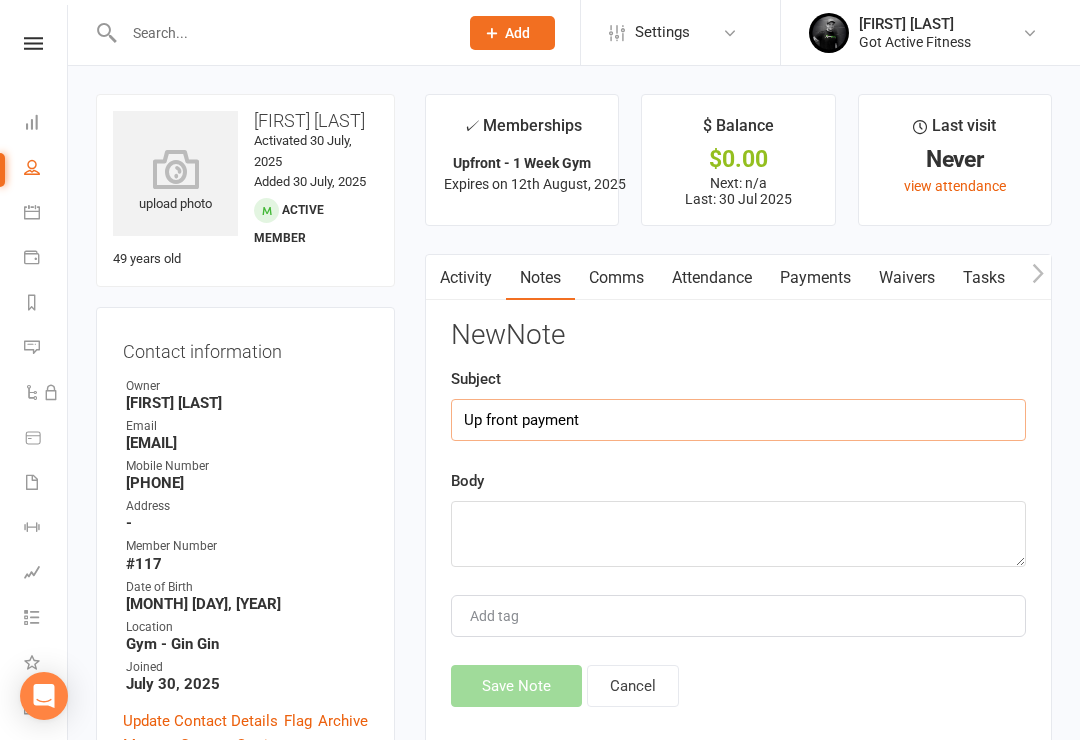 type on "Up front payment" 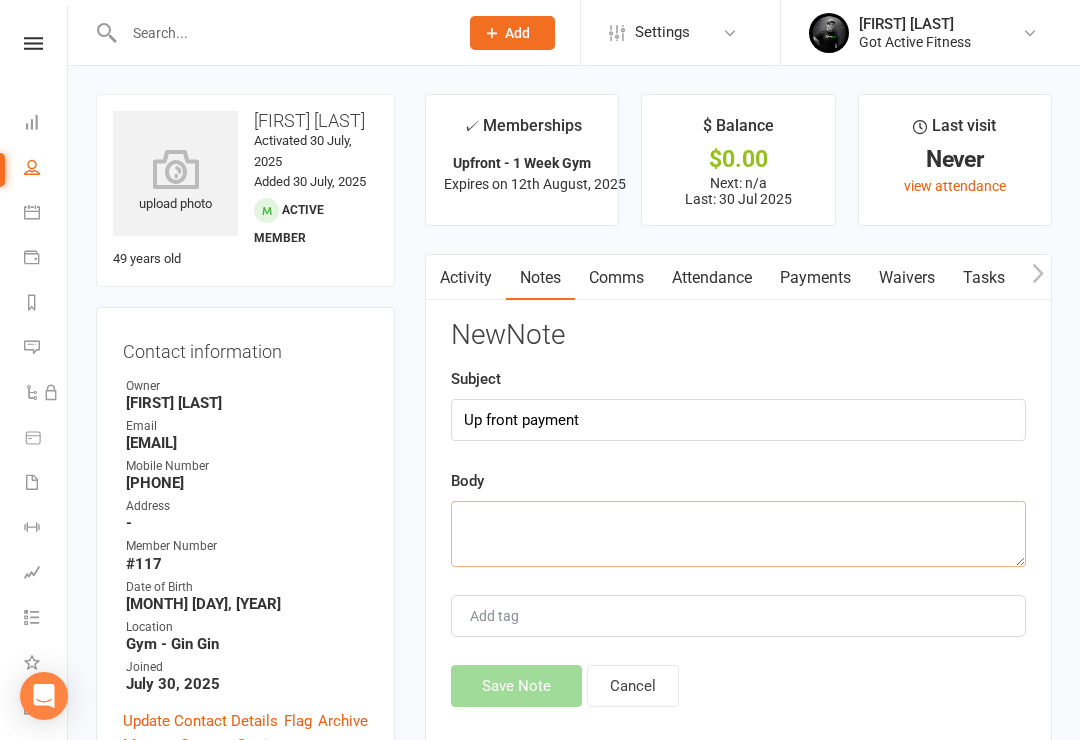 click 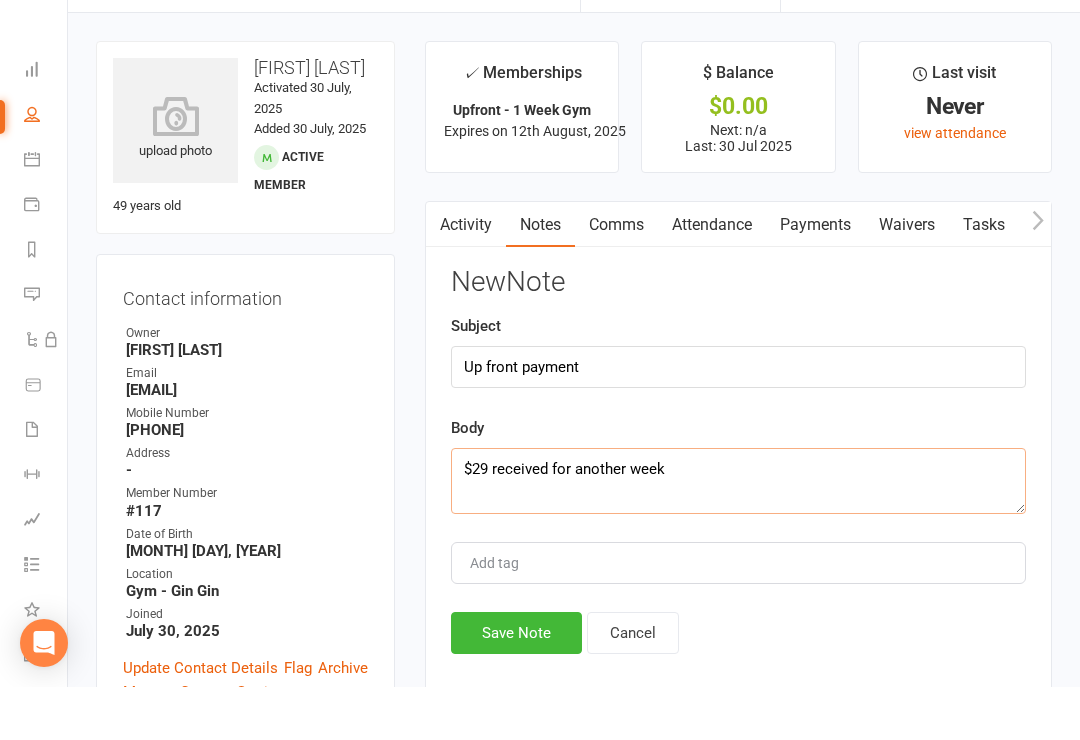 type on "$29 received for another week" 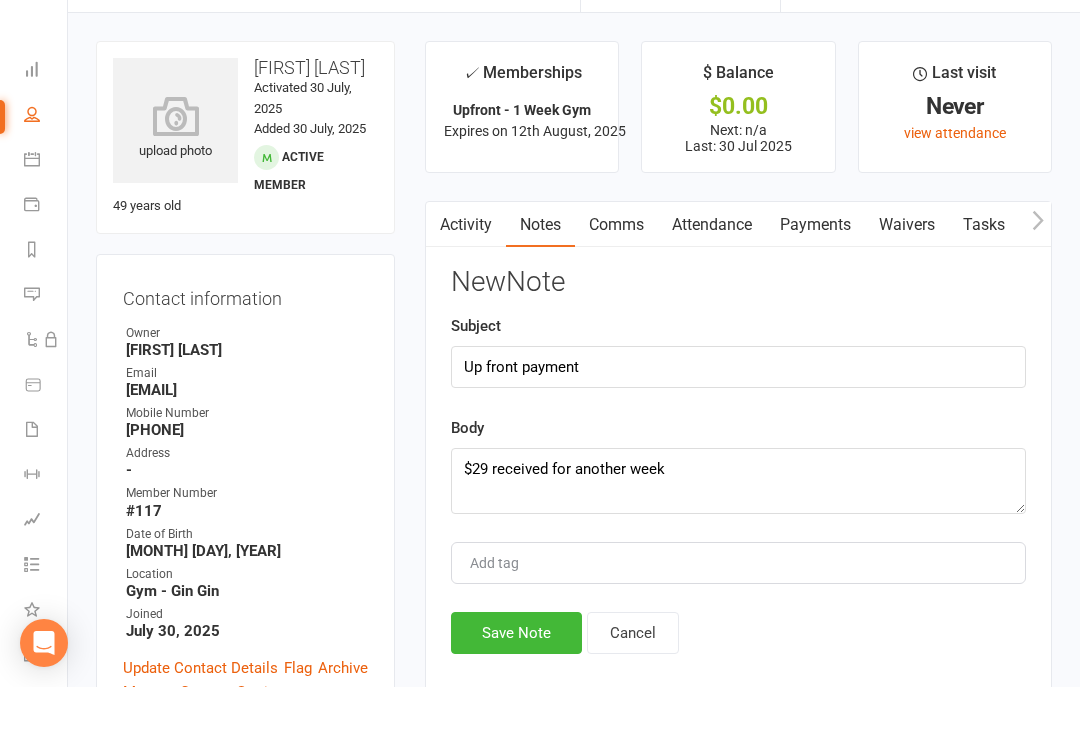 click on "Save Note" 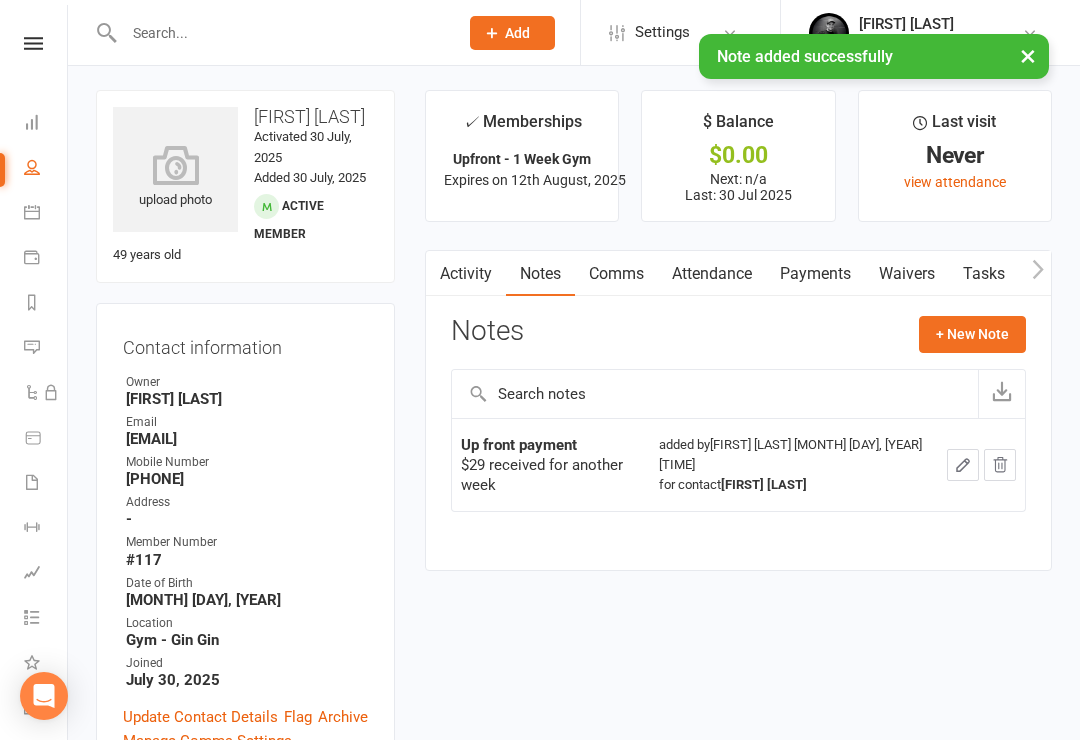 scroll, scrollTop: 0, scrollLeft: 0, axis: both 